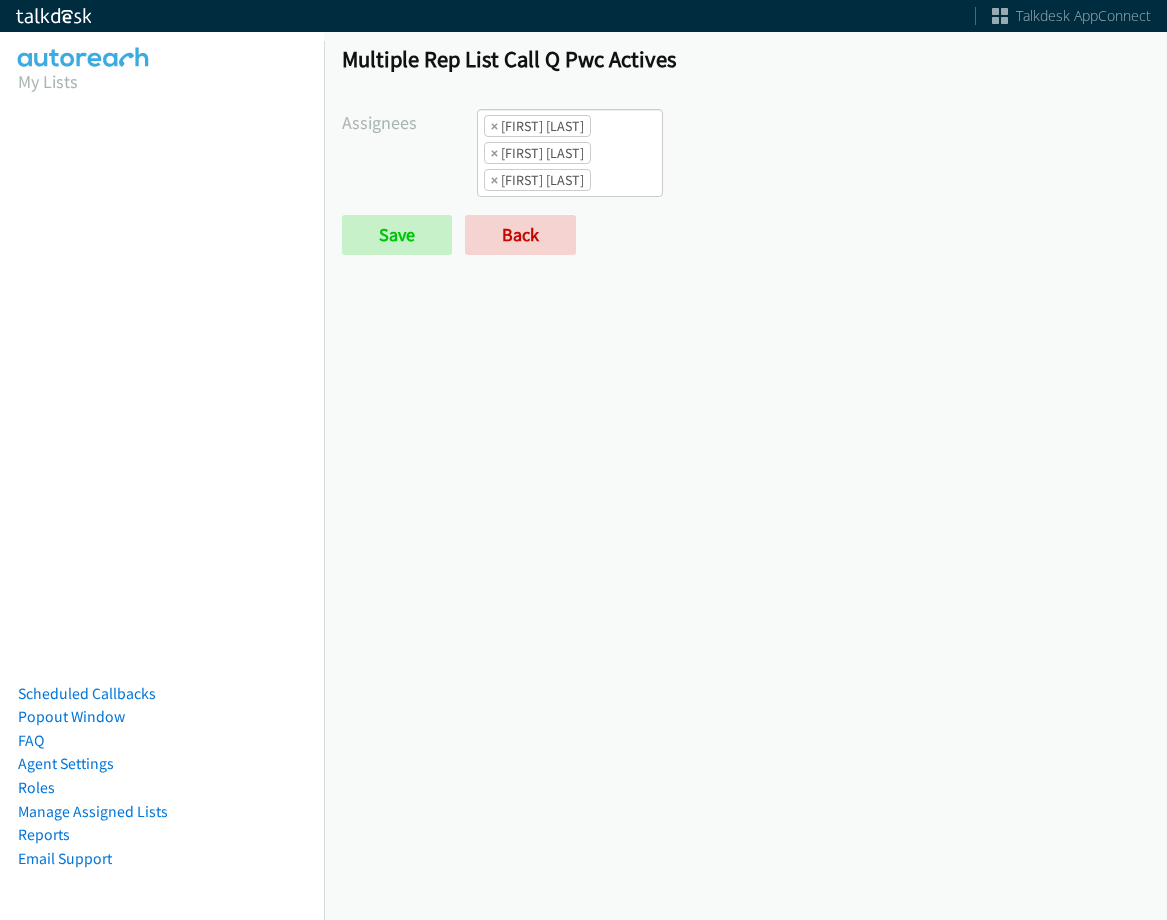 scroll, scrollTop: 0, scrollLeft: 0, axis: both 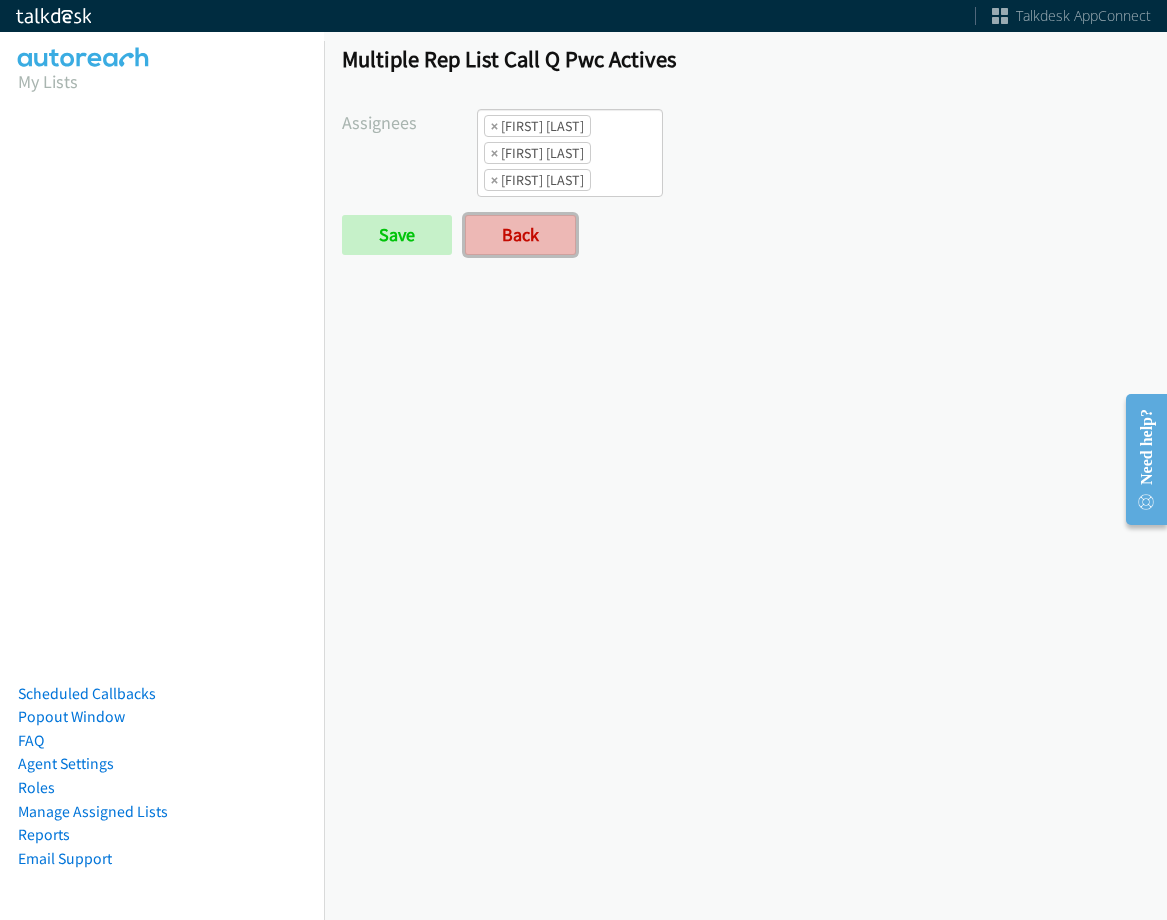click on "Back" at bounding box center (520, 235) 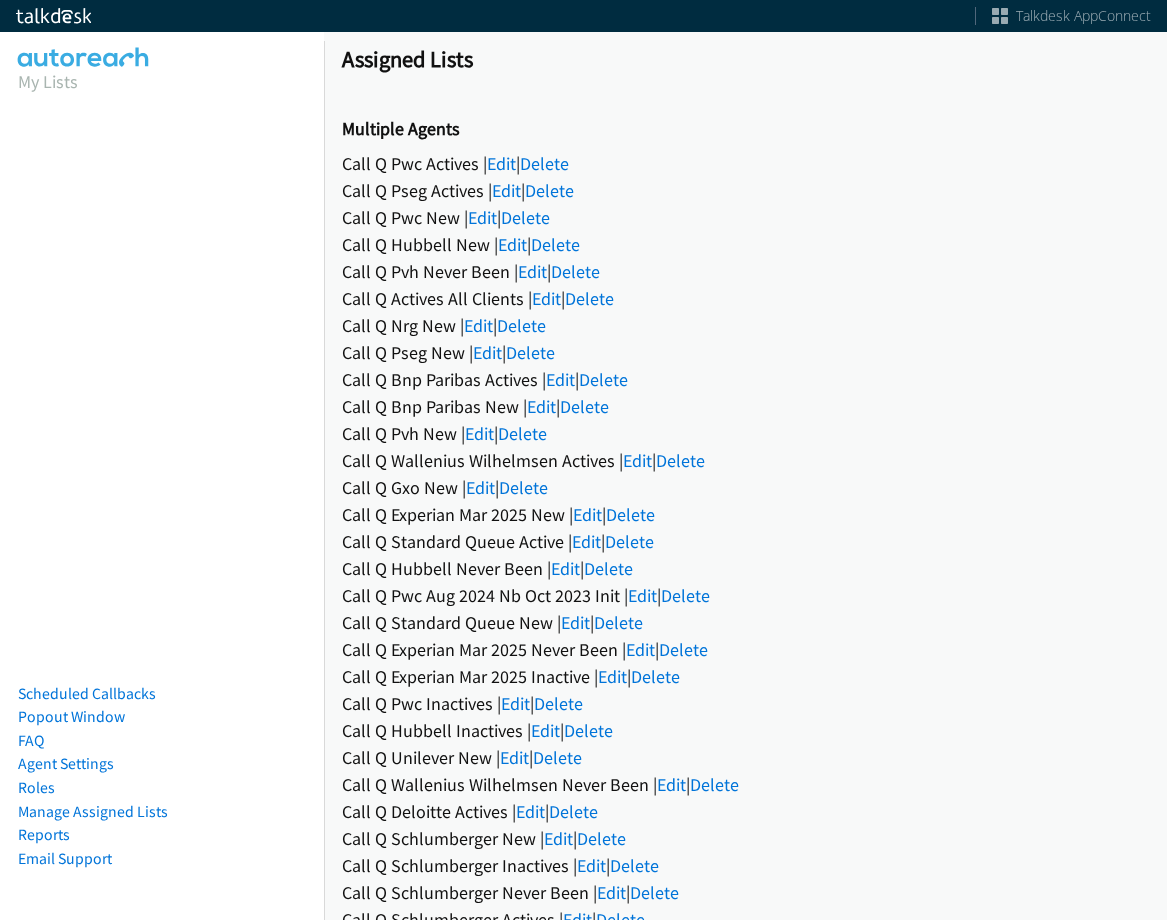 scroll, scrollTop: 0, scrollLeft: 0, axis: both 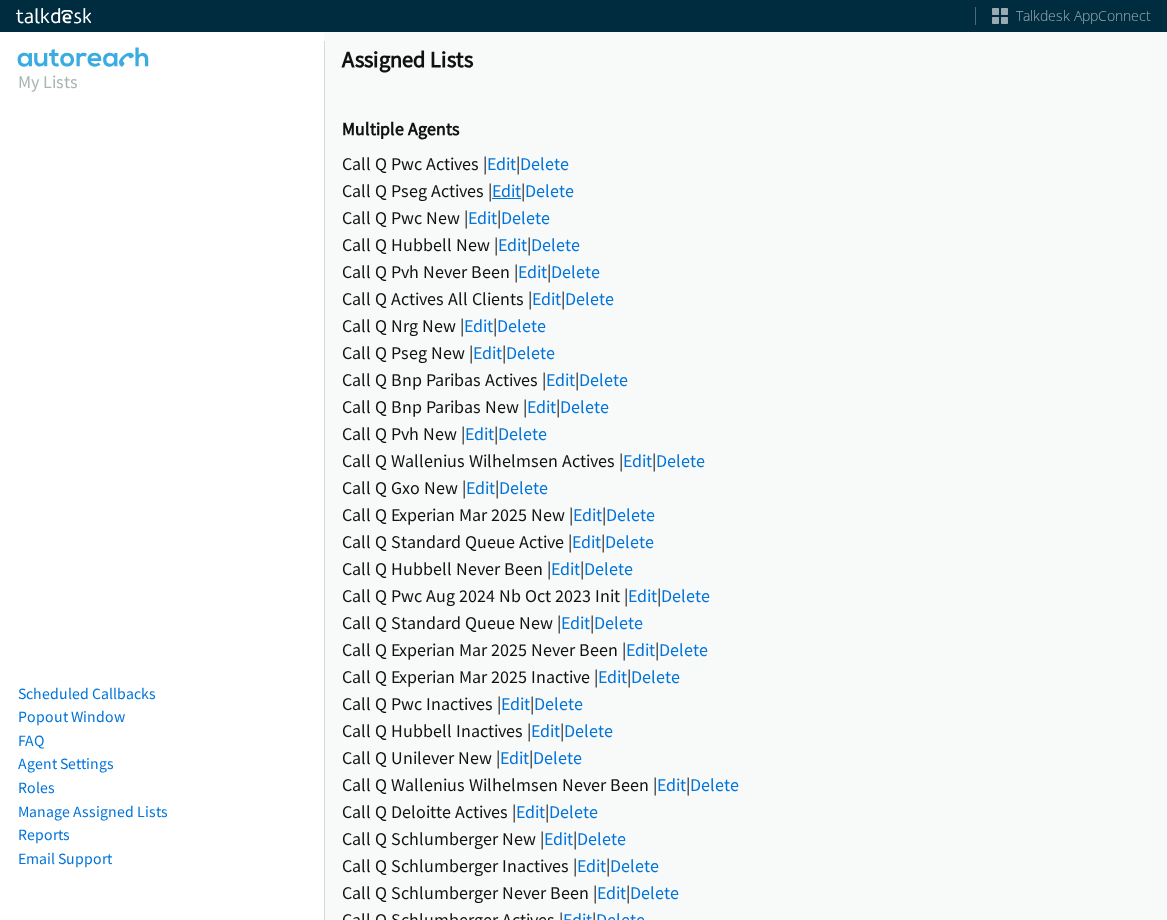 click on "Edit" at bounding box center [506, 190] 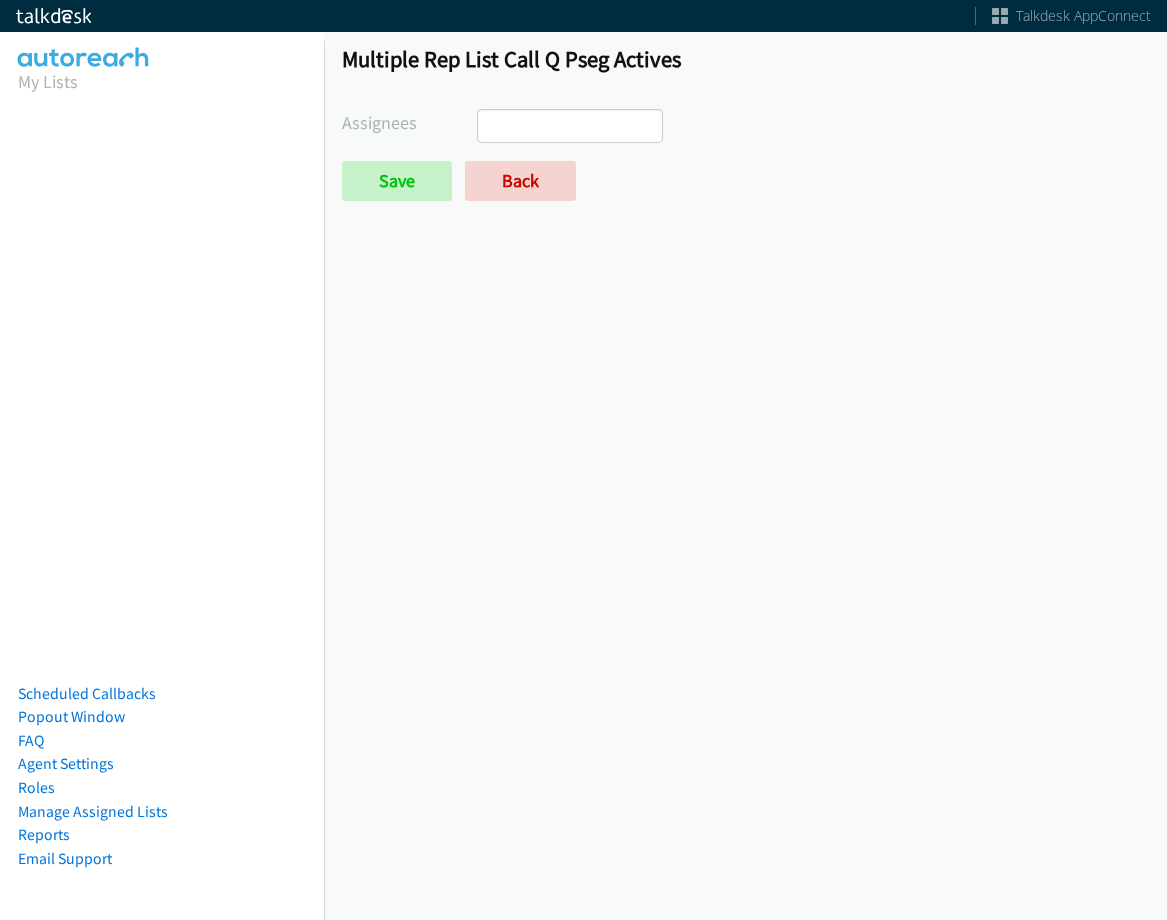 select 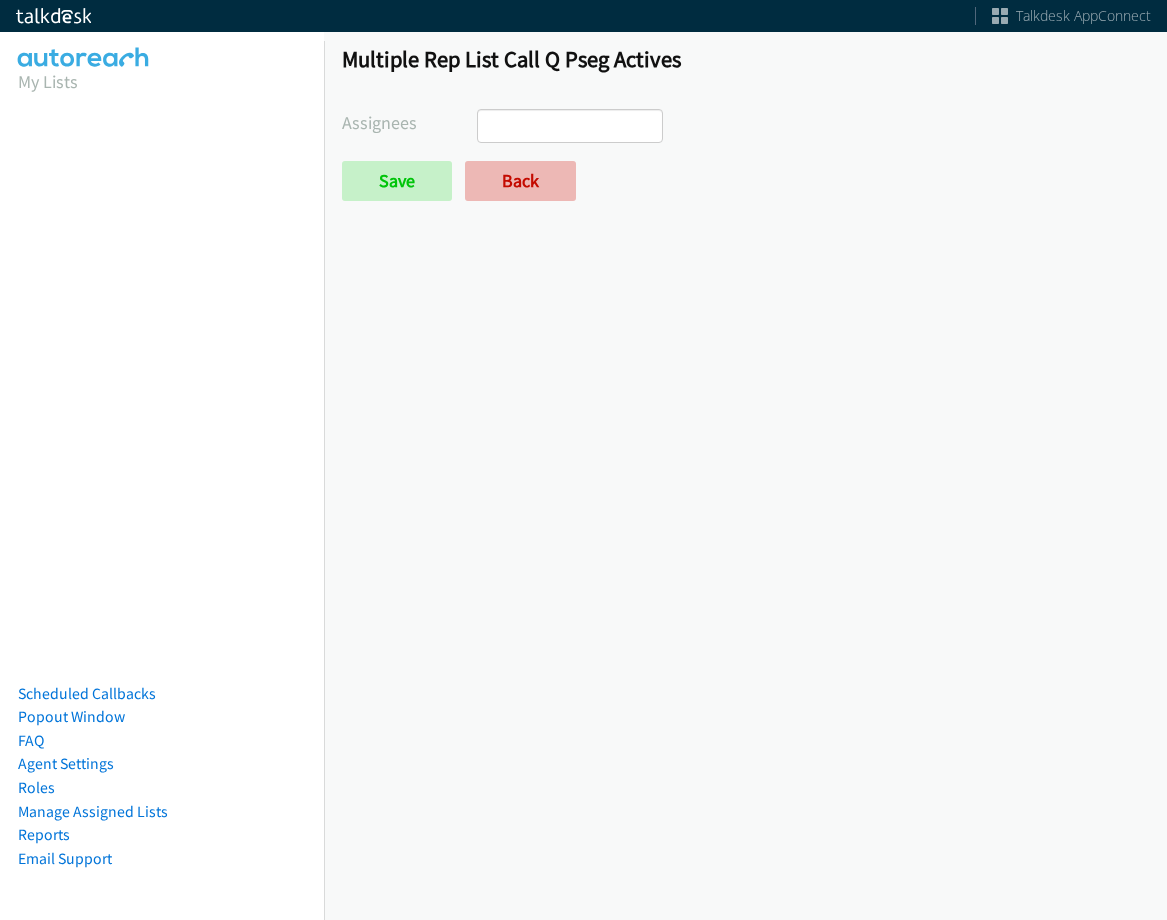 scroll, scrollTop: 0, scrollLeft: 0, axis: both 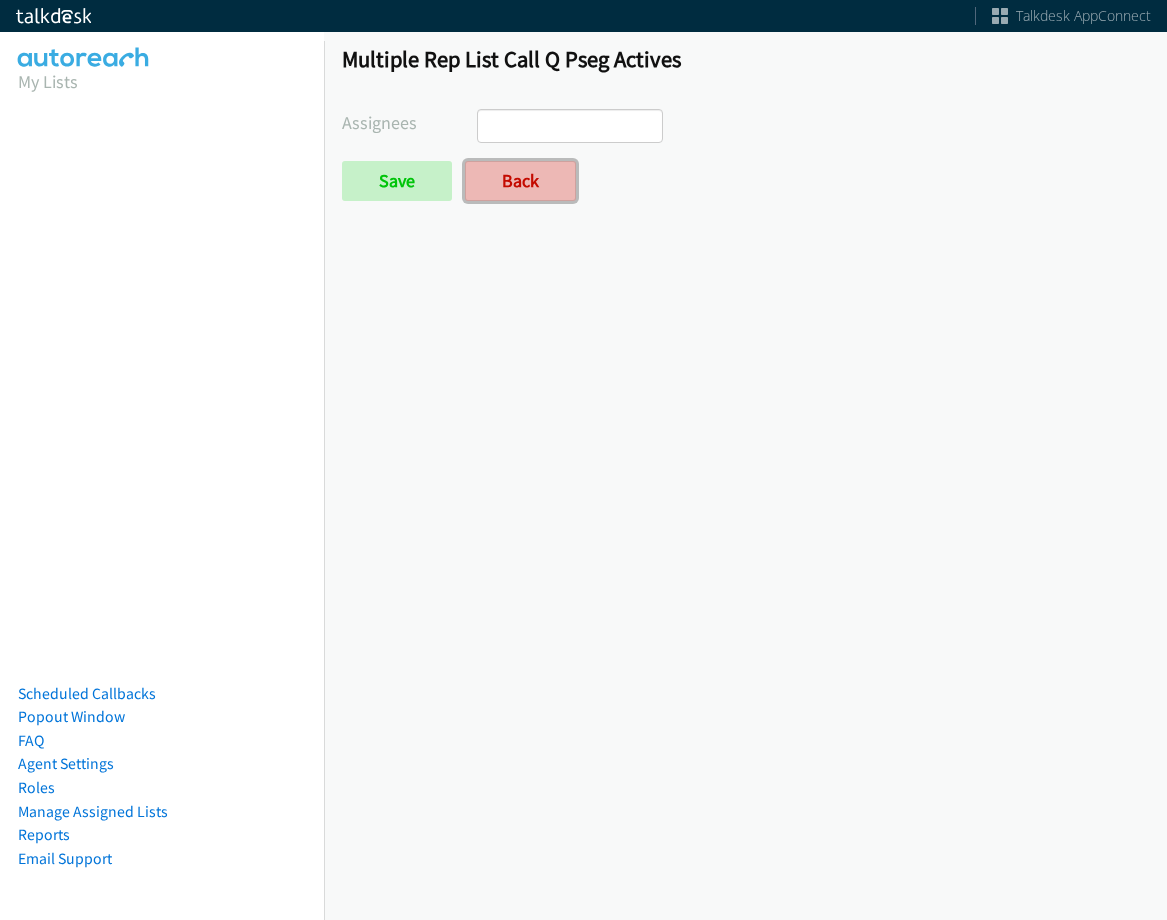 click on "Back" at bounding box center (520, 181) 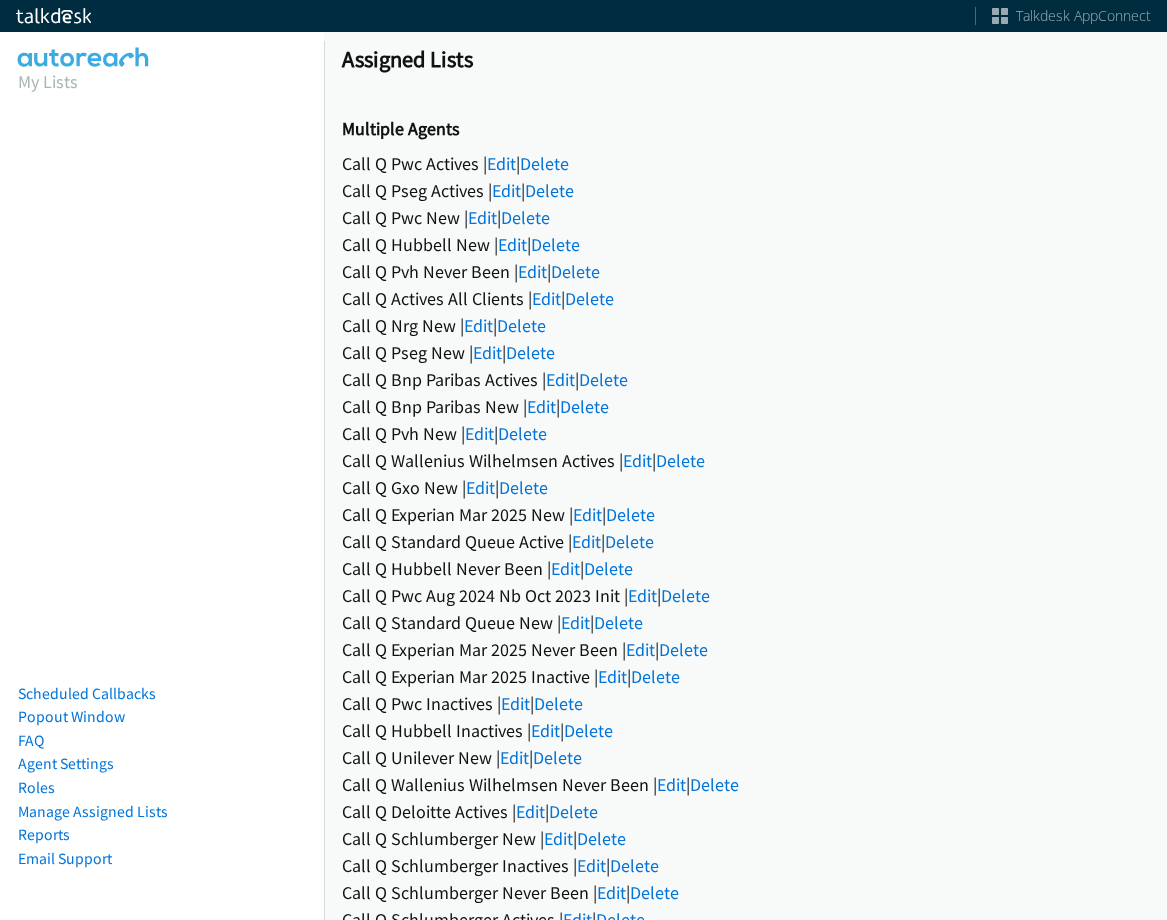 scroll, scrollTop: 0, scrollLeft: 0, axis: both 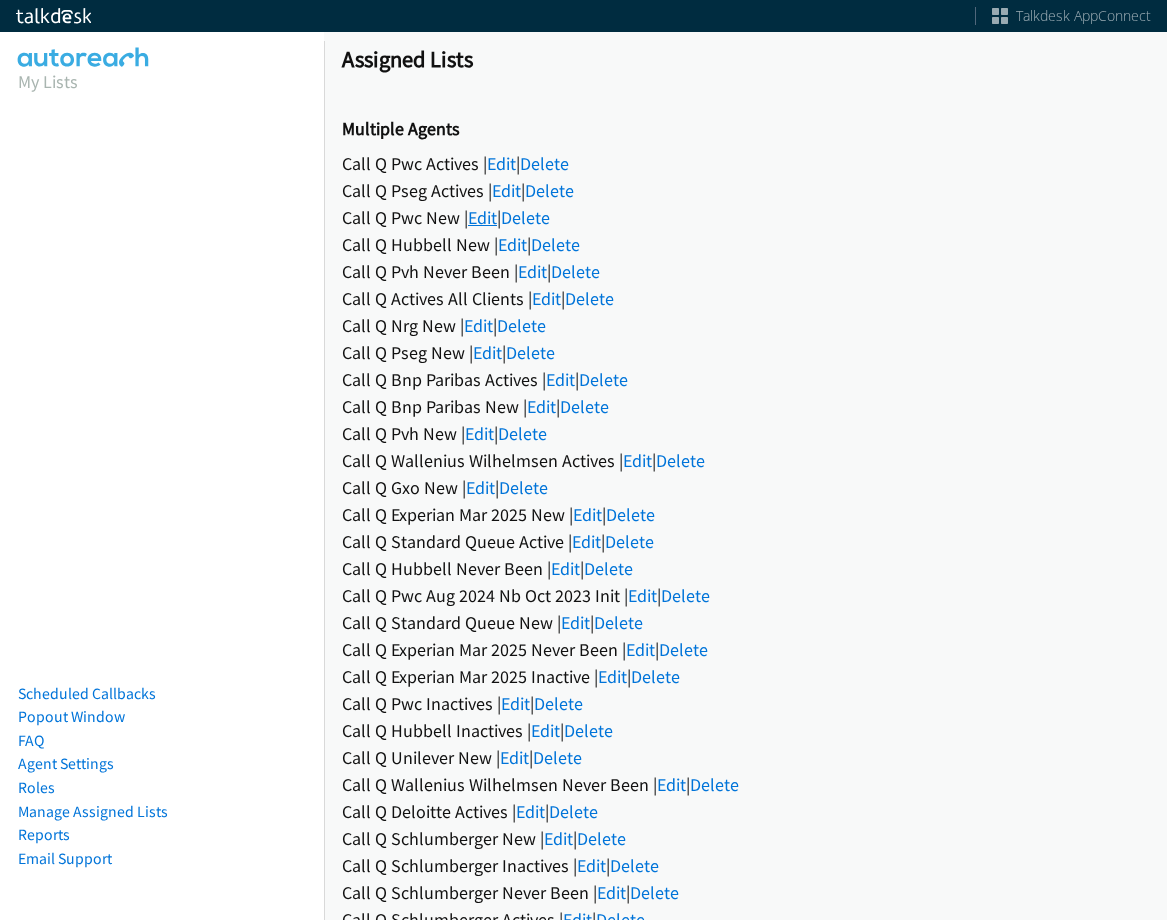 click on "Edit" at bounding box center (482, 217) 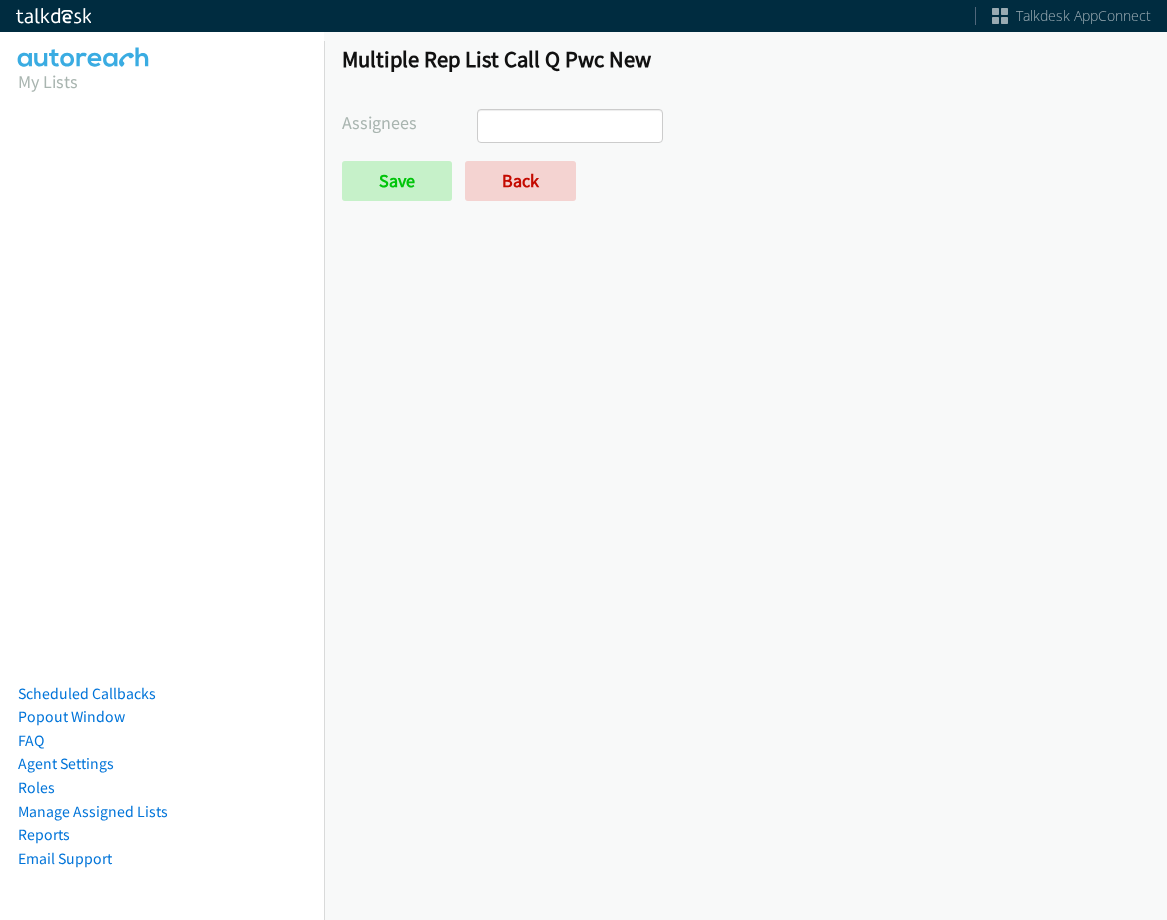 select 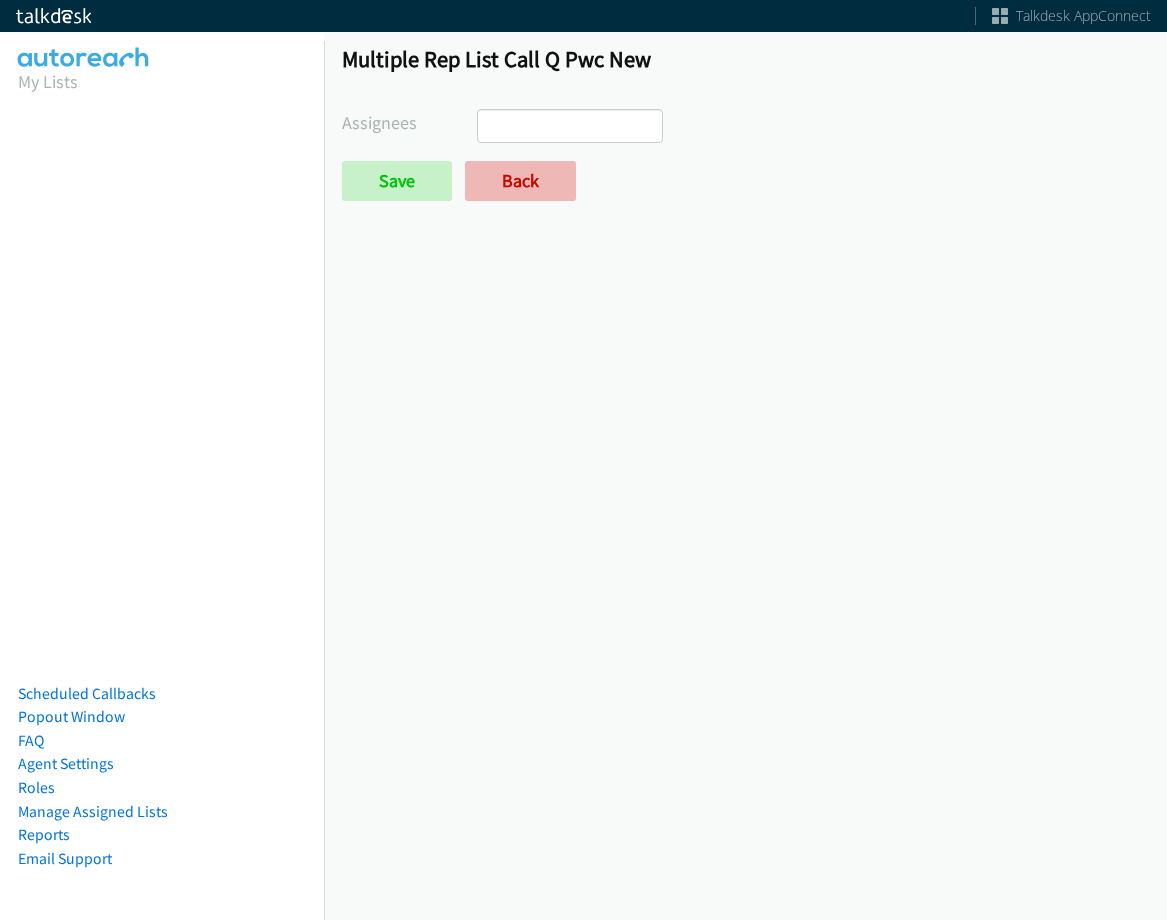 scroll, scrollTop: 0, scrollLeft: 0, axis: both 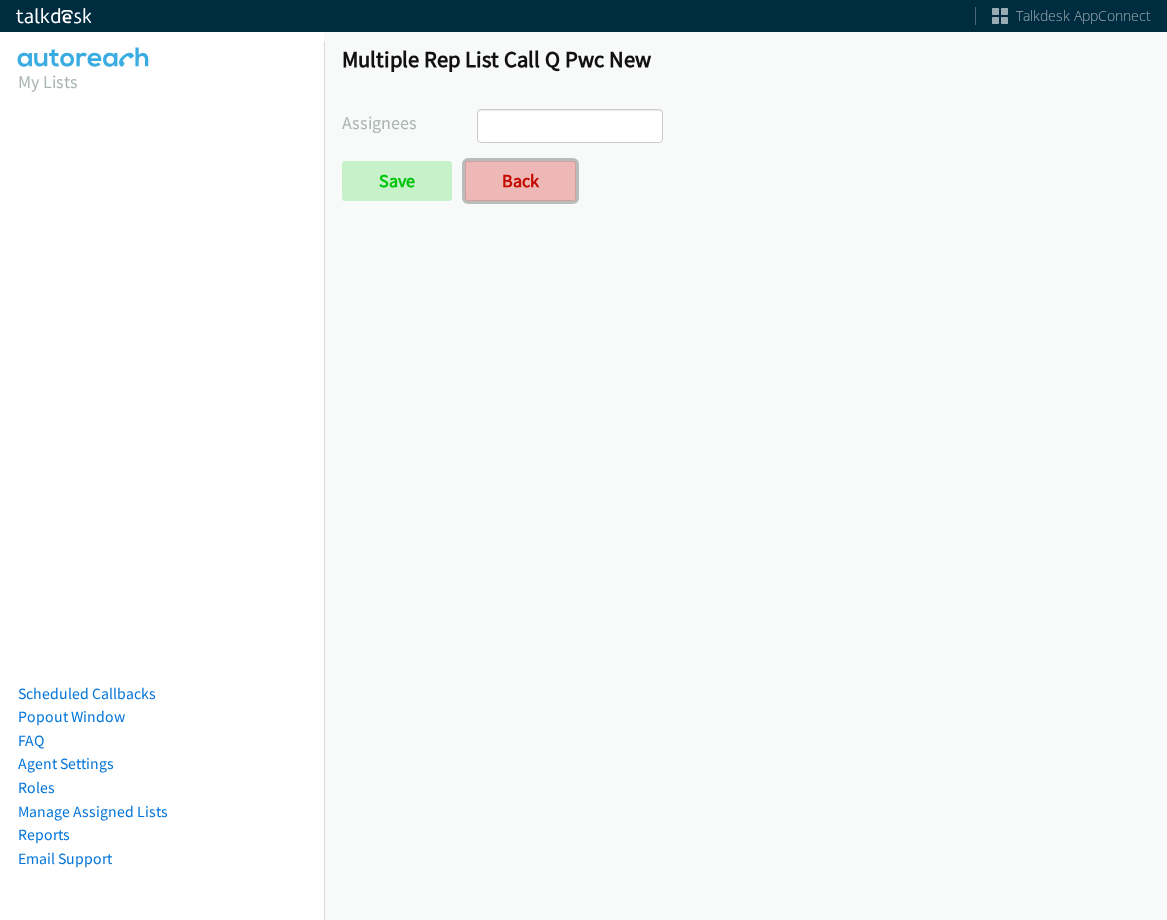 click on "Back" at bounding box center (520, 181) 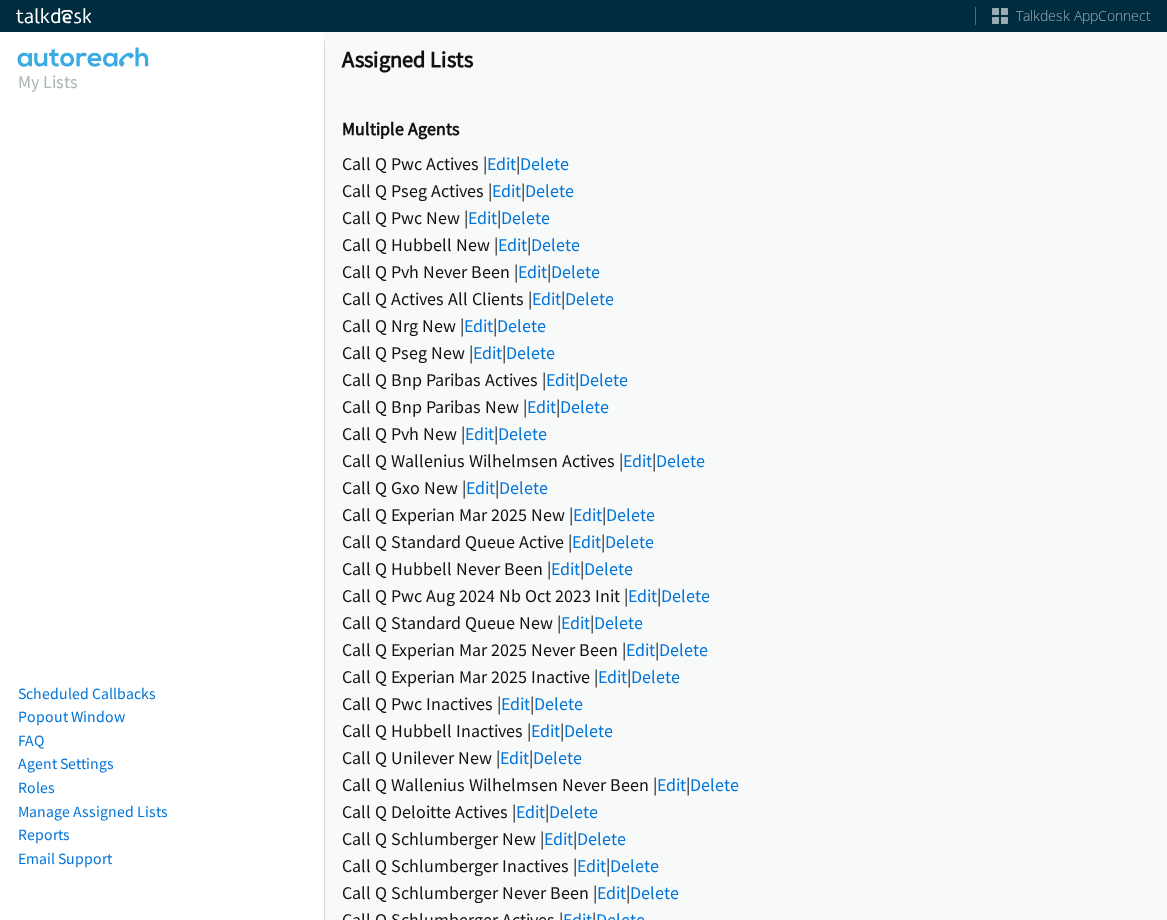 scroll, scrollTop: 0, scrollLeft: 0, axis: both 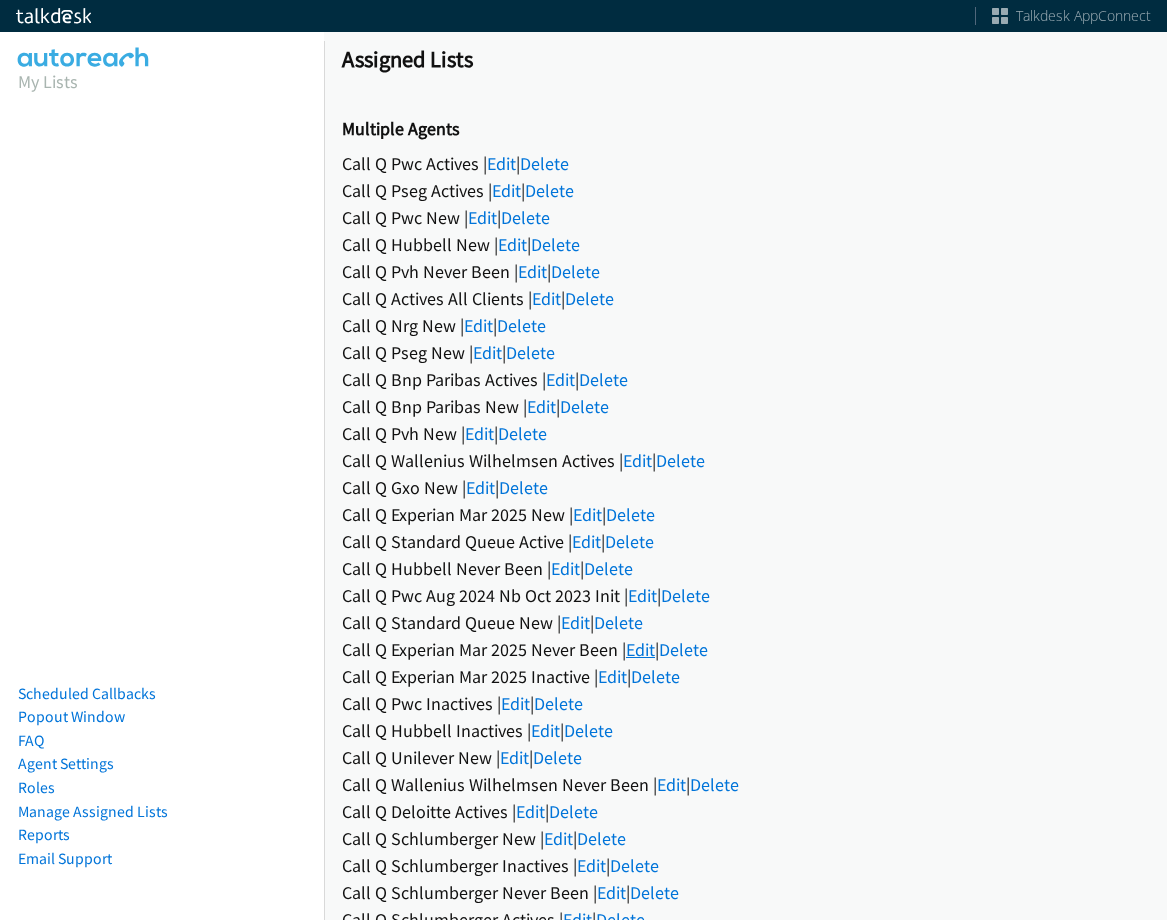 click on "Edit" at bounding box center (640, 649) 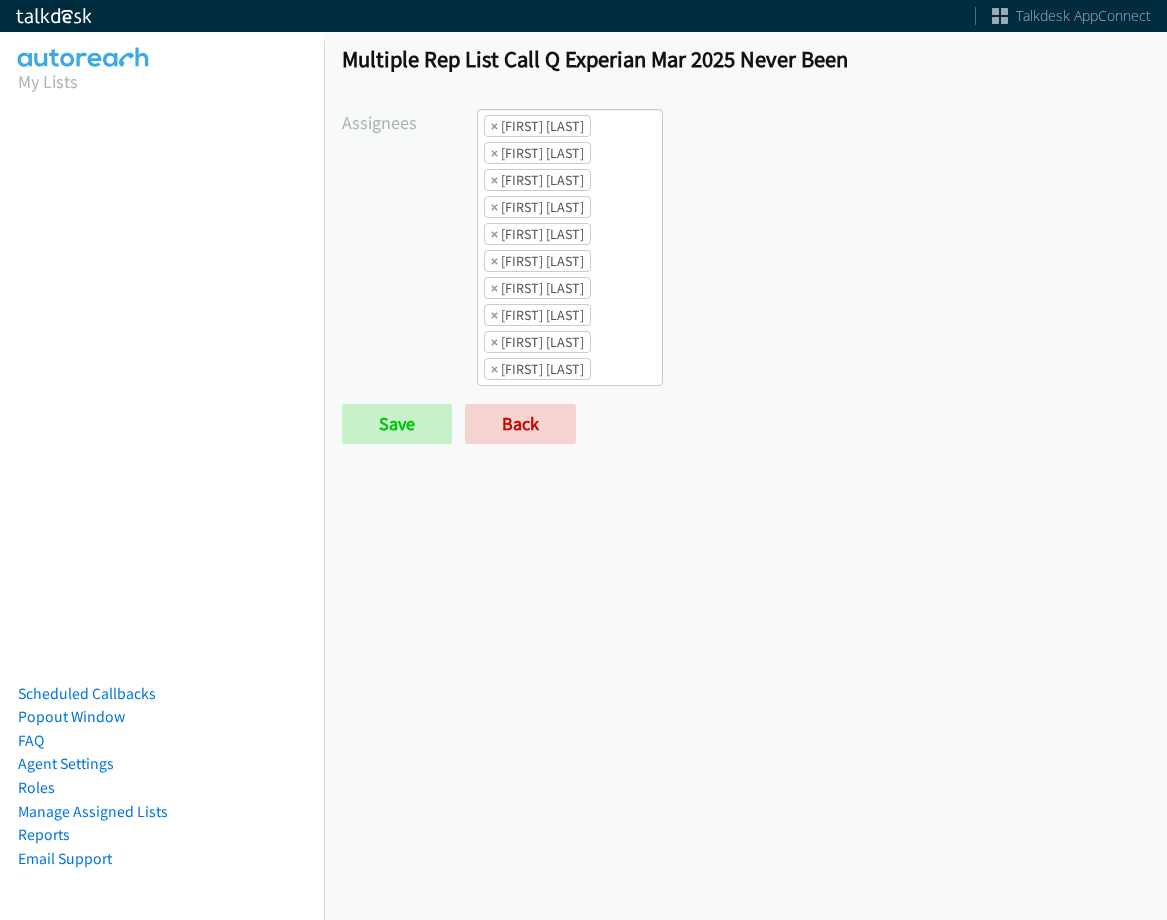 scroll, scrollTop: 0, scrollLeft: 0, axis: both 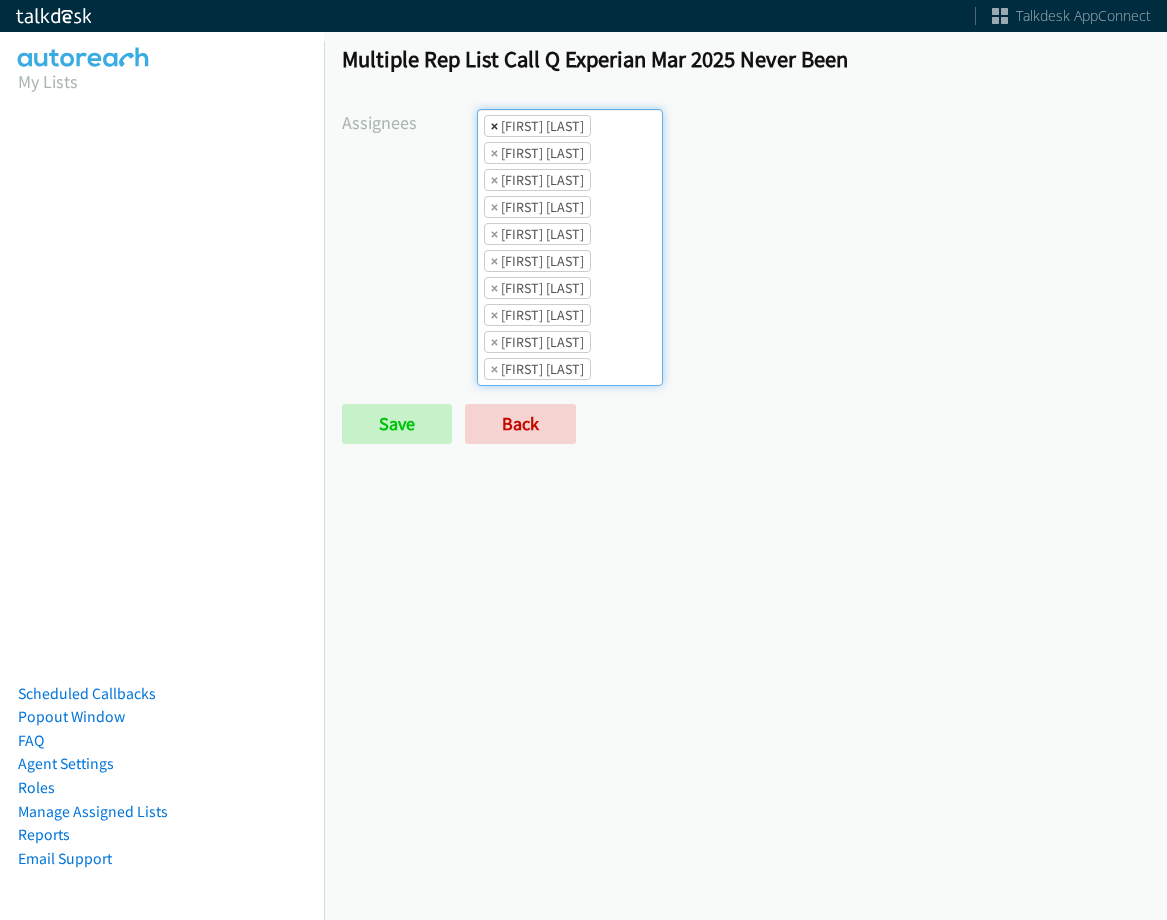 click on "×" at bounding box center [494, 126] 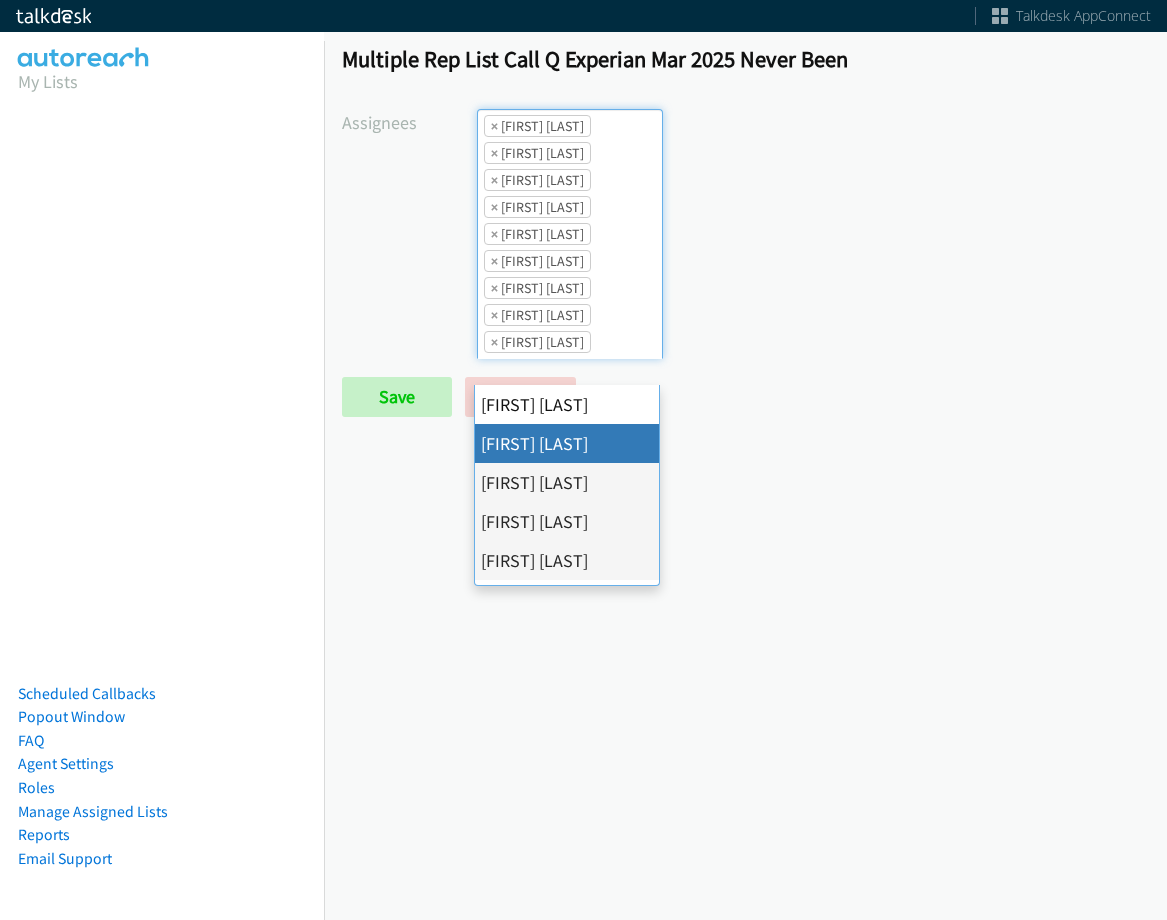 click on "×" at bounding box center [494, 126] 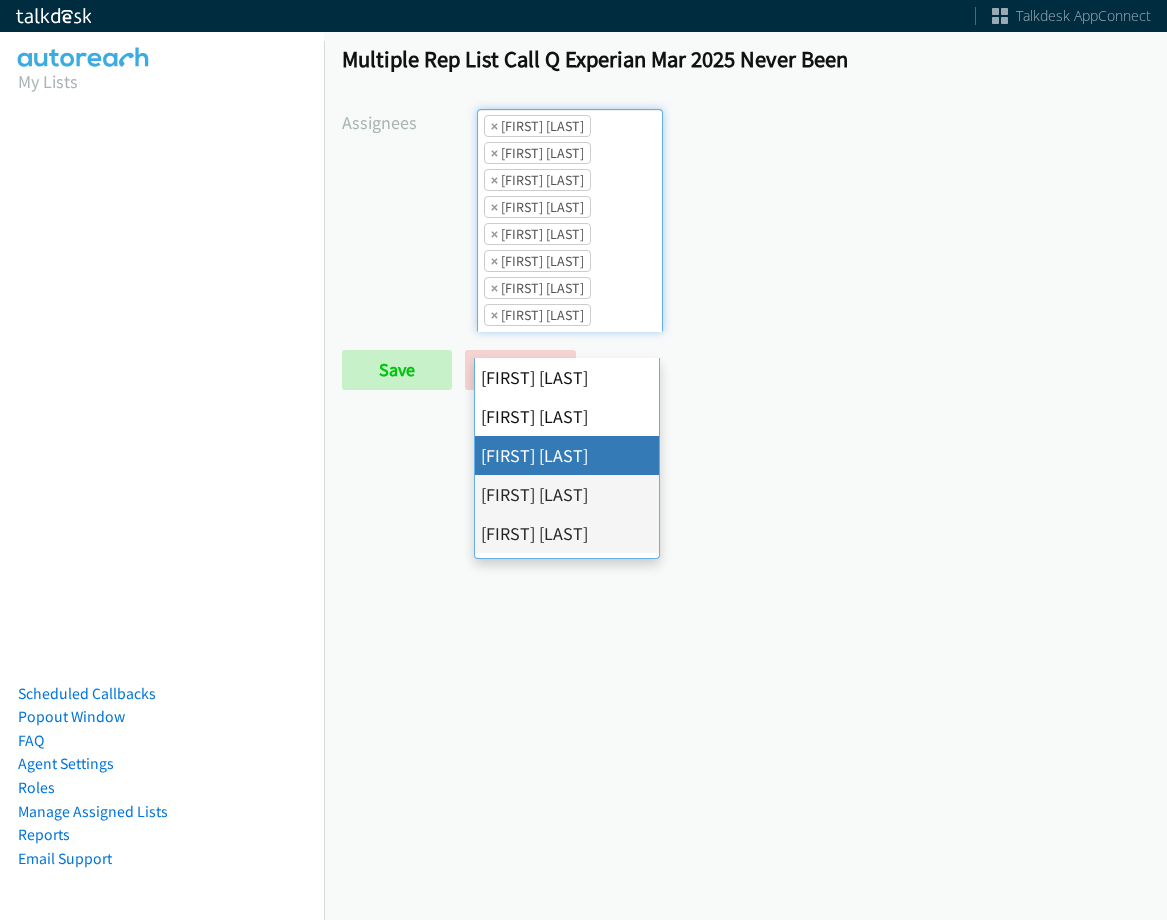 click on "×" at bounding box center [494, 126] 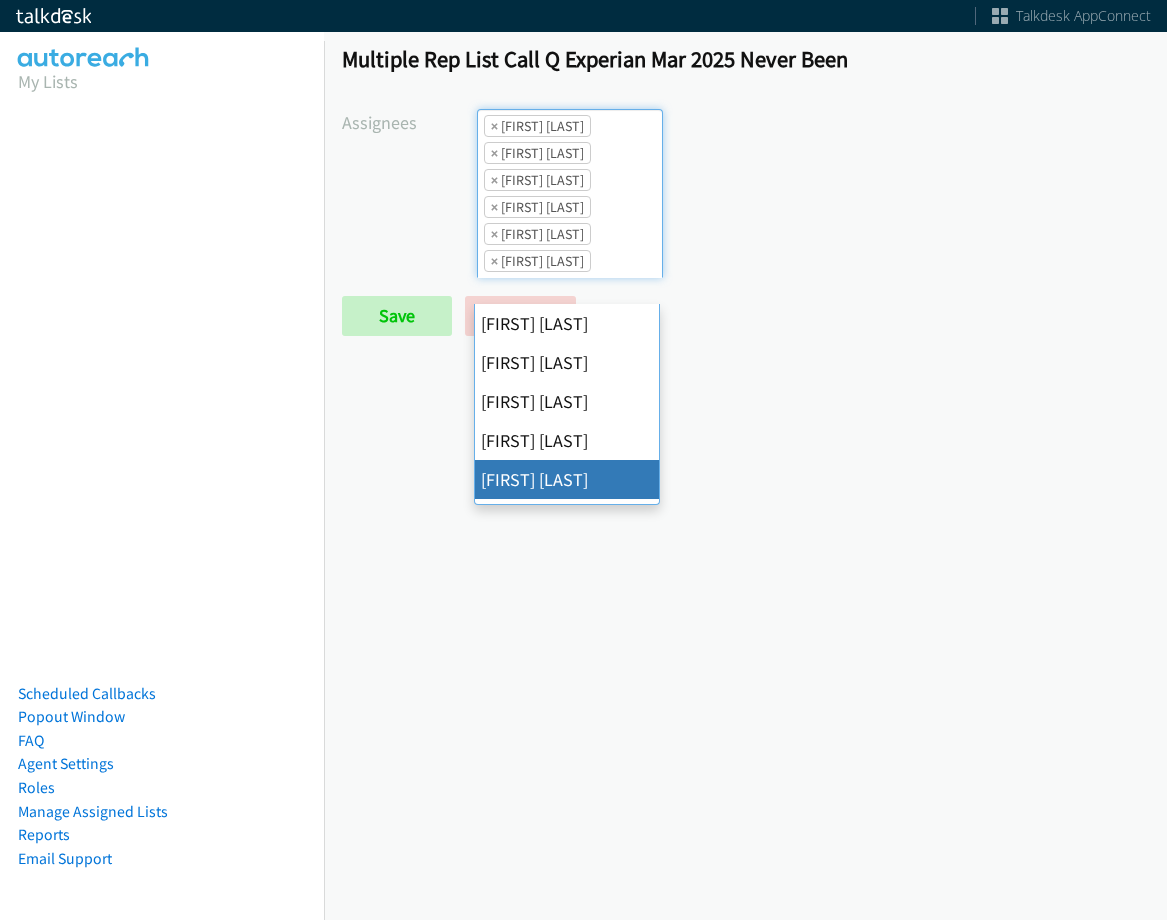 click on "×" at bounding box center [494, 126] 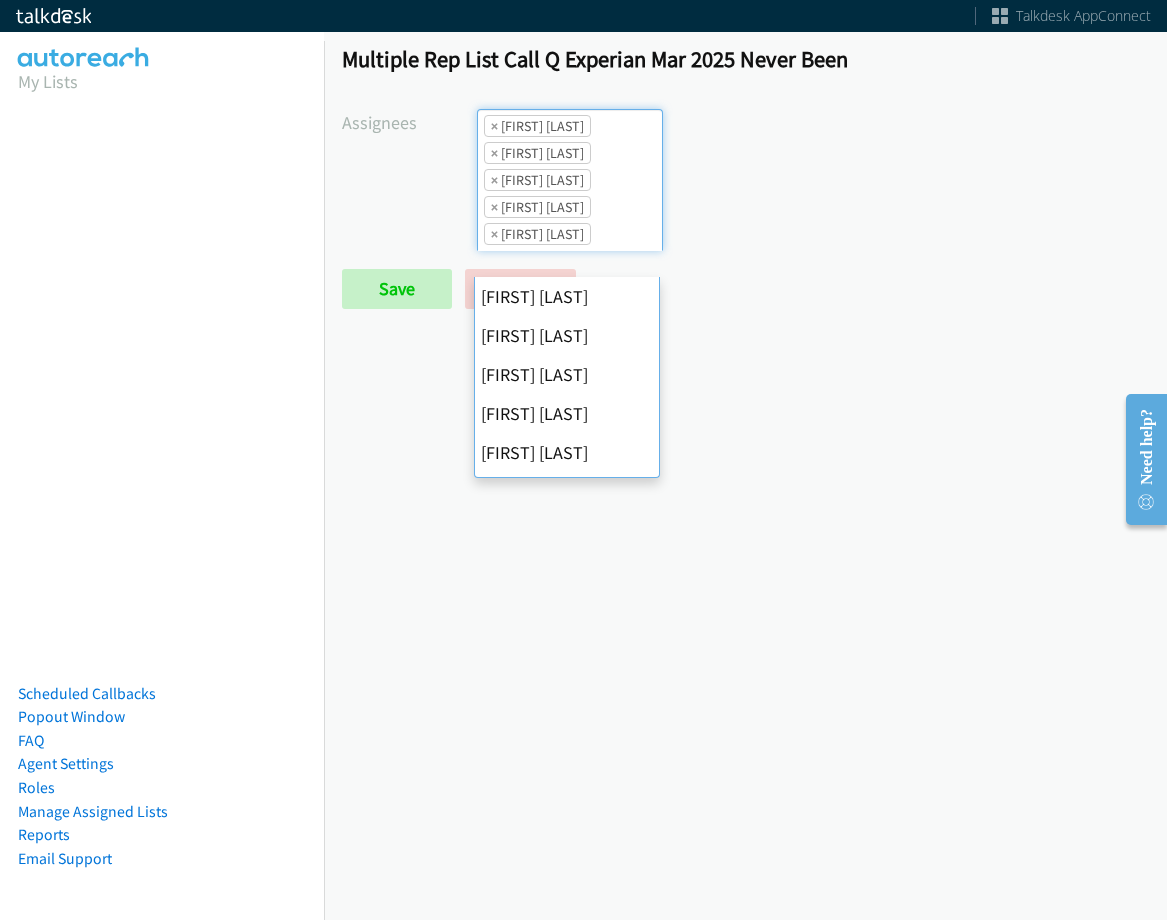 scroll, scrollTop: 234, scrollLeft: 0, axis: vertical 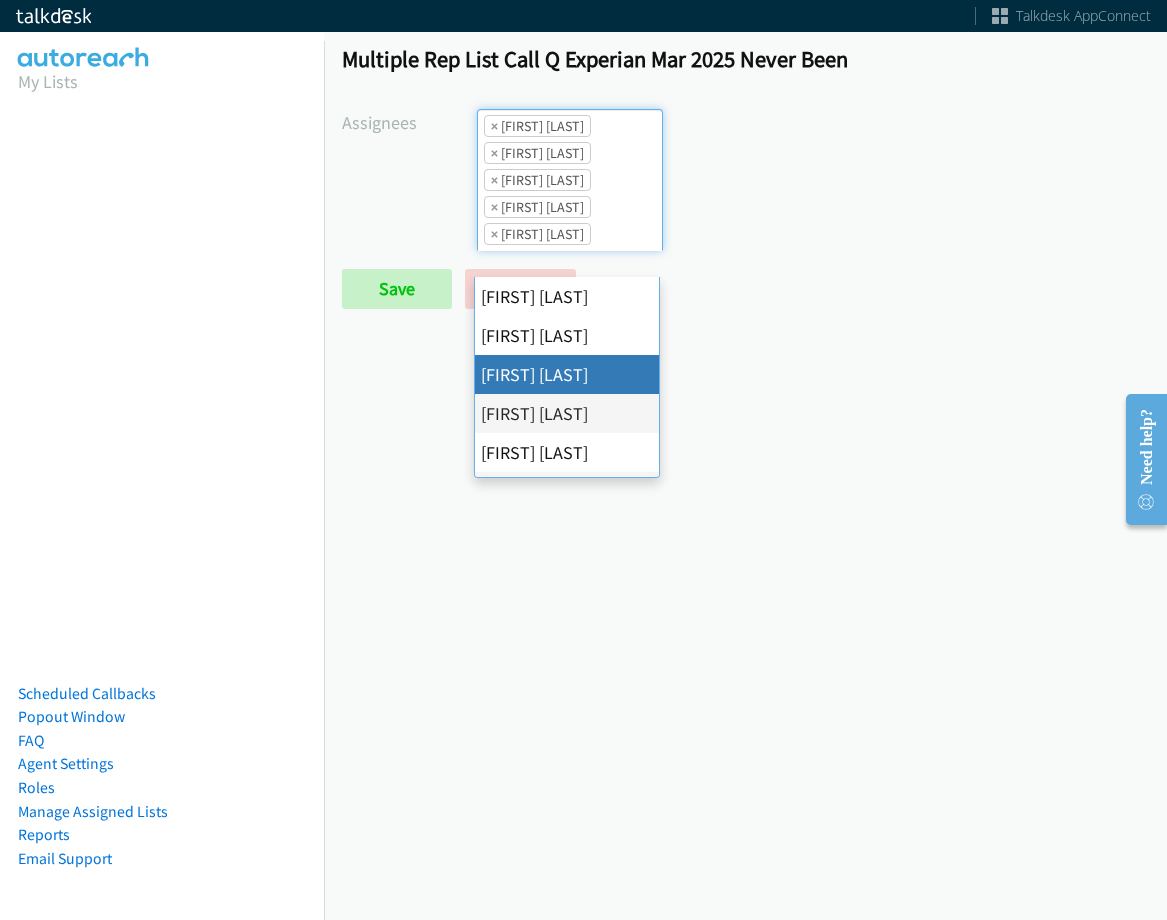 click on "×" at bounding box center (494, 126) 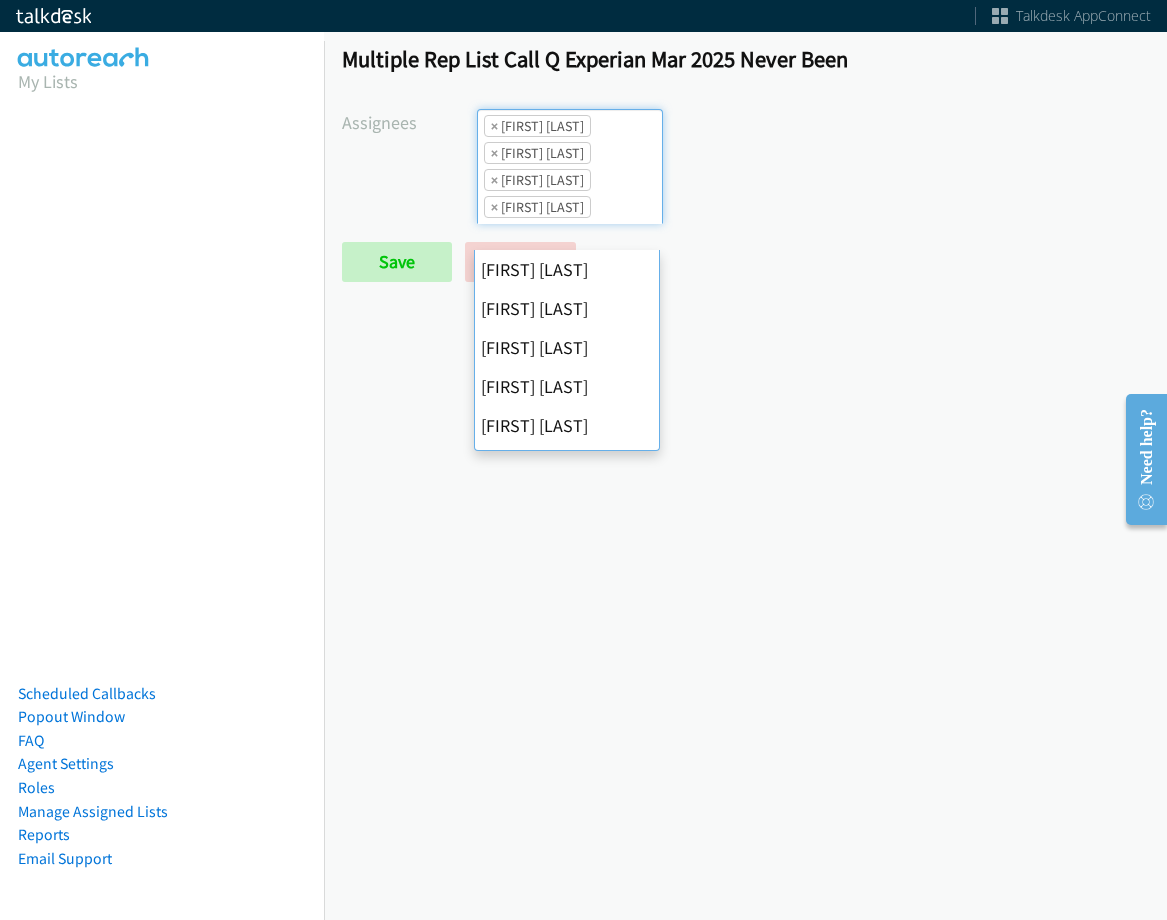 scroll, scrollTop: 273, scrollLeft: 0, axis: vertical 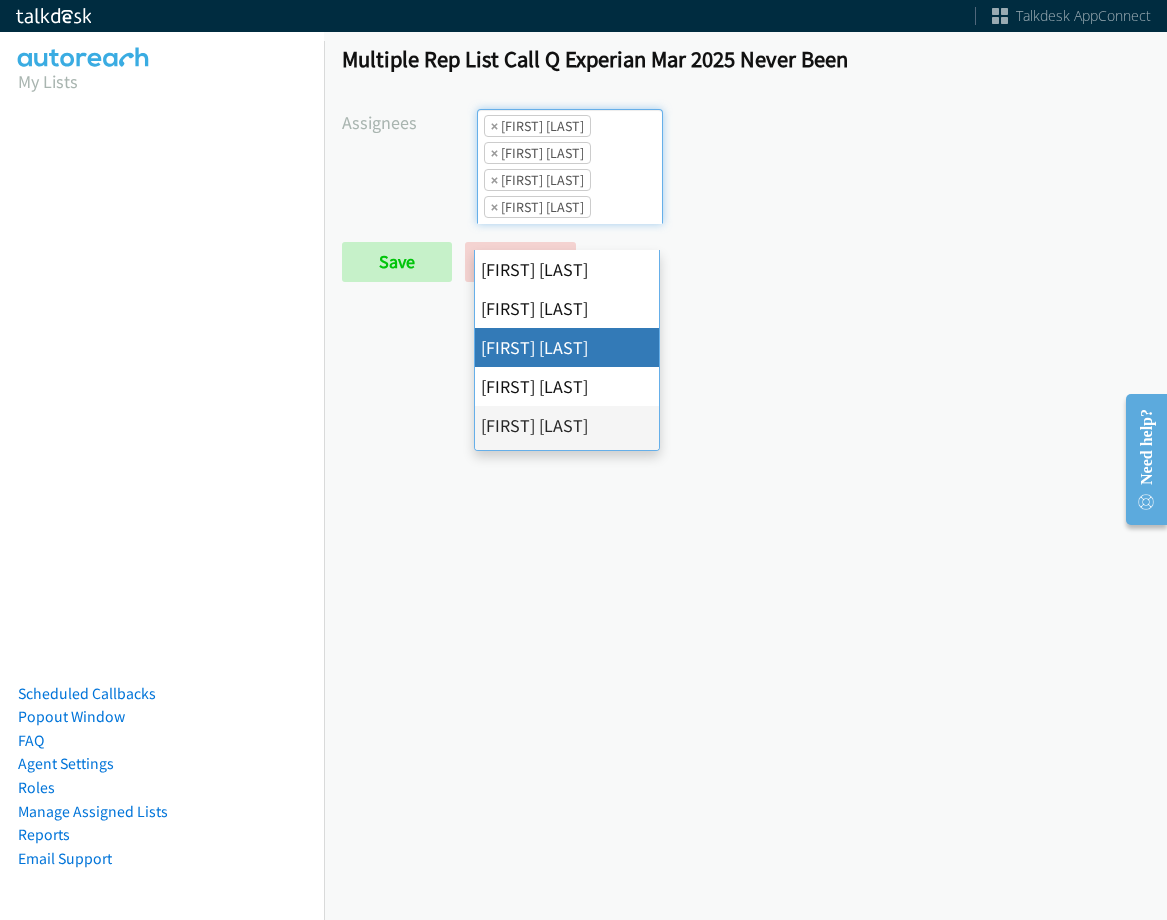 click on "×" at bounding box center [494, 126] 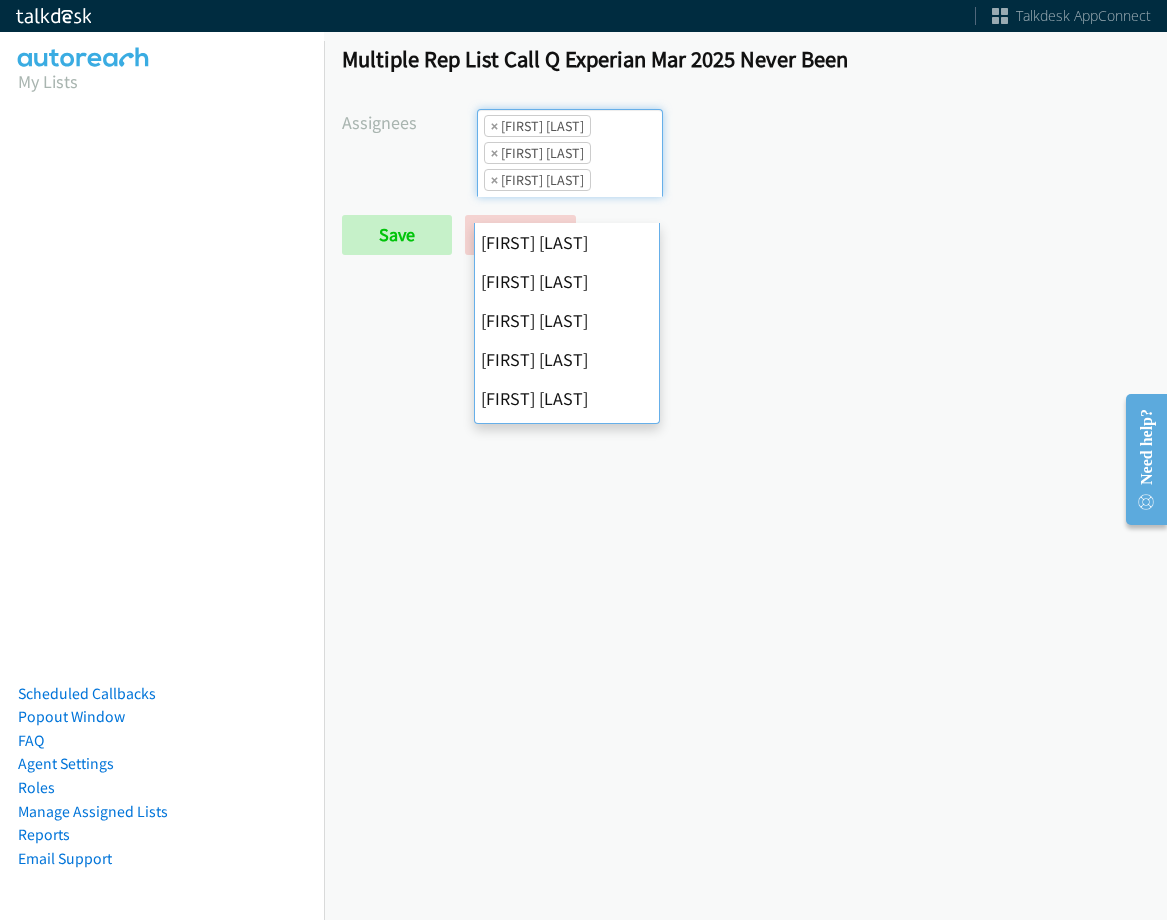 click on "×" at bounding box center [494, 126] 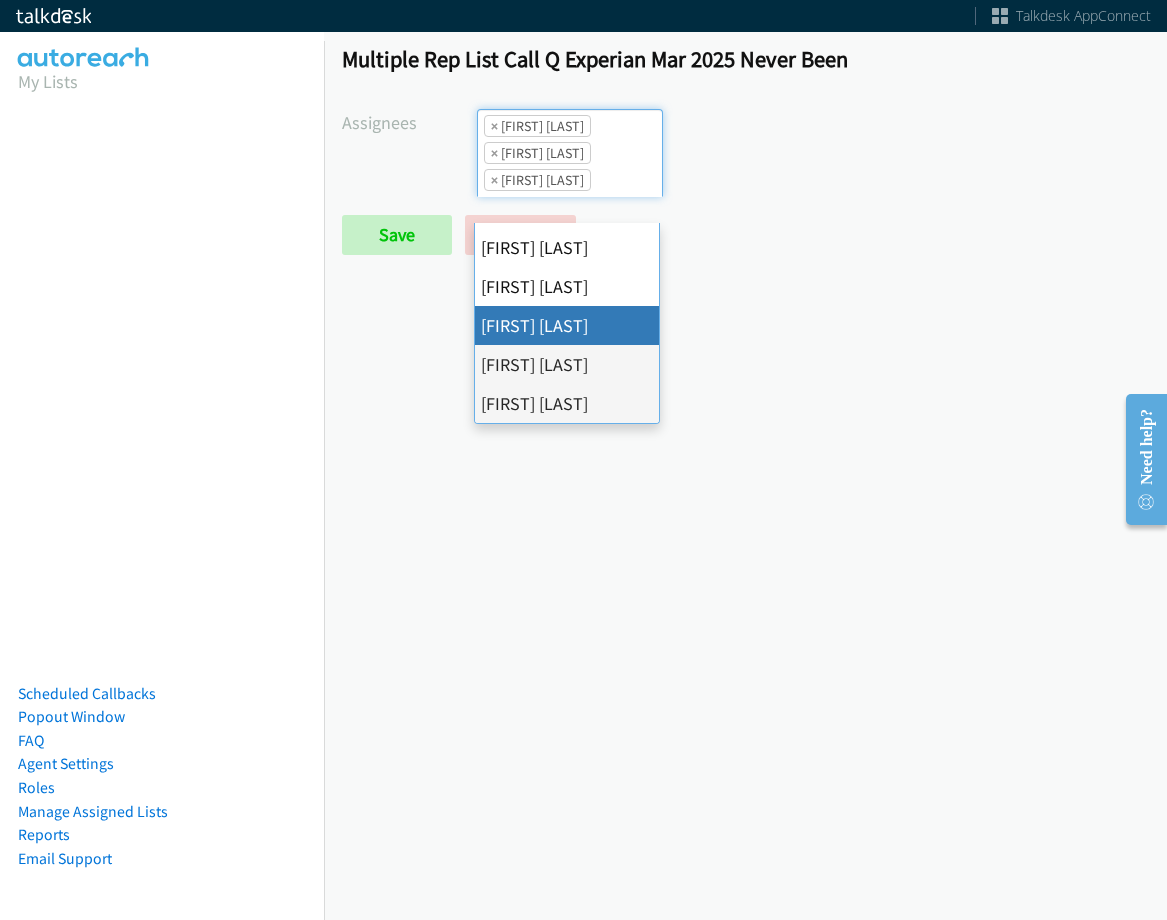 select on "fd8c5d46-30db-44cb-8f0d-00da318b790a" 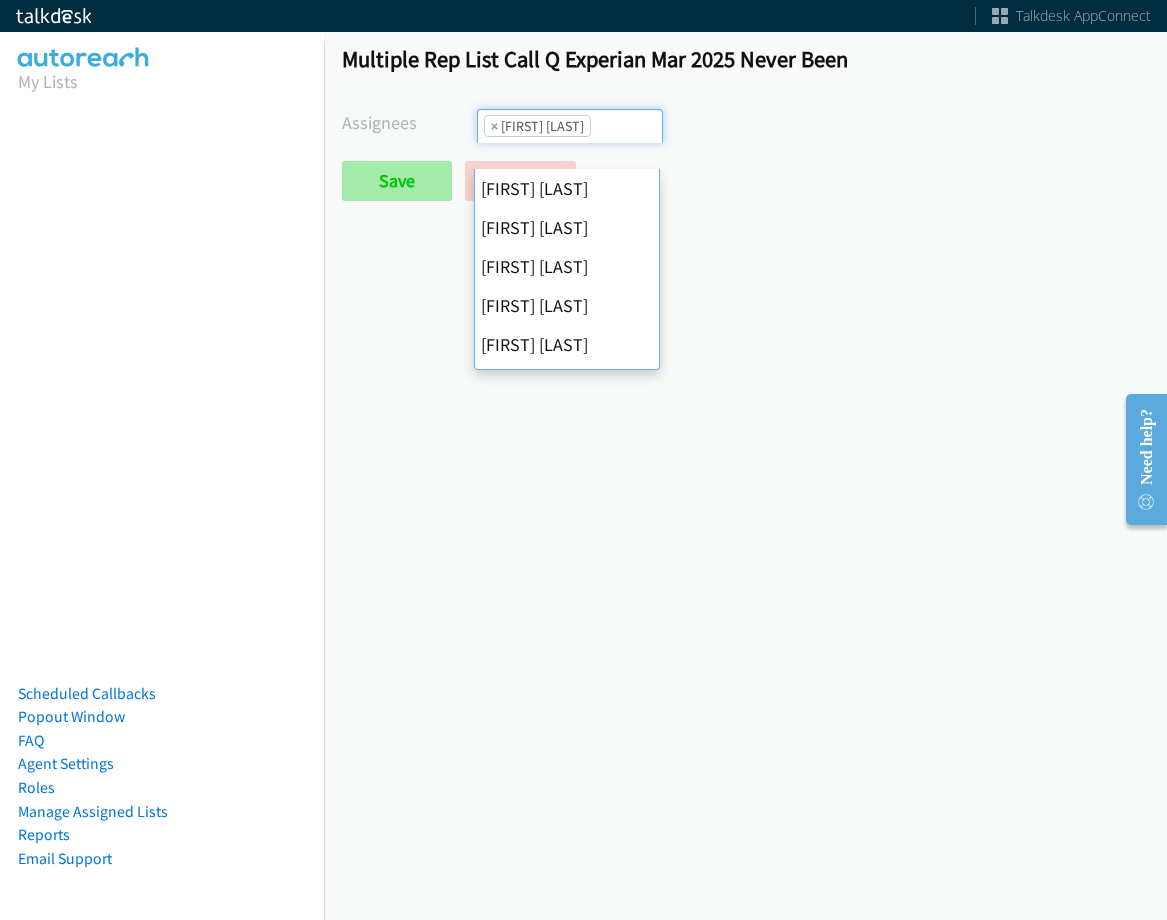 scroll, scrollTop: 346, scrollLeft: 0, axis: vertical 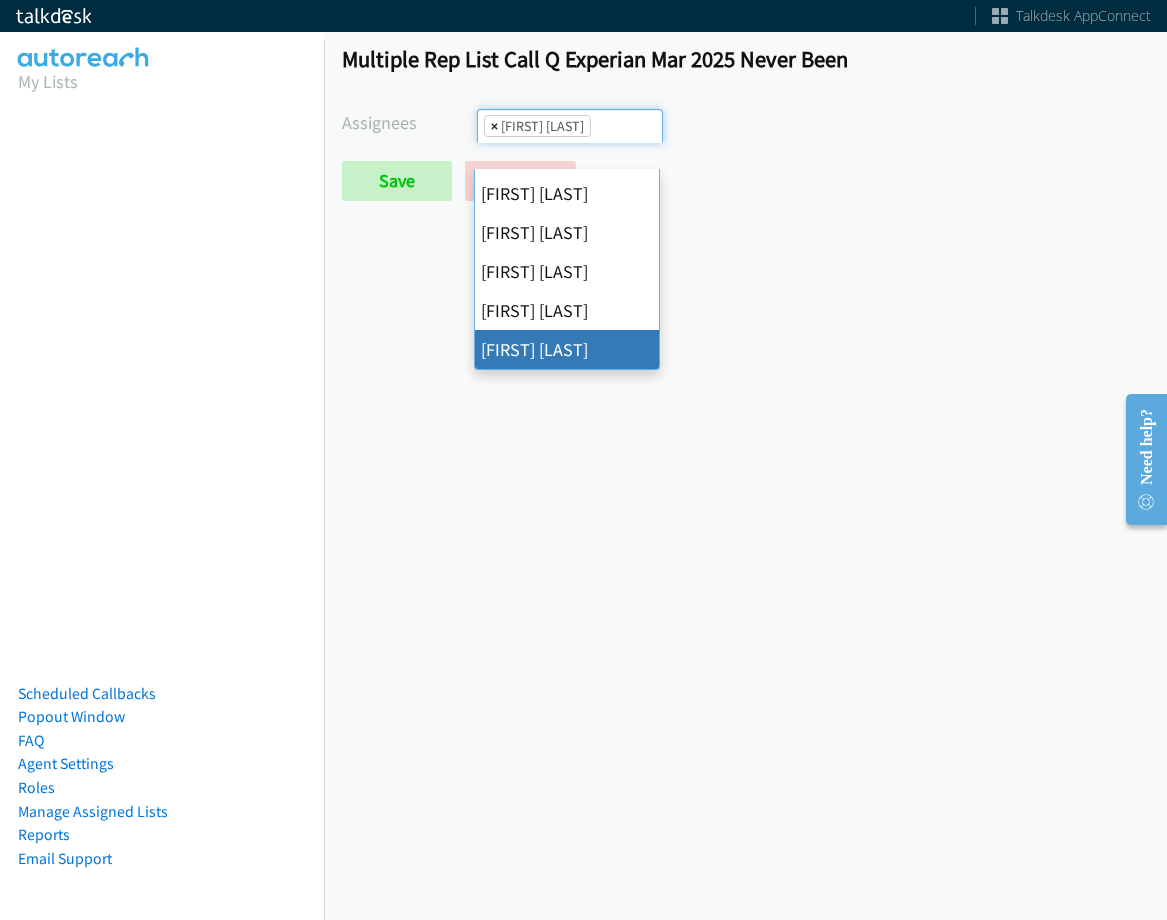 click on "×" at bounding box center [494, 126] 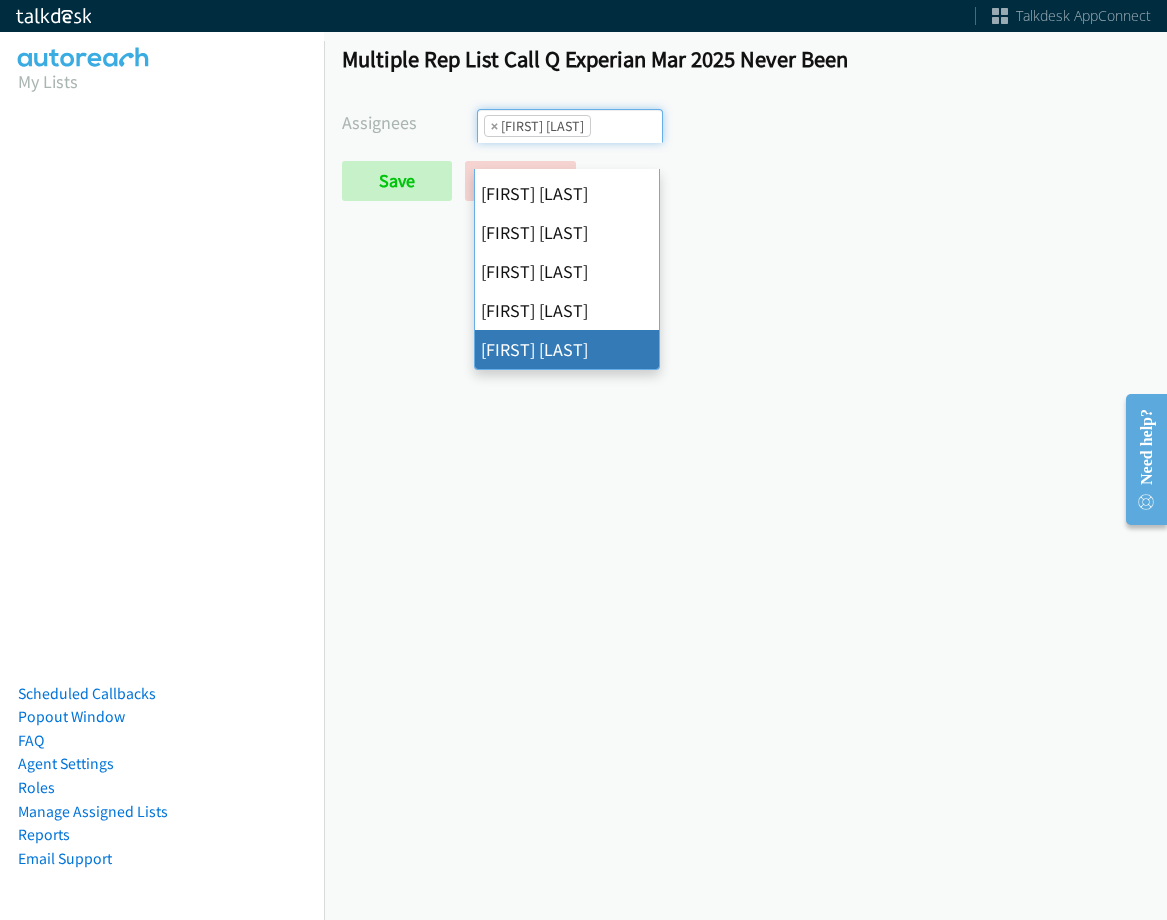 scroll, scrollTop: 0, scrollLeft: 0, axis: both 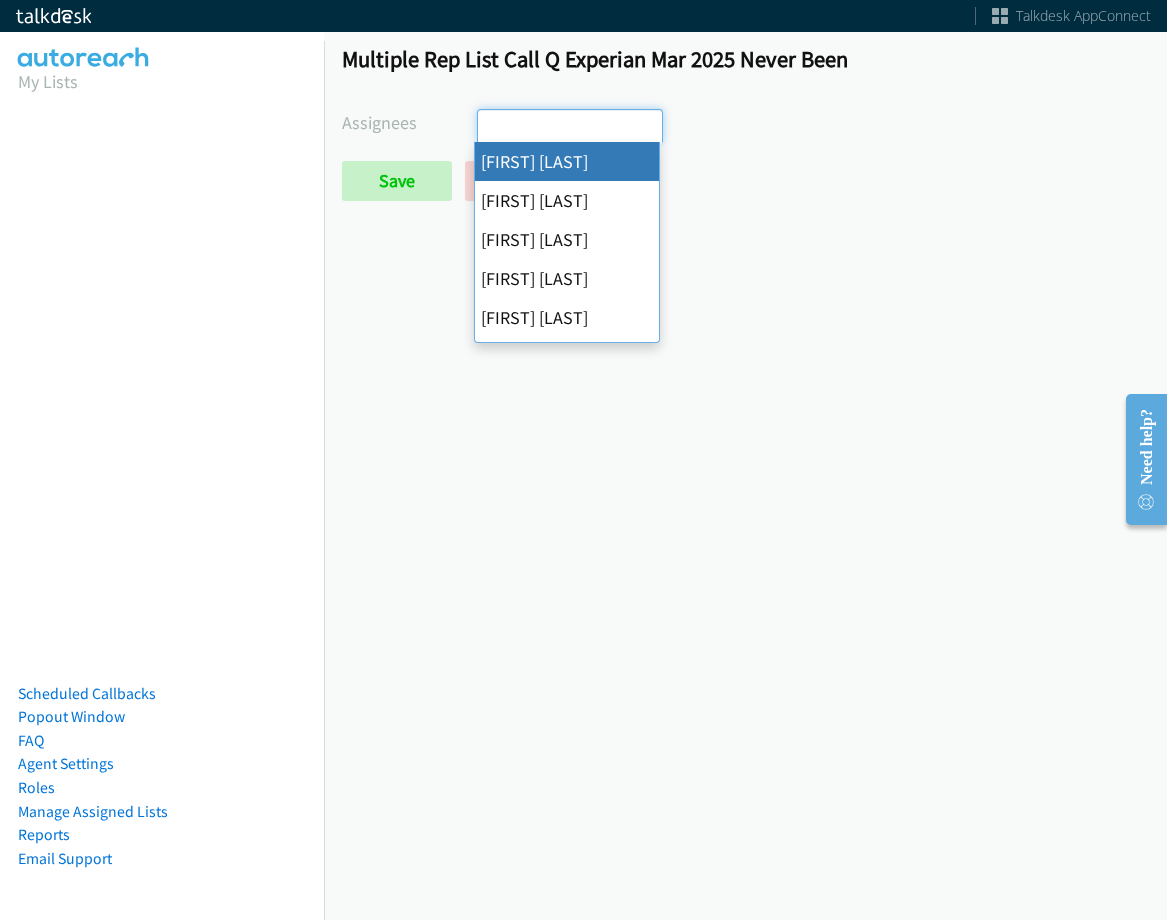 click on "Multiple Rep List   Call Q Experian Mar 2025 Never Been
Assignees
Abigail Odhiambo
Alana Ruiz
Cathy Shahan
Charles Ross
Daquaya Johnson
Ian
Jada Caton
James Robertson
Jasmin Martinez
Jordan Stehlik
Michael Mallh
Rodnika Murphy
Tatiana Medina
Trevonna Lancaster
Save
Back" at bounding box center (745, 132) 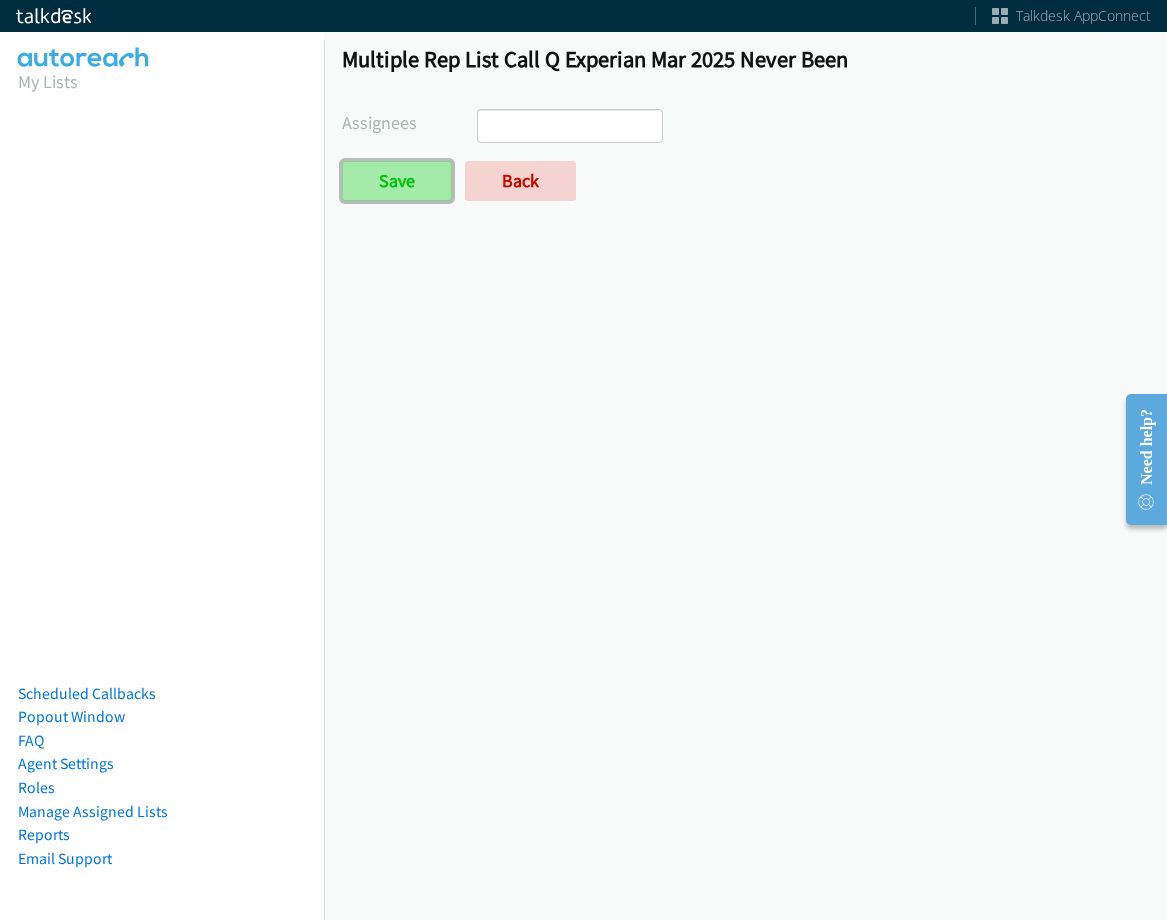 click on "Save" at bounding box center (397, 181) 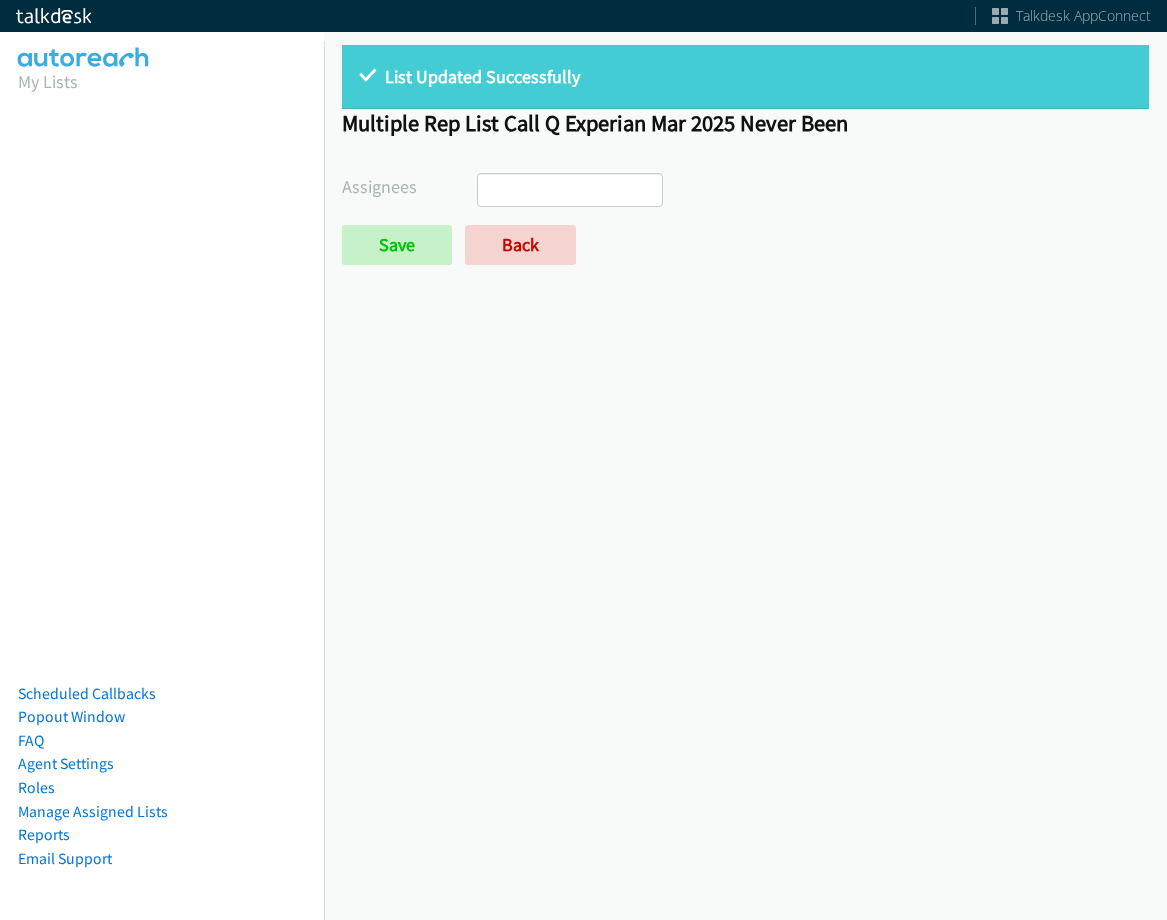 select 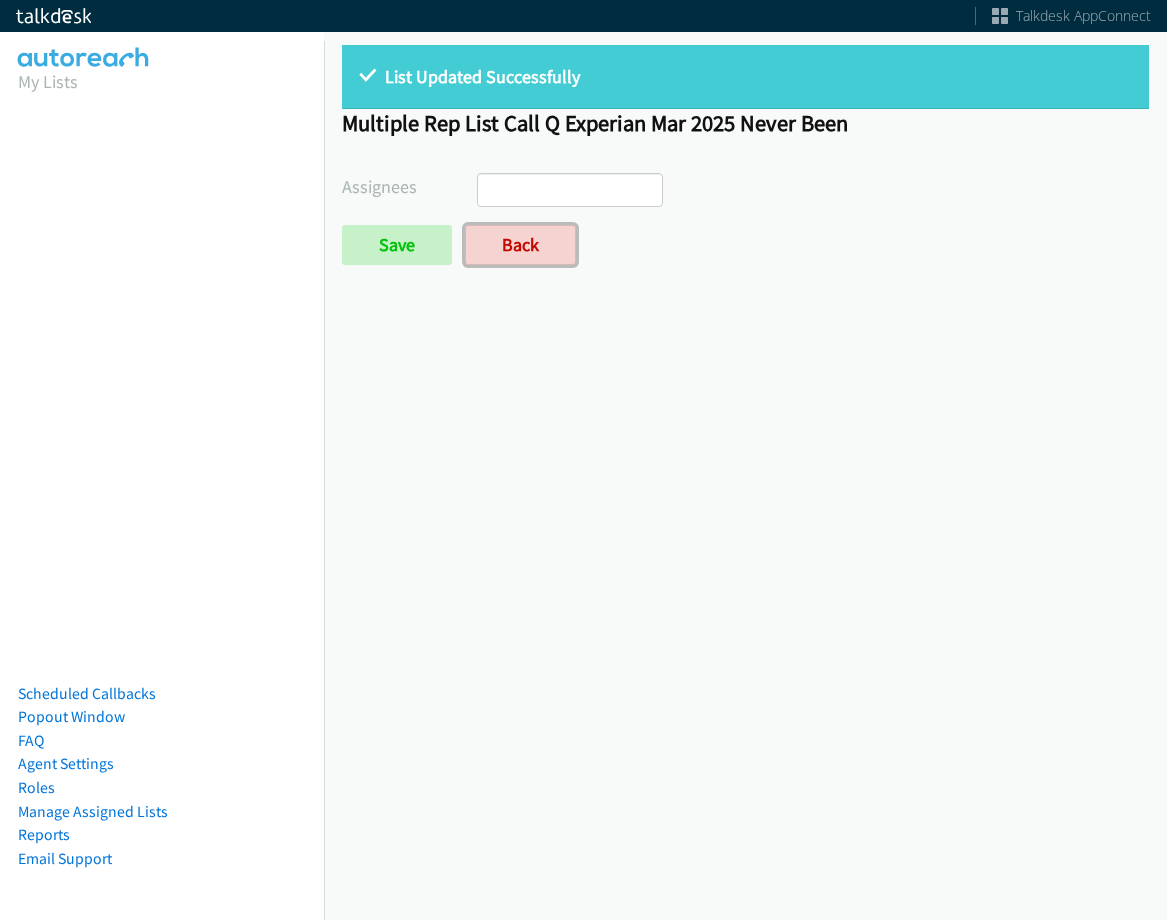 click on "Back" at bounding box center (520, 245) 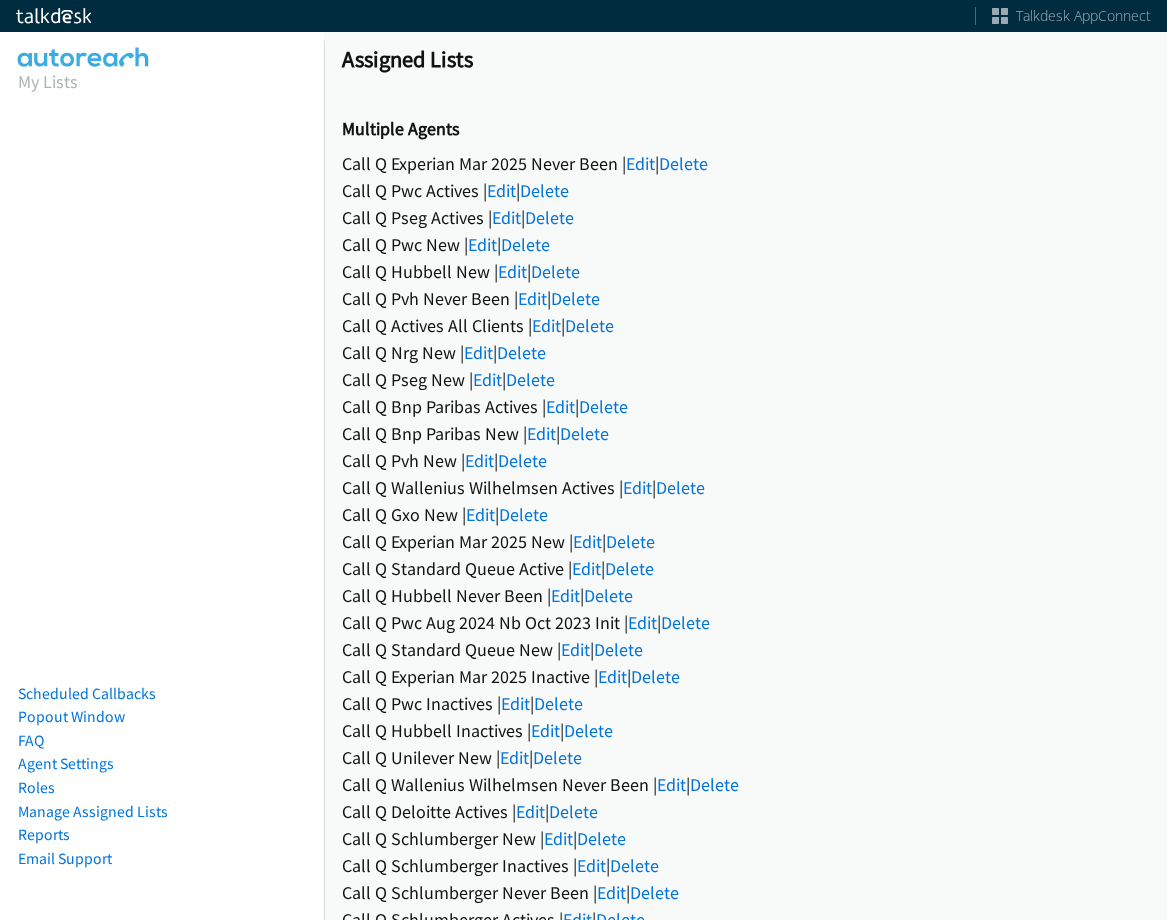 scroll, scrollTop: 0, scrollLeft: 0, axis: both 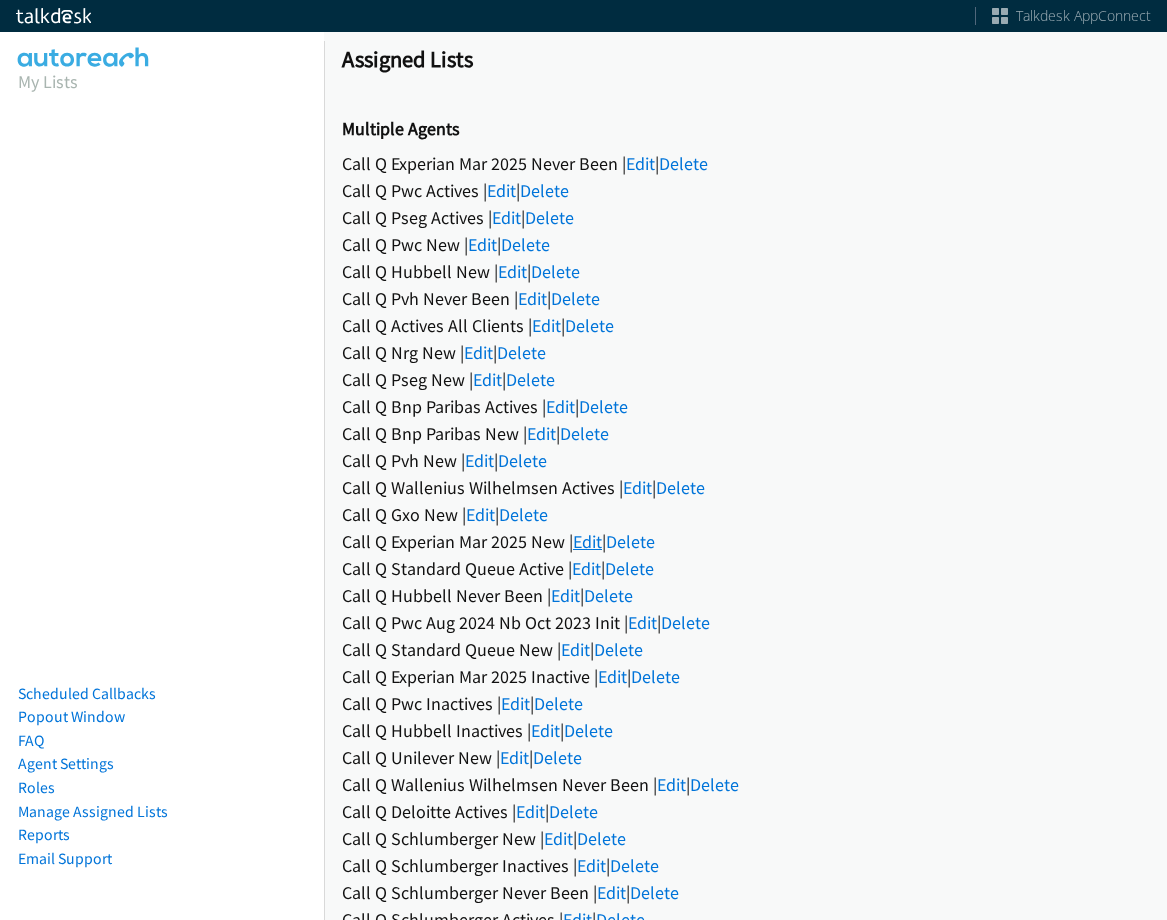 click on "Edit" at bounding box center [587, 541] 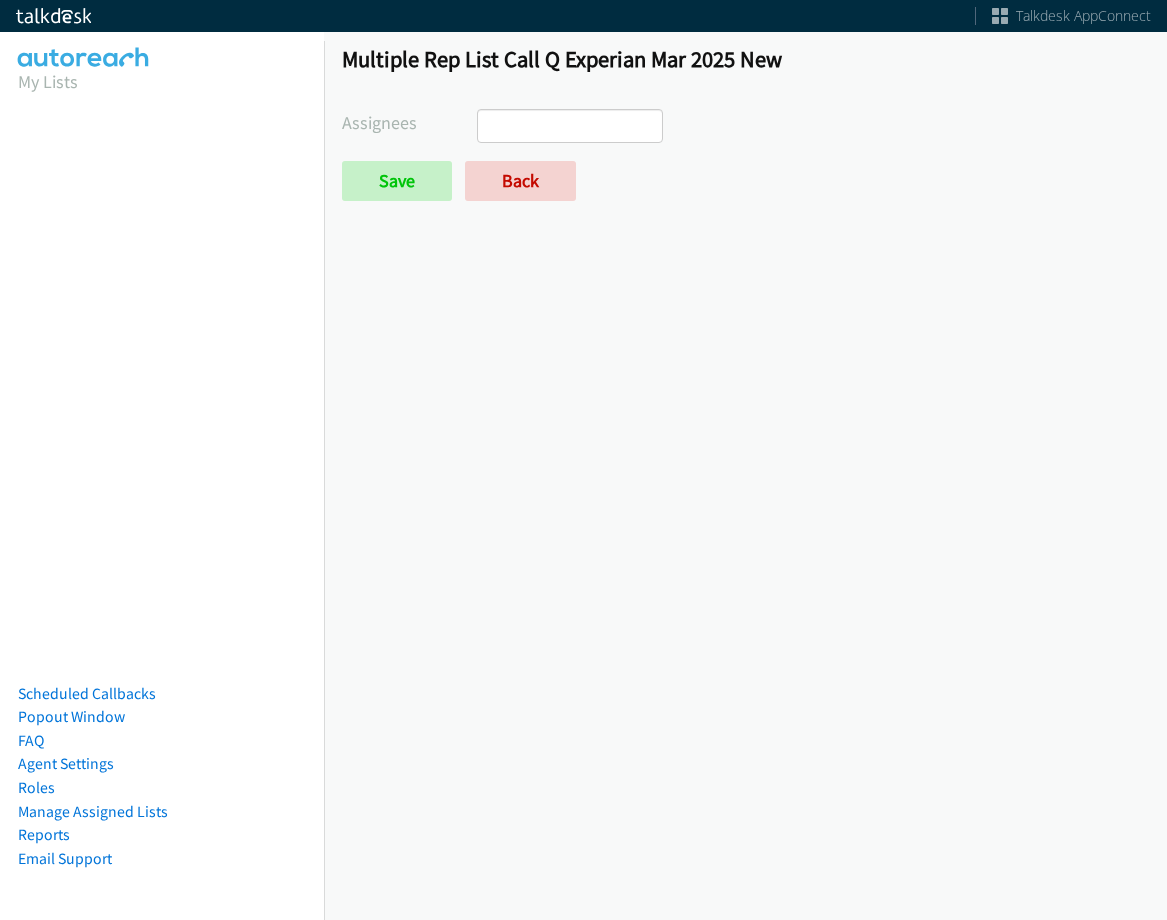 select 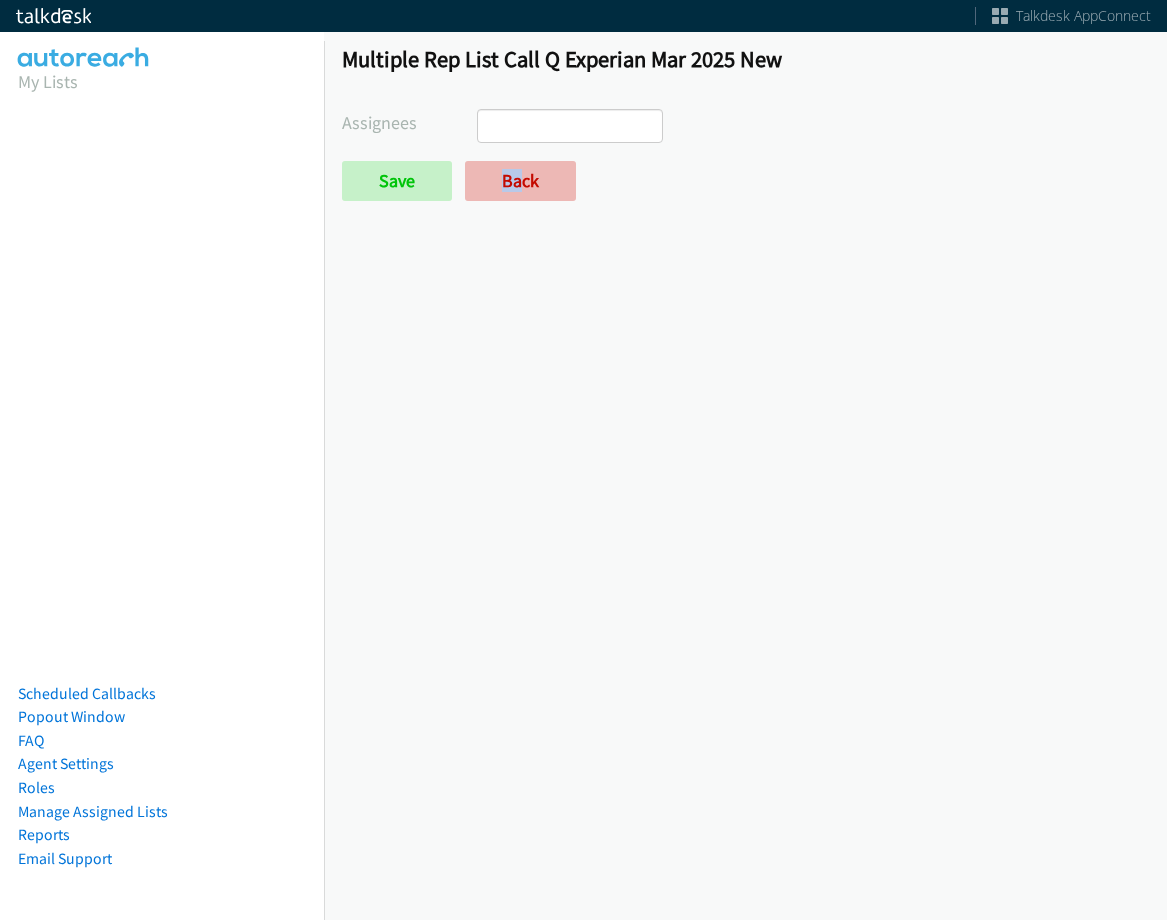 click on "Assignees
Abigail Odhiambo
Alana Ruiz
Cathy Shahan
Charles Ross
Daquaya Johnson
Ian
Jada Caton
James Robertson
Jasmin Martinez
Jordan Stehlik
Michael Mallh
Rodnika Murphy
Tatiana Medina
Trevonna Lancaster
Save
Back" at bounding box center [745, 155] 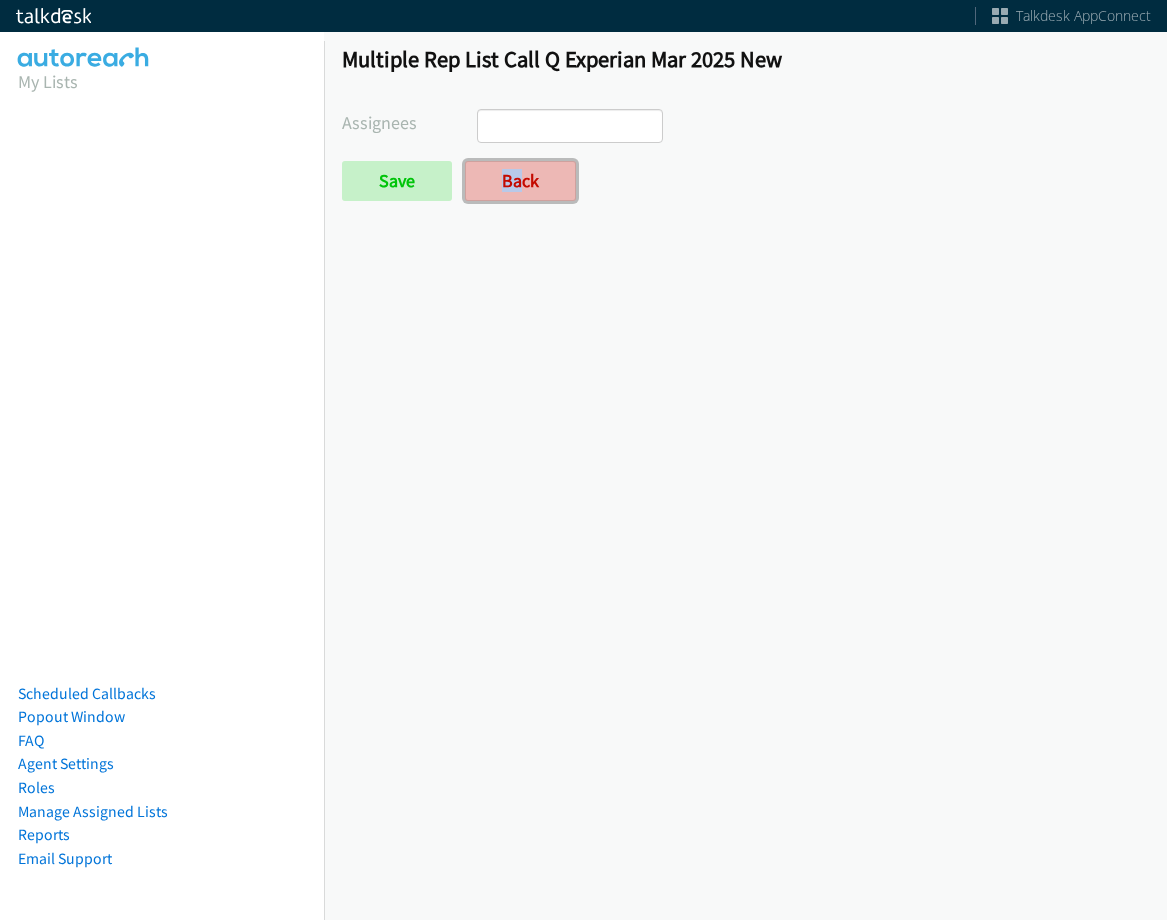 click on "Back" at bounding box center [520, 181] 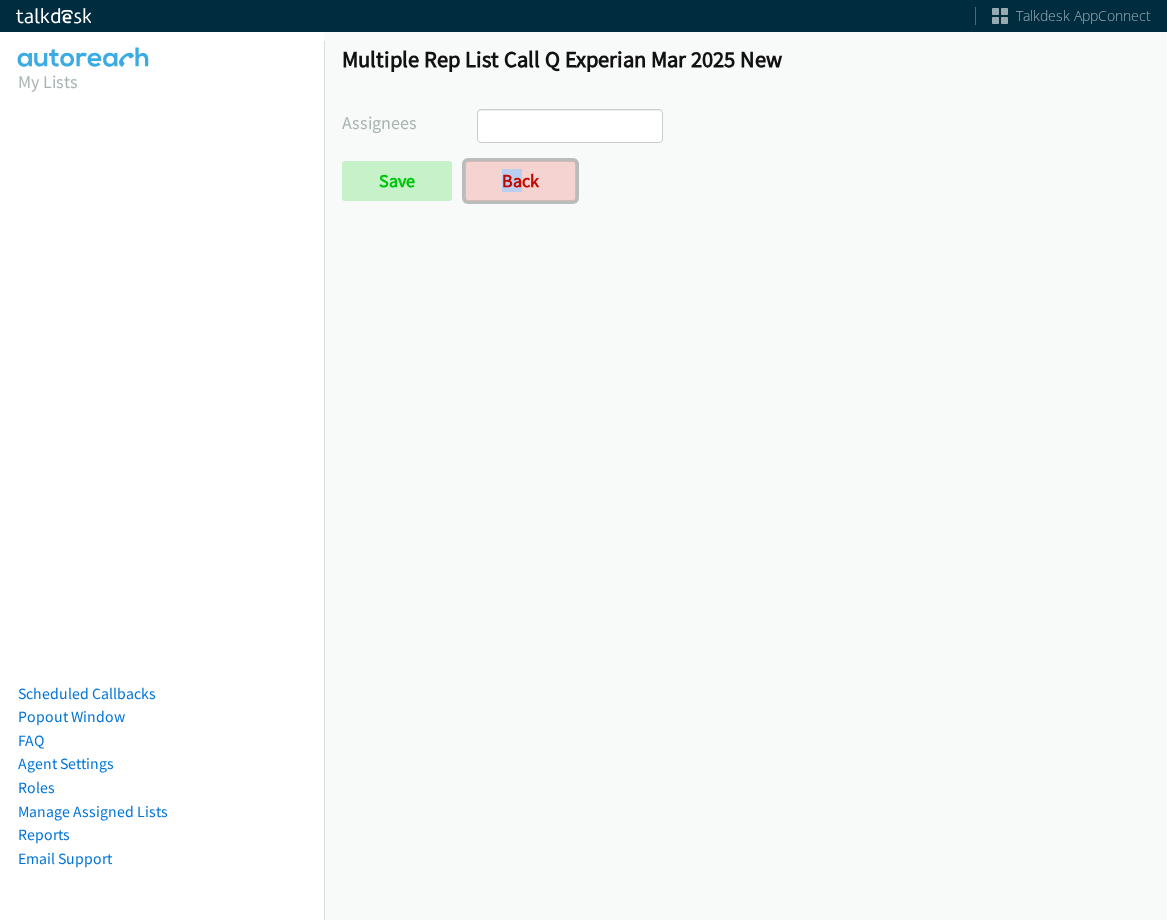 scroll, scrollTop: 0, scrollLeft: 0, axis: both 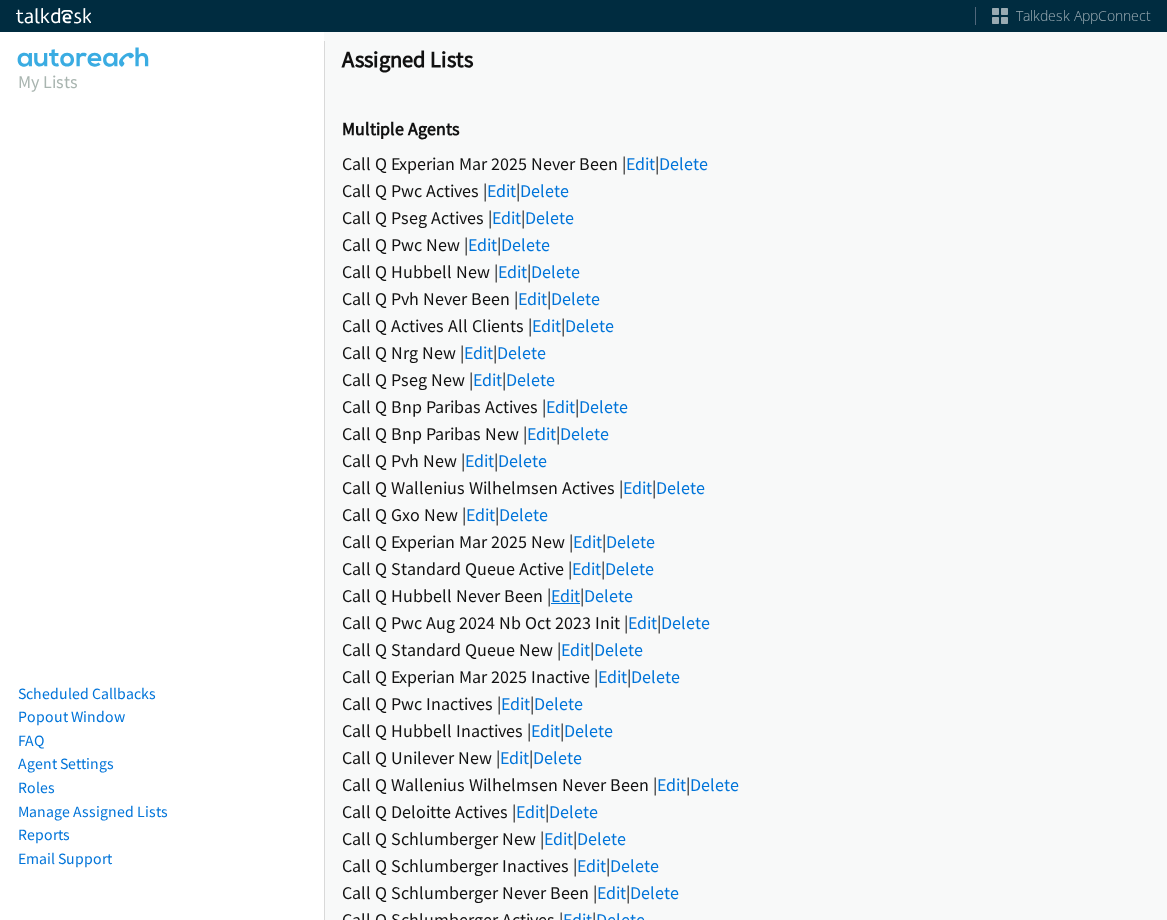 click on "Edit" at bounding box center (565, 595) 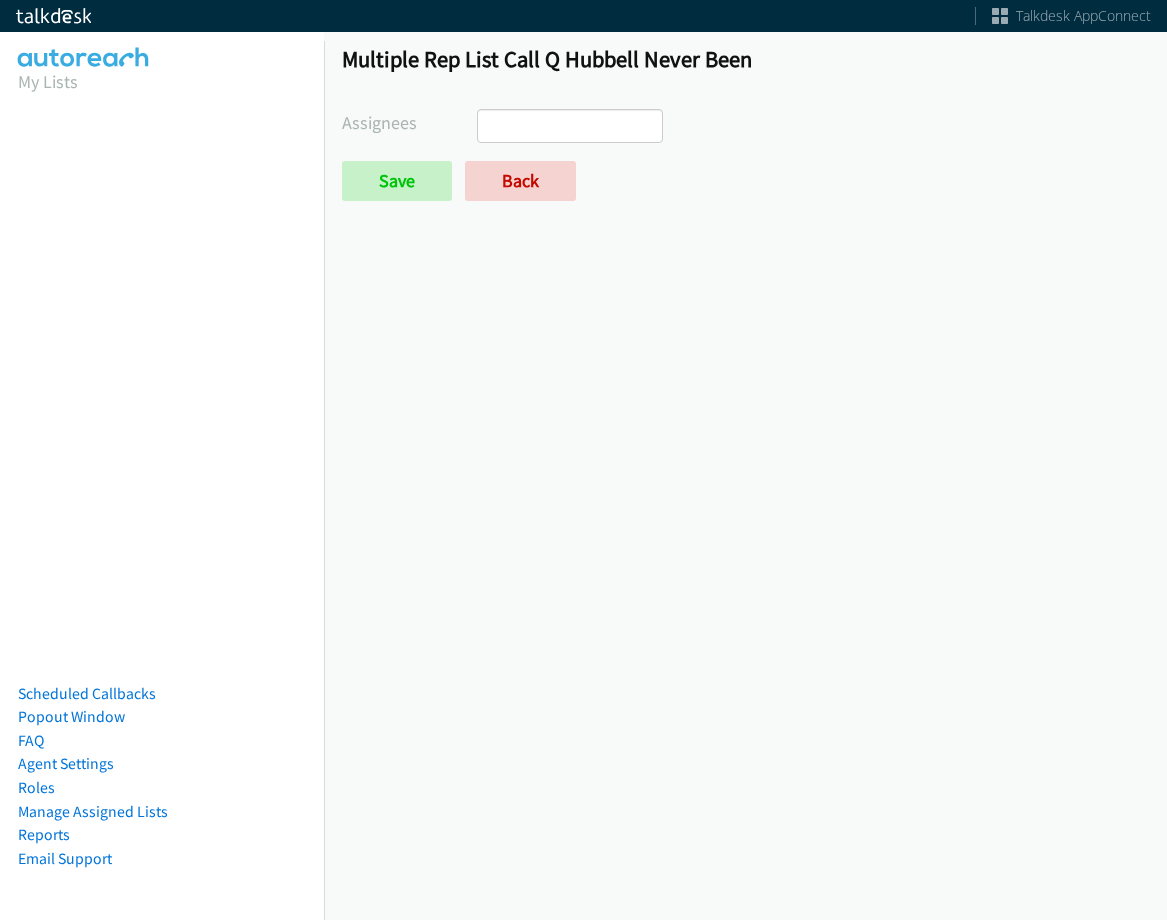 select 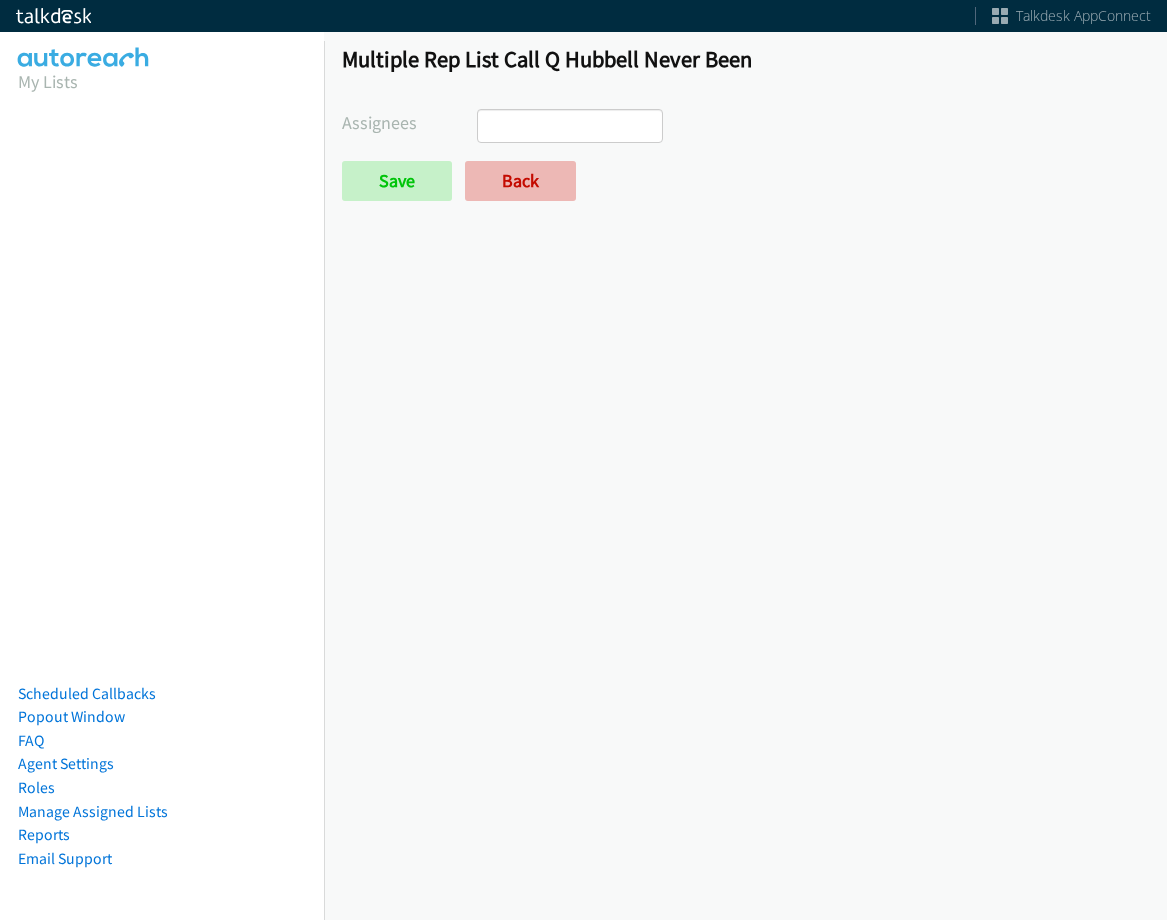 scroll, scrollTop: 0, scrollLeft: 0, axis: both 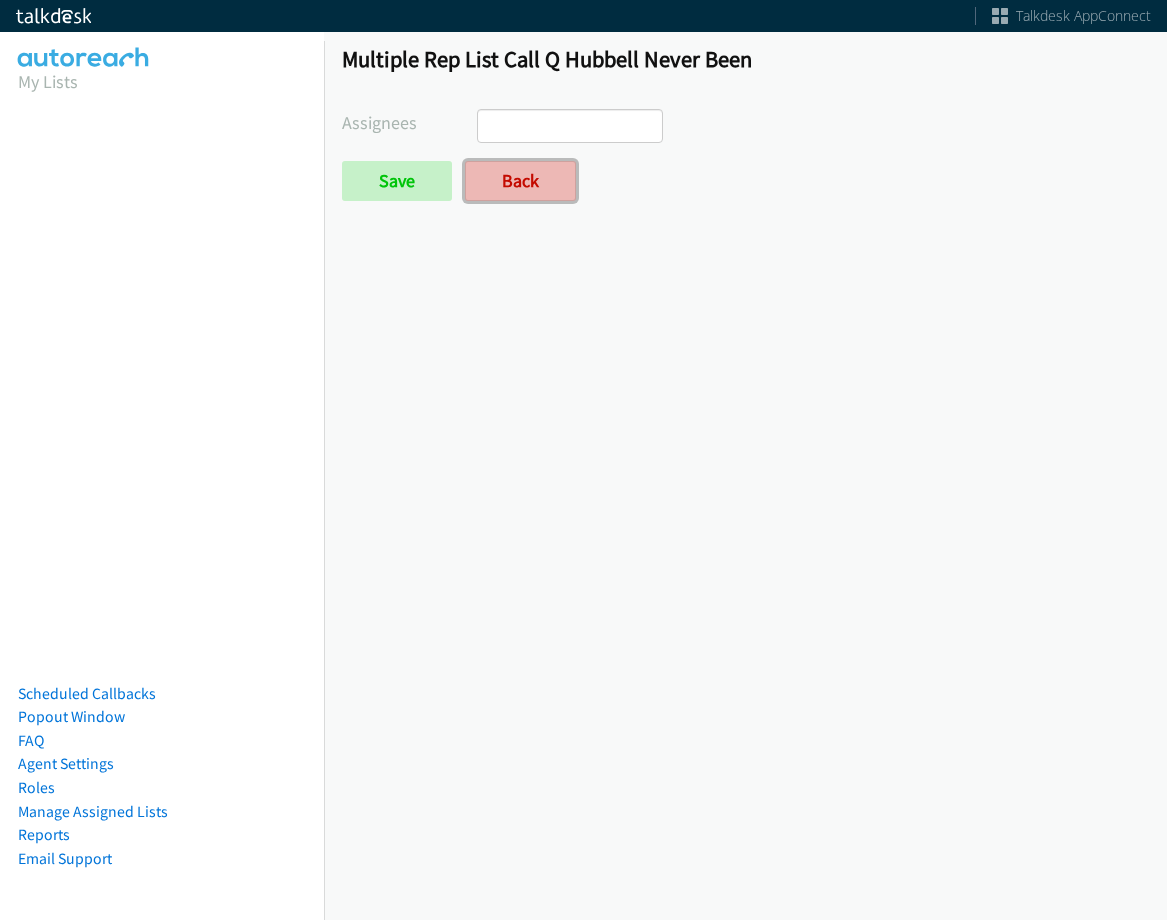 click on "Back" at bounding box center [520, 181] 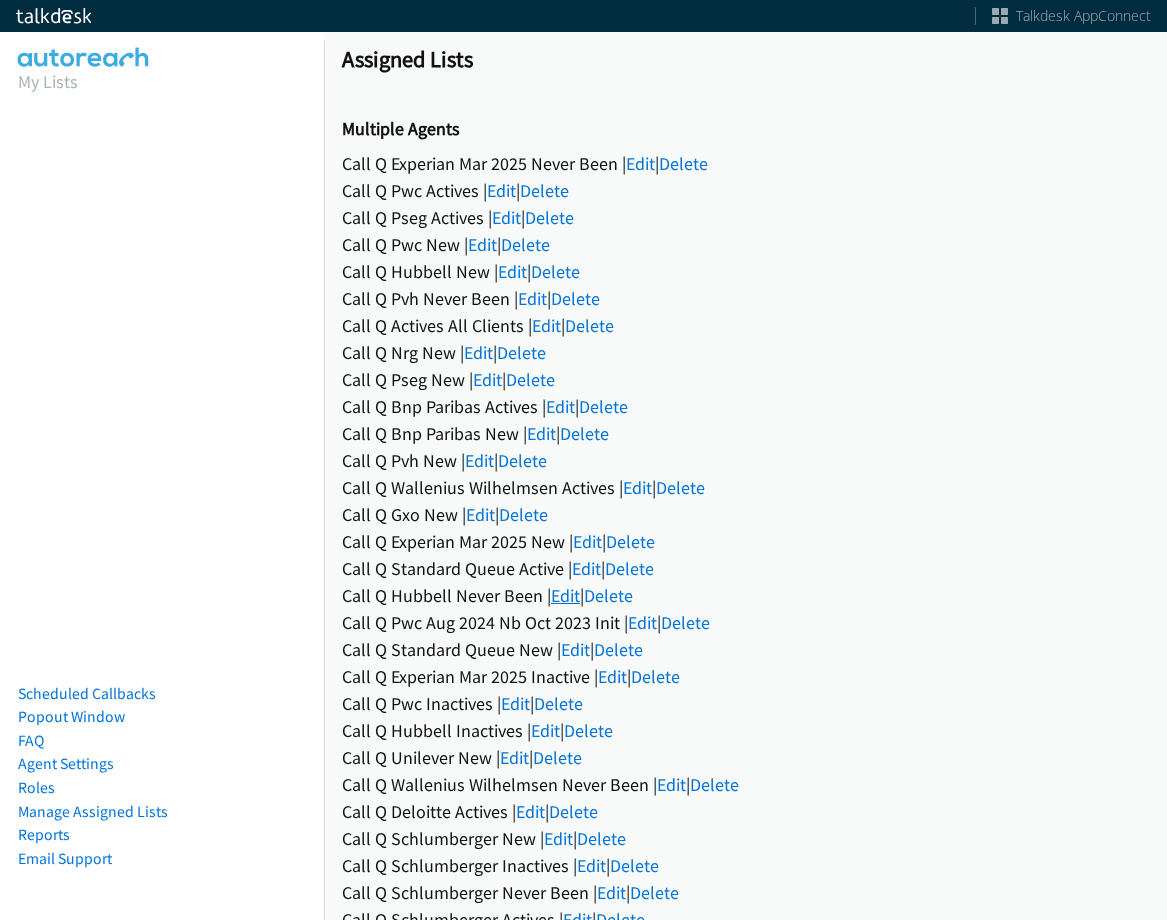 scroll, scrollTop: 0, scrollLeft: 0, axis: both 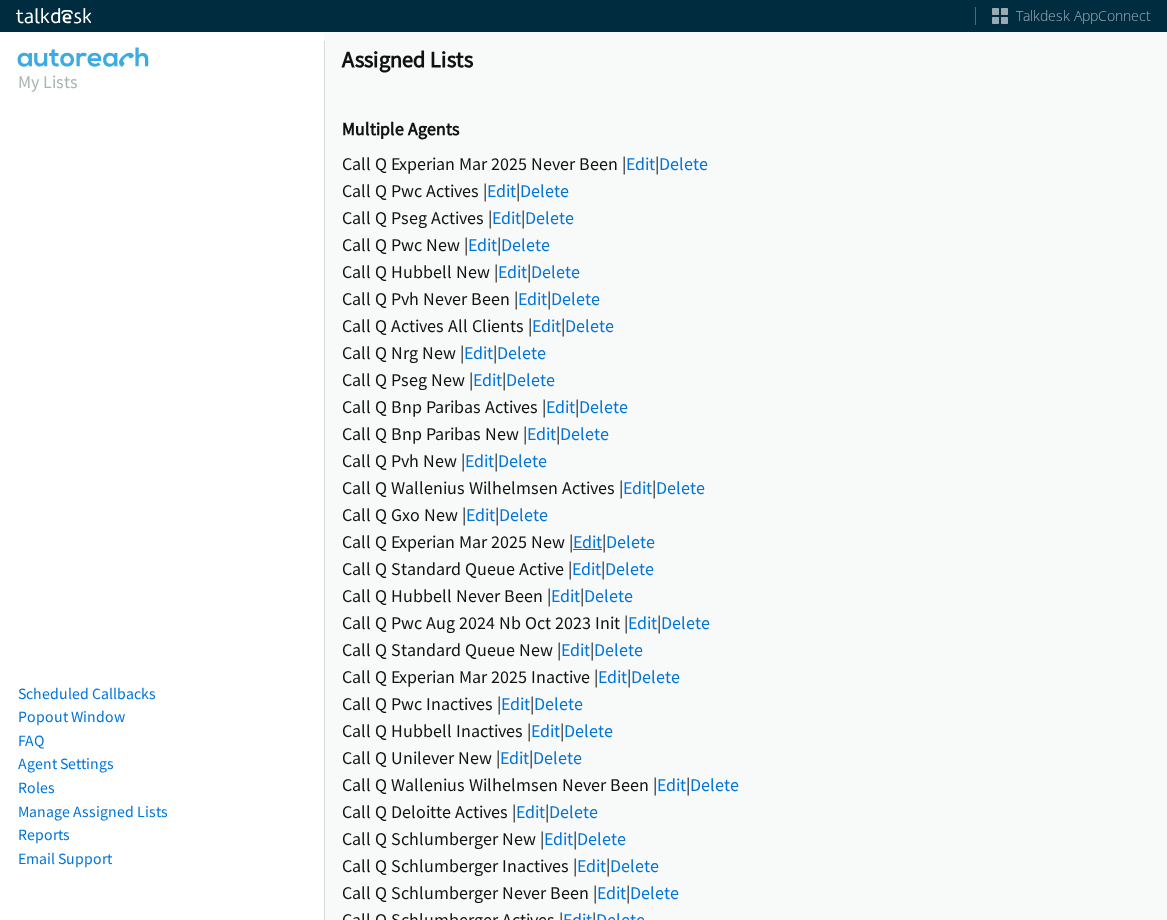 click on "Edit" at bounding box center [587, 541] 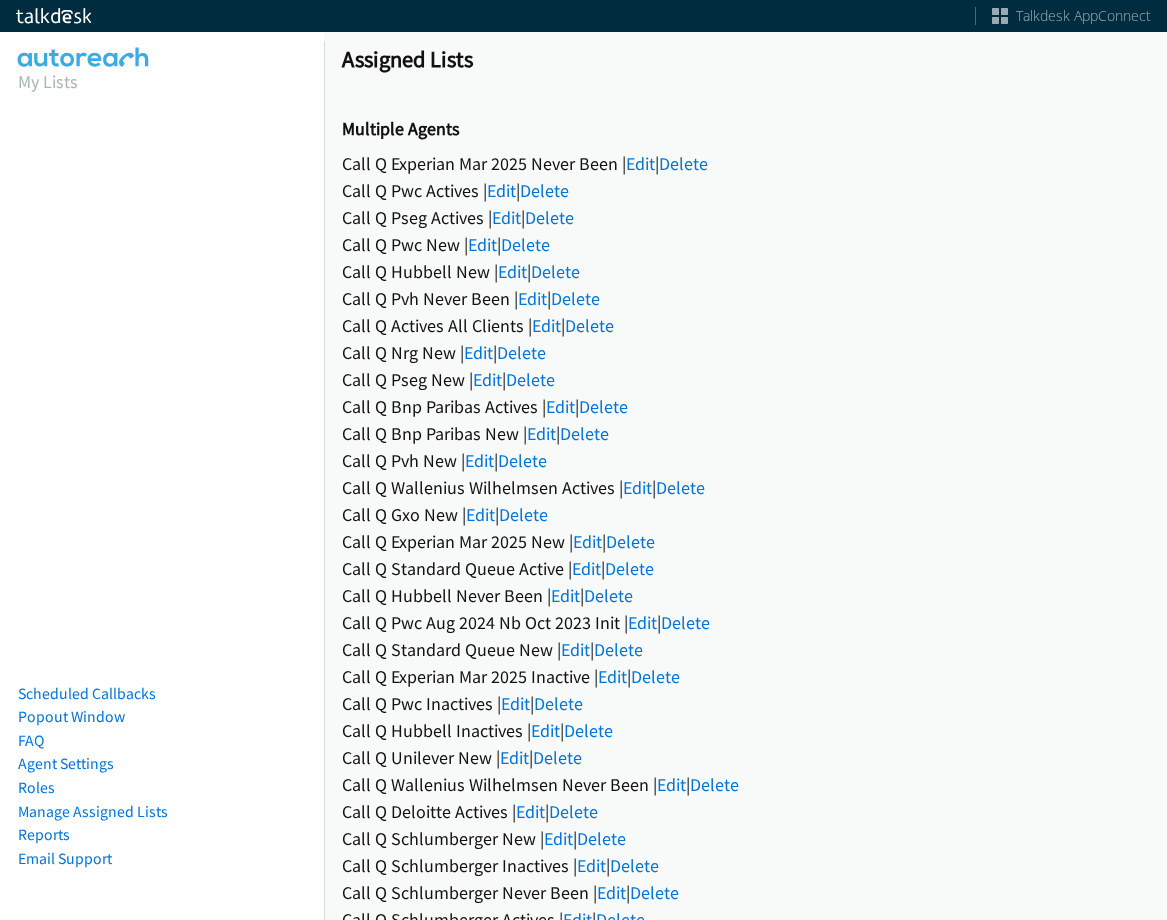 scroll, scrollTop: 0, scrollLeft: 0, axis: both 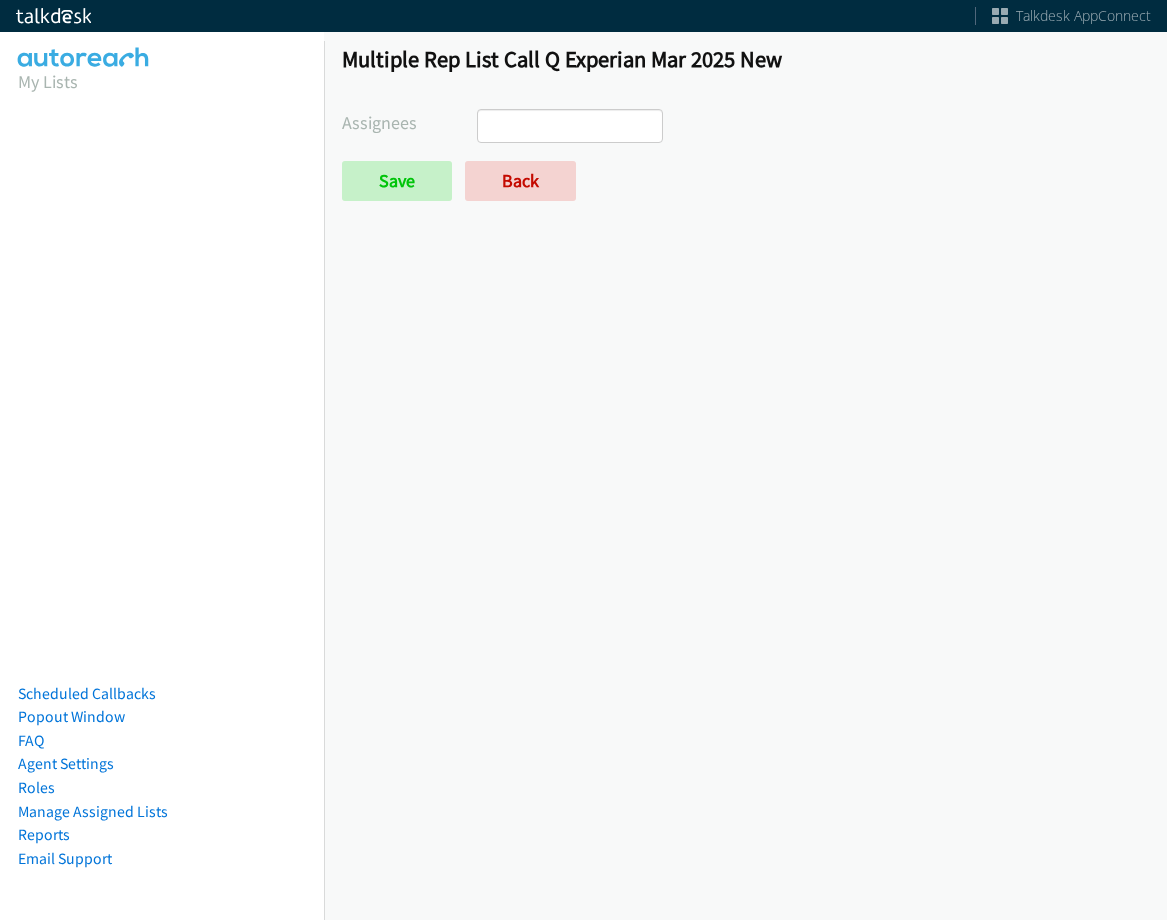 select 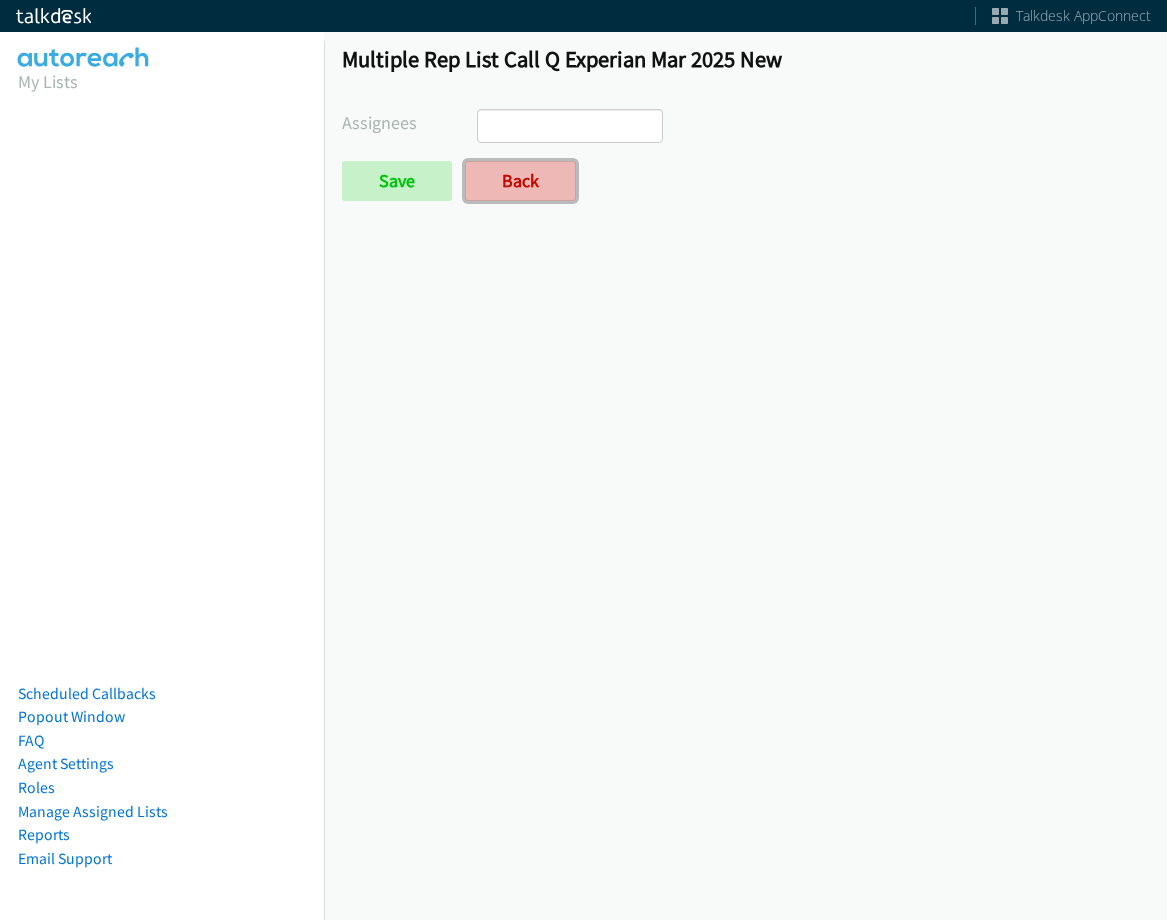 click on "Back" at bounding box center (520, 181) 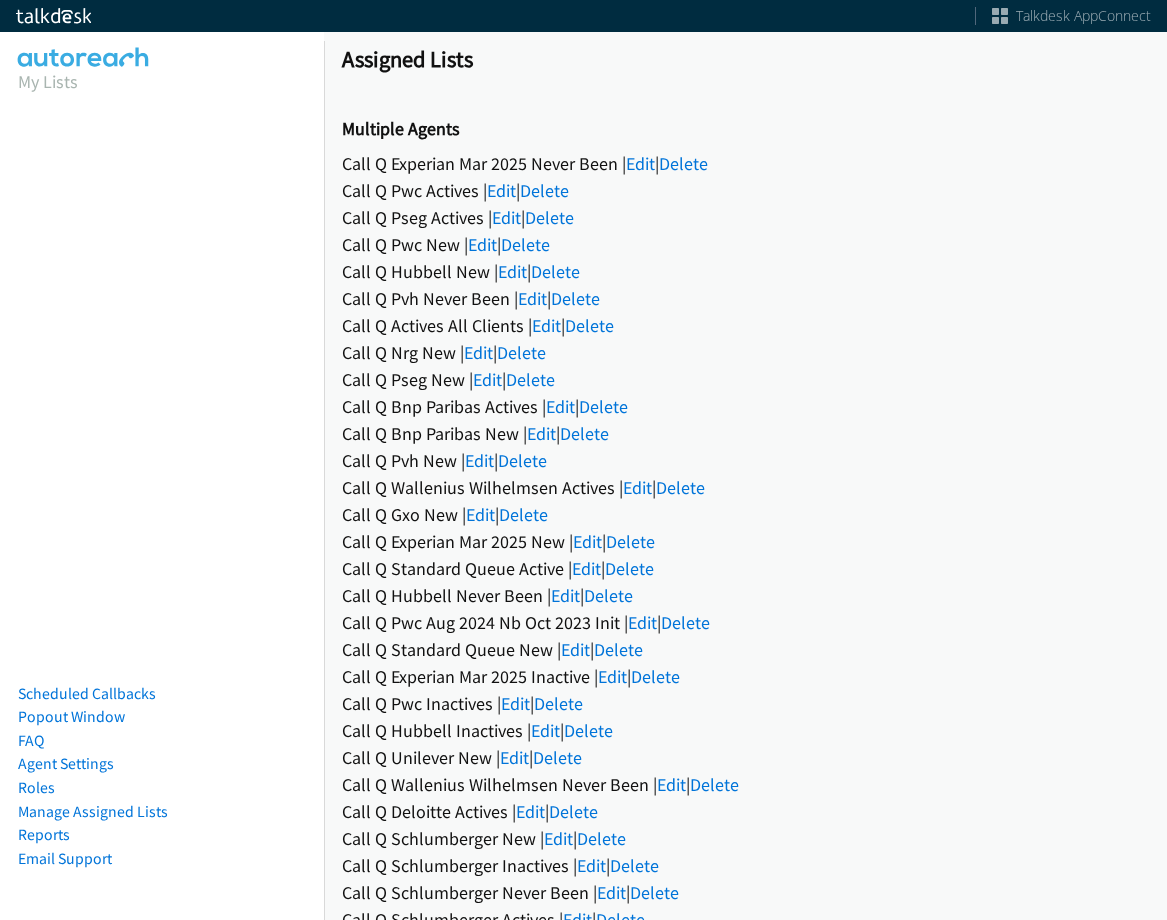 scroll, scrollTop: 0, scrollLeft: 0, axis: both 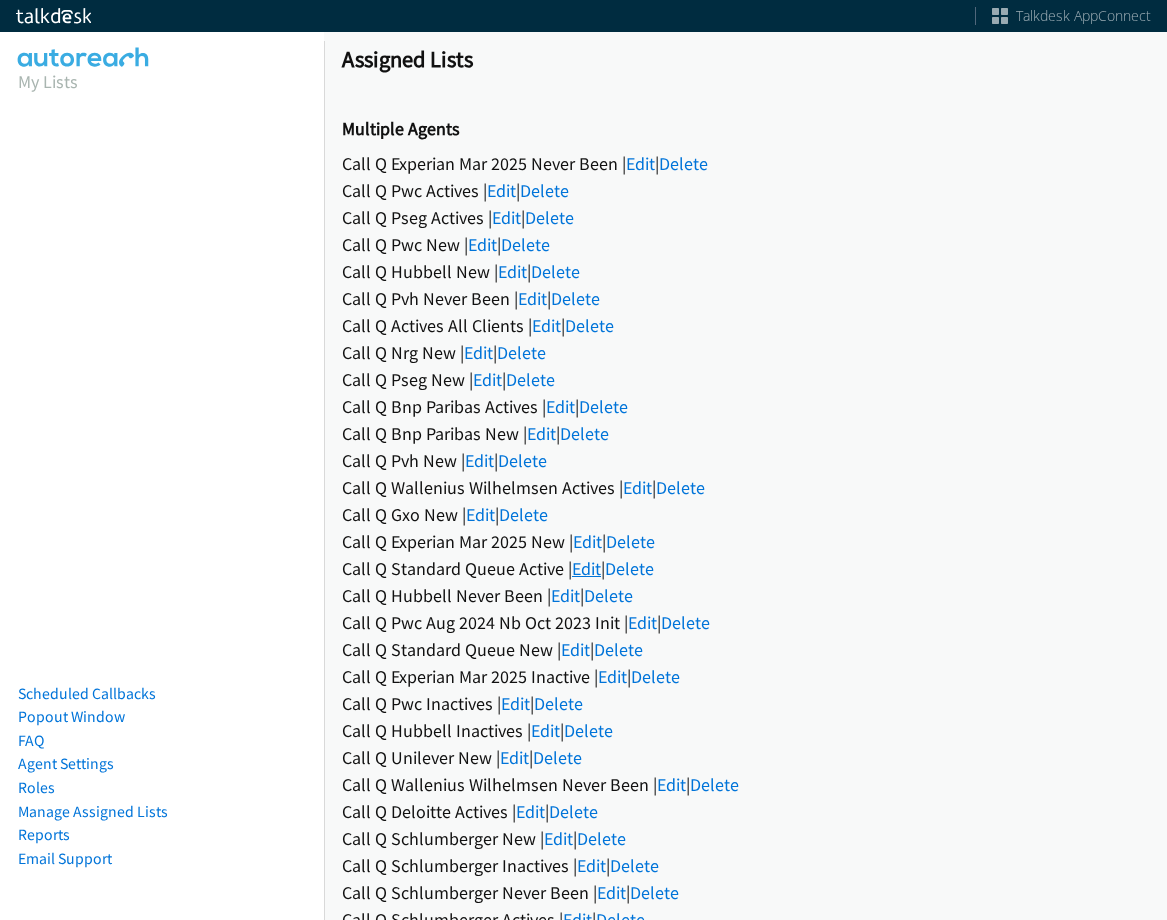 click on "Edit" at bounding box center [586, 568] 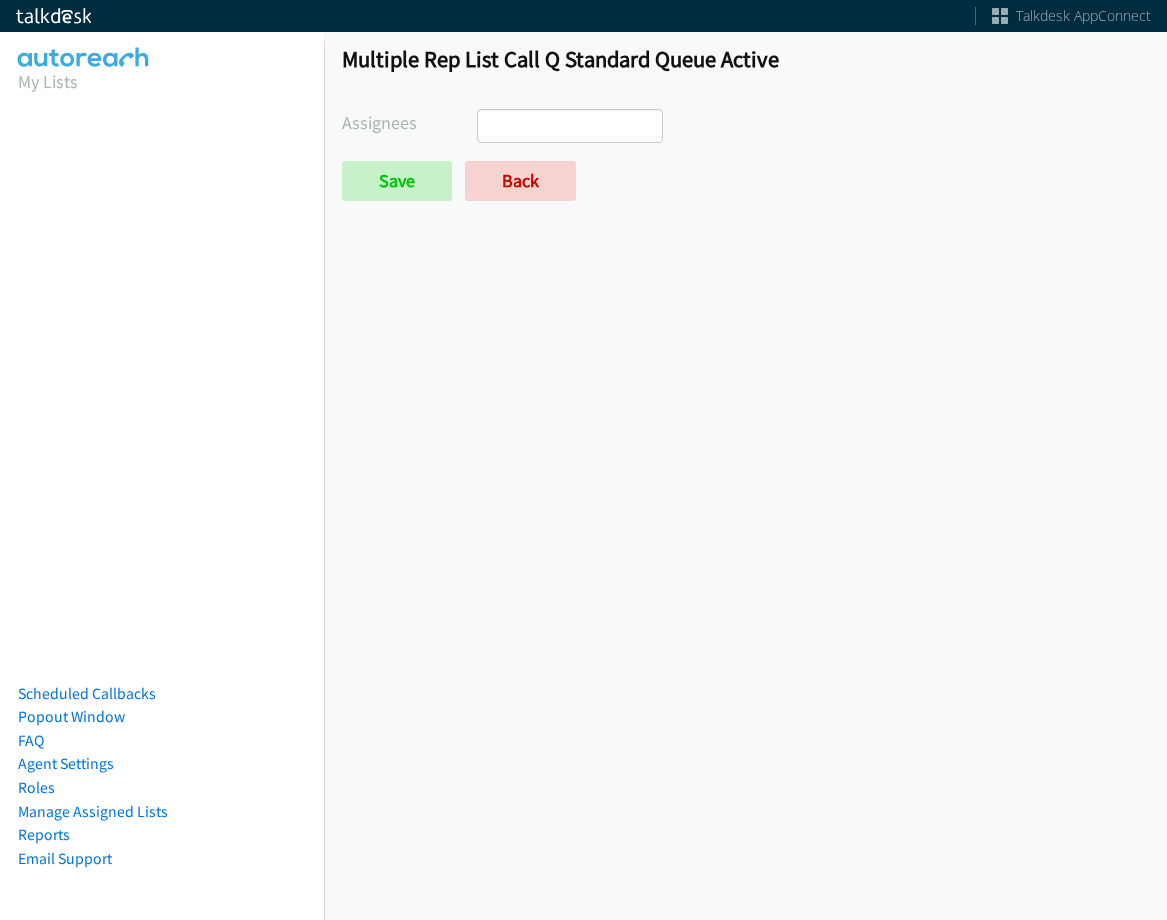 select 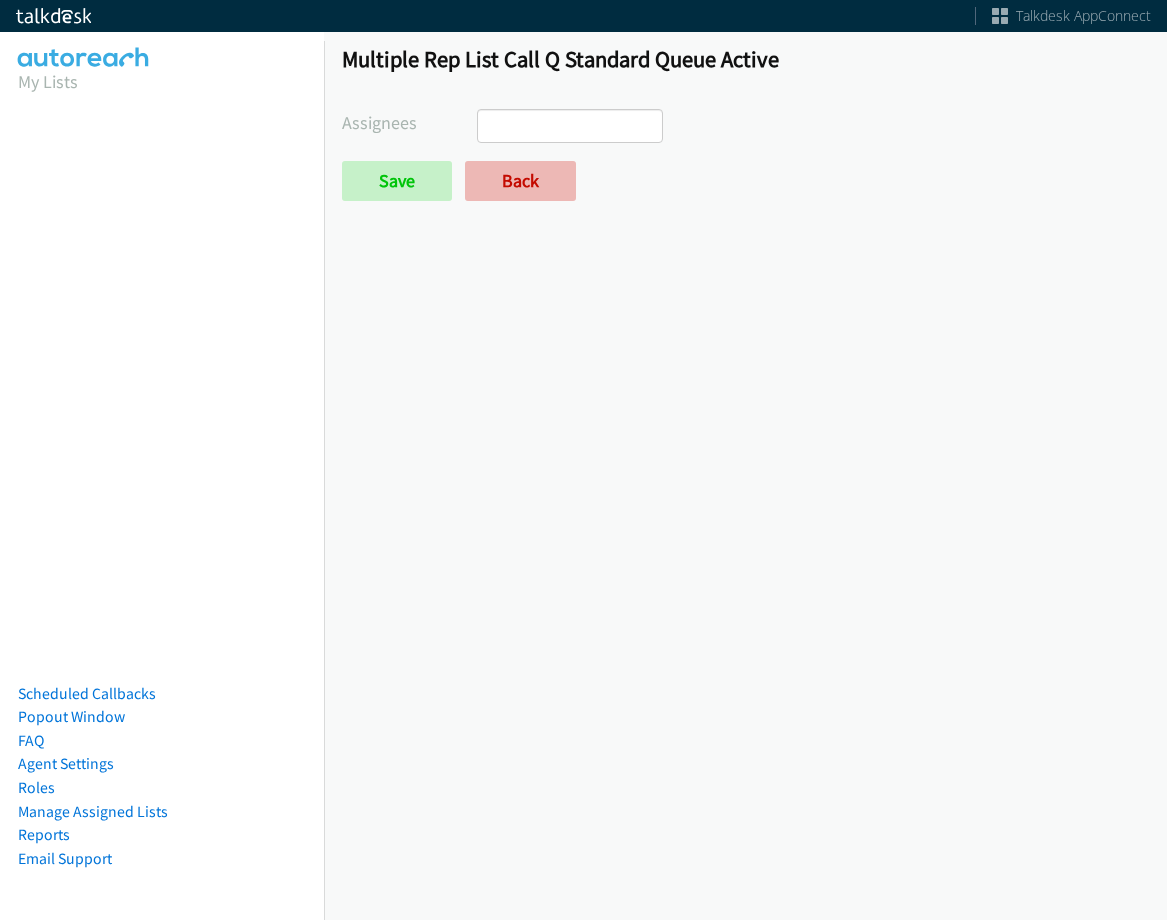 scroll, scrollTop: 0, scrollLeft: 0, axis: both 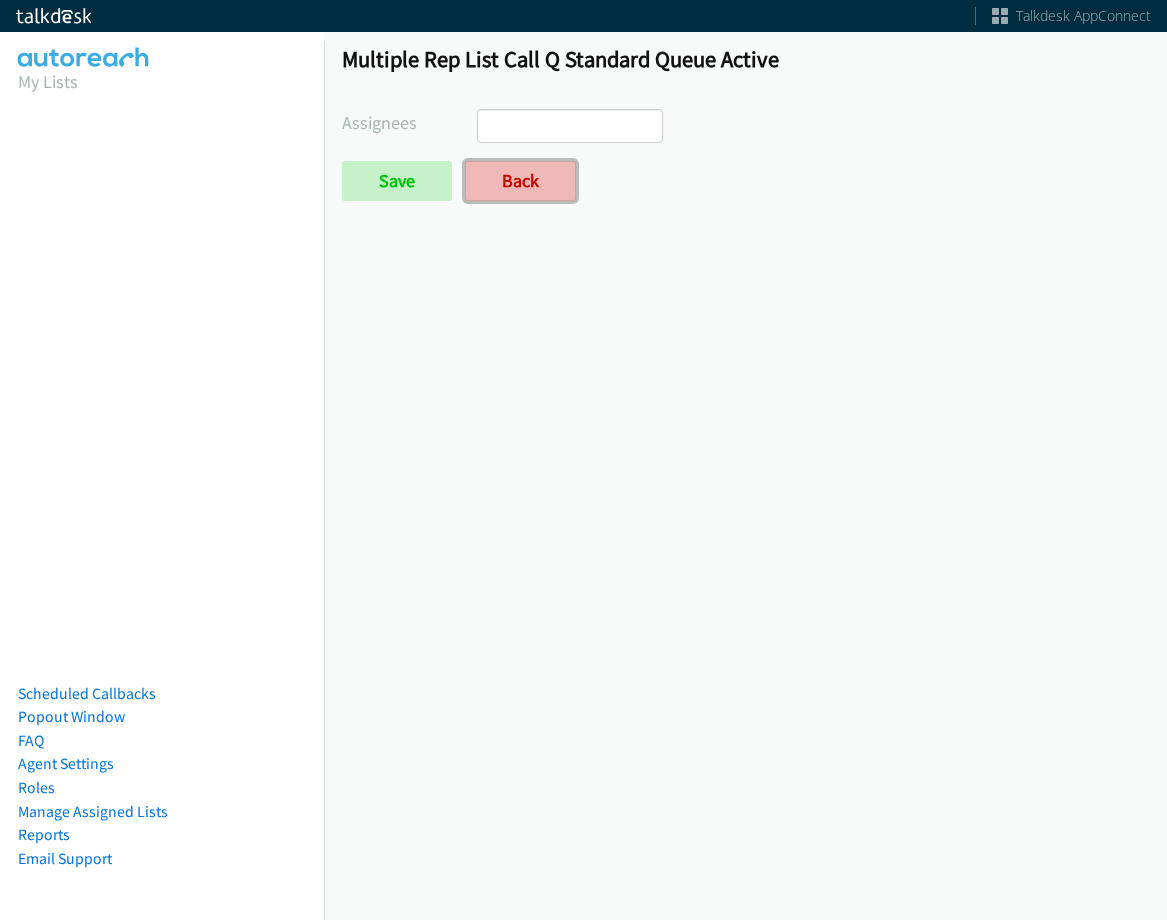 click on "Back" at bounding box center (520, 181) 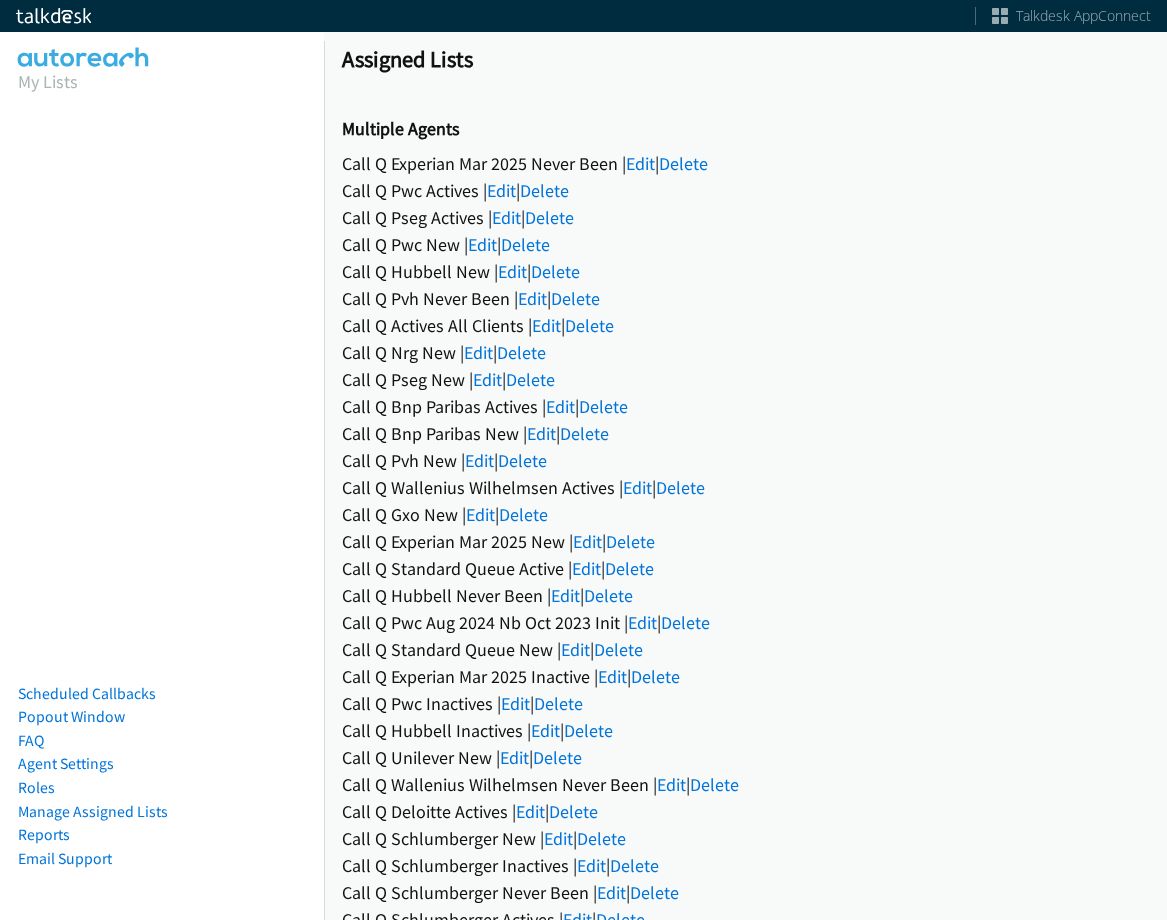 scroll, scrollTop: 0, scrollLeft: 0, axis: both 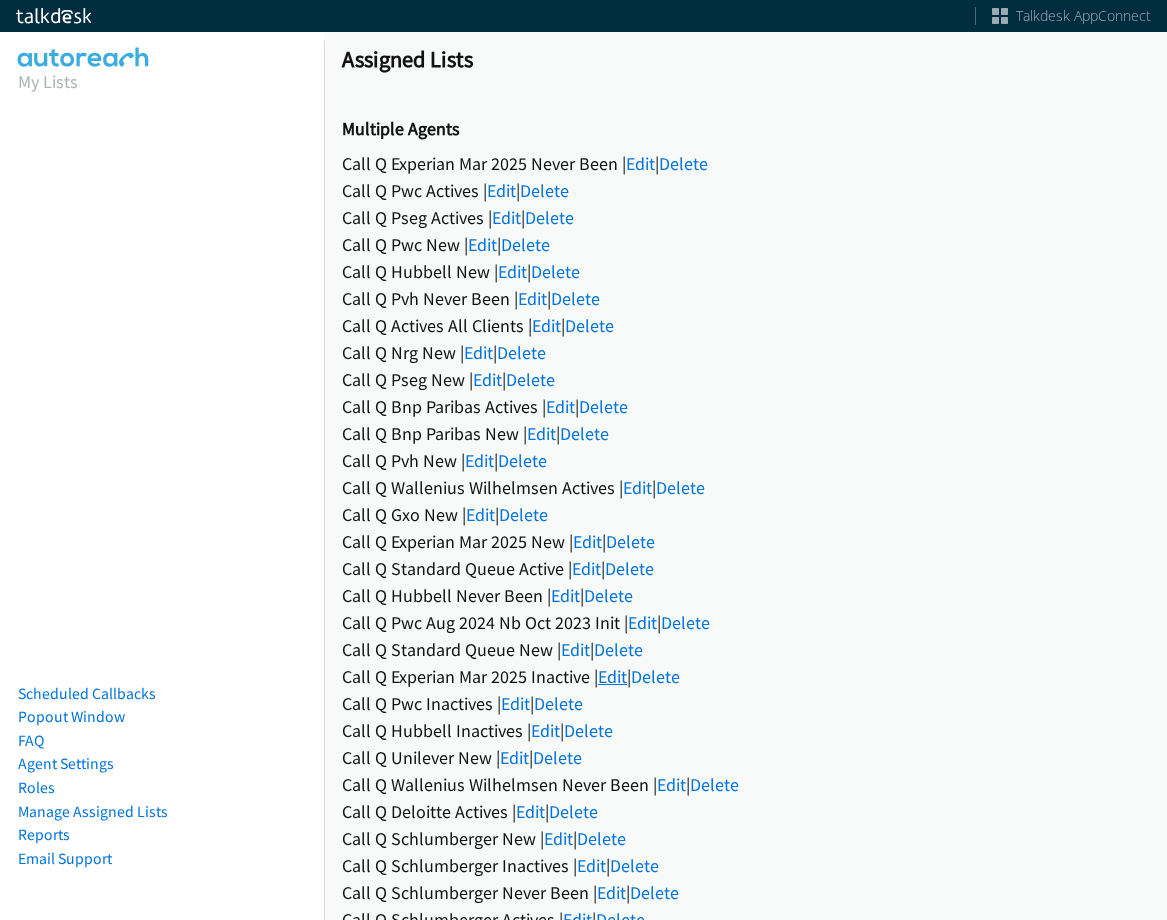 click on "Edit" at bounding box center [612, 676] 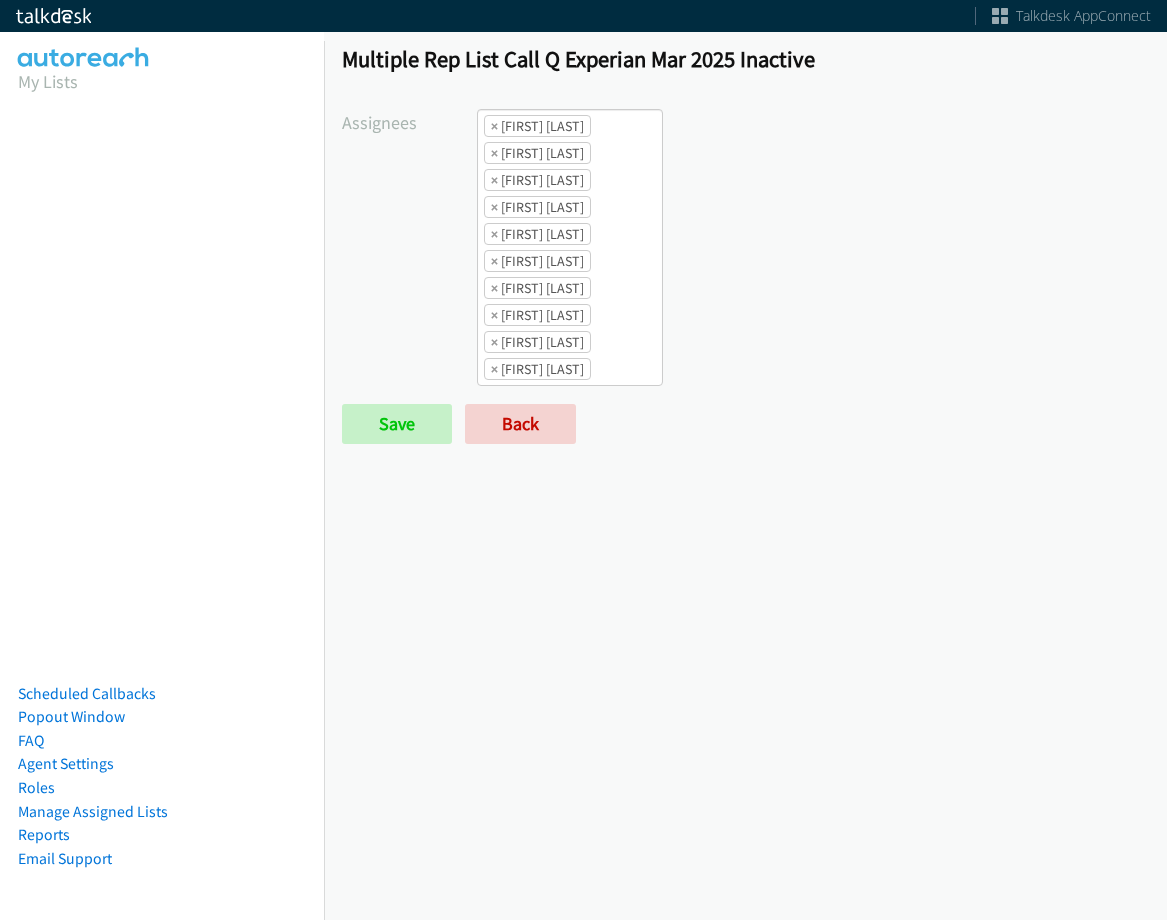 scroll, scrollTop: 0, scrollLeft: 0, axis: both 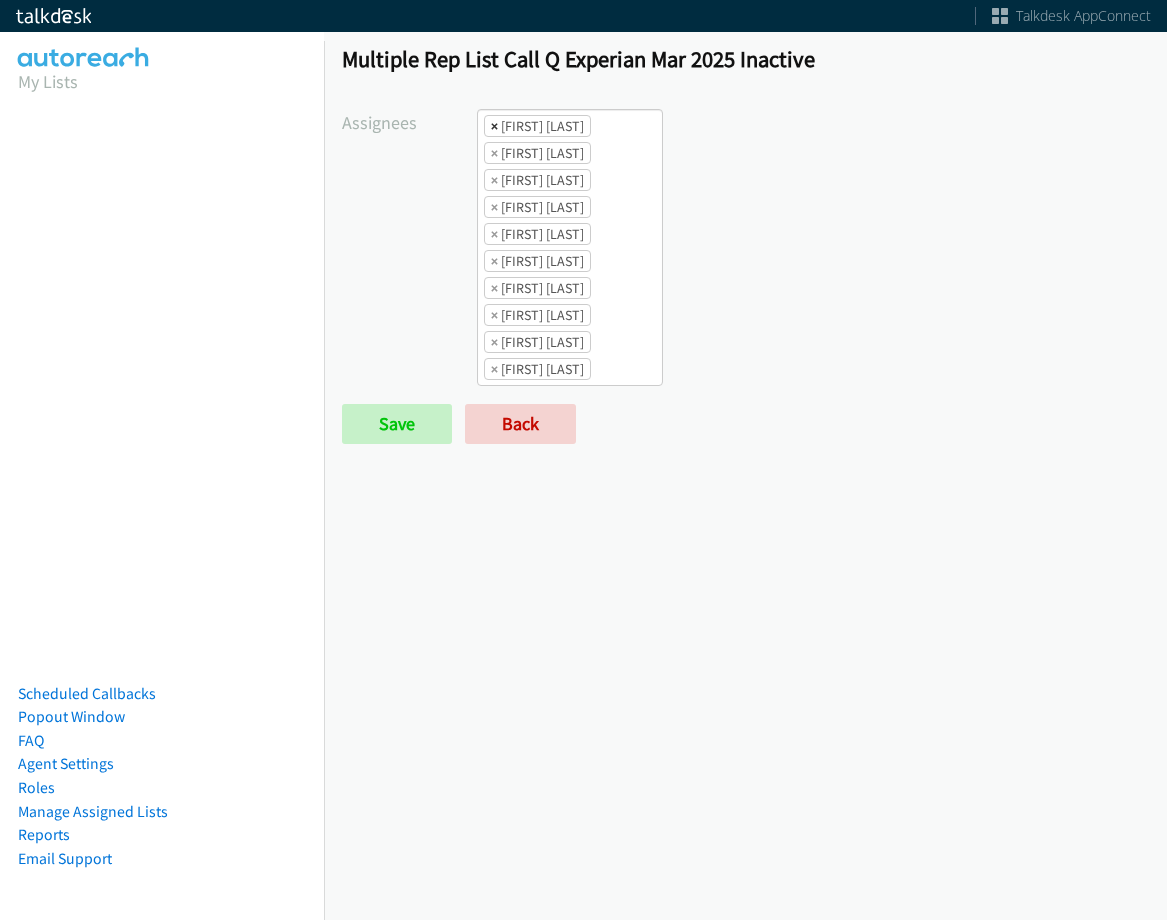 click on "×" at bounding box center (494, 126) 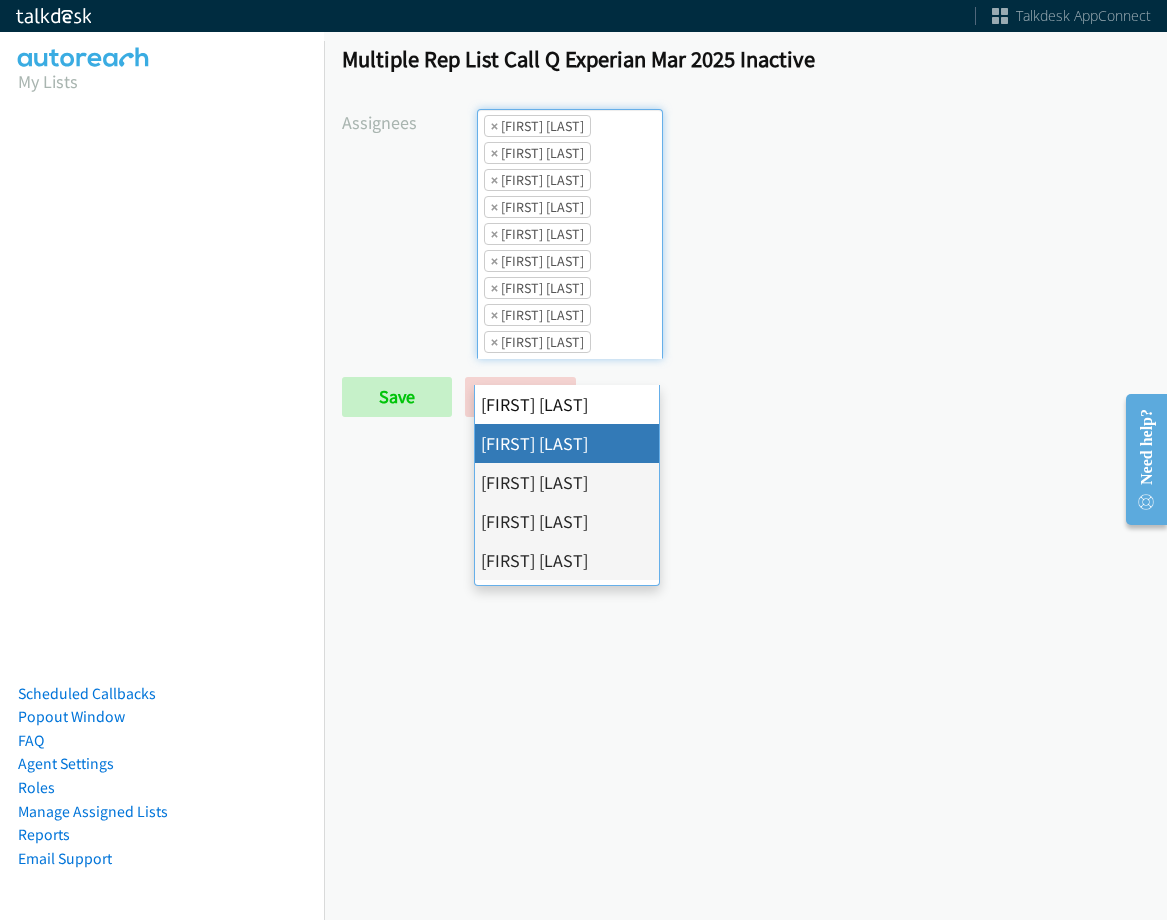 click on "×" at bounding box center [494, 126] 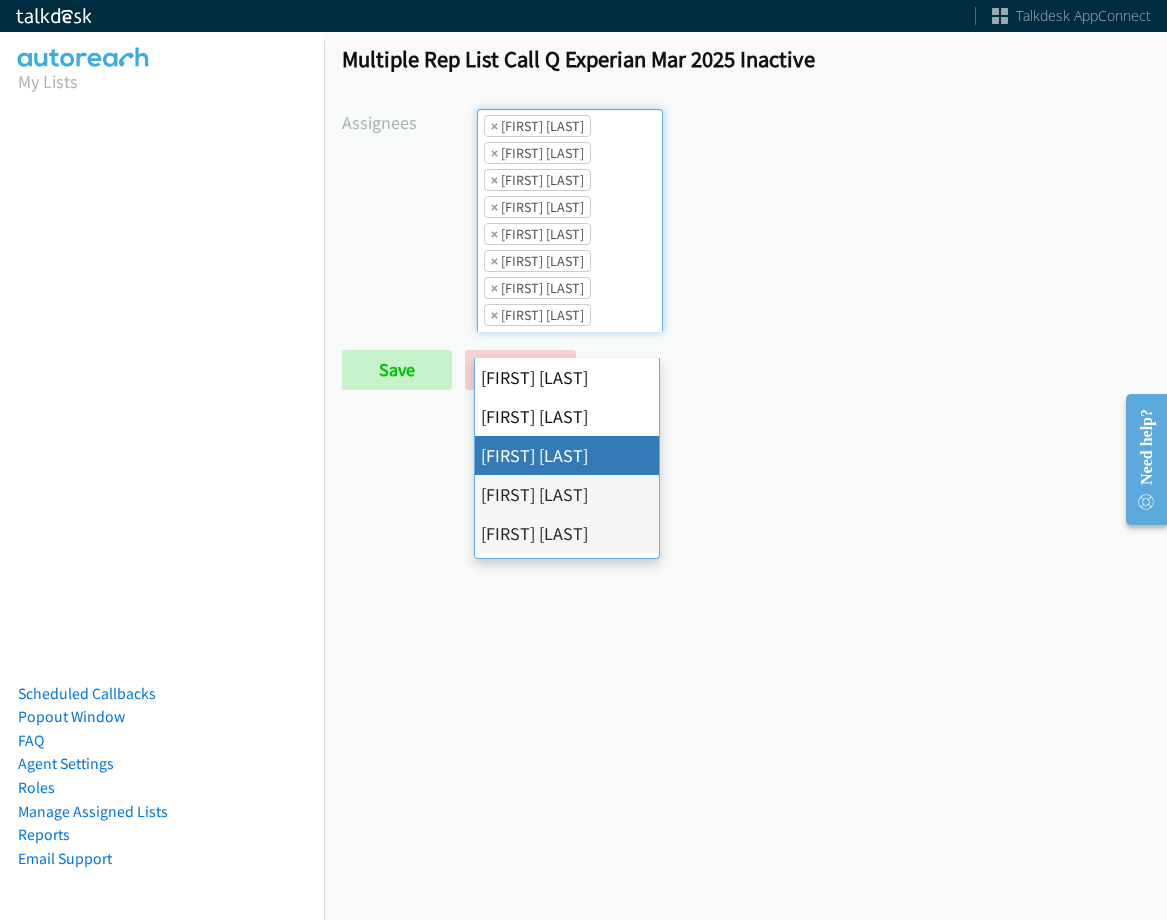 click on "×" at bounding box center (494, 126) 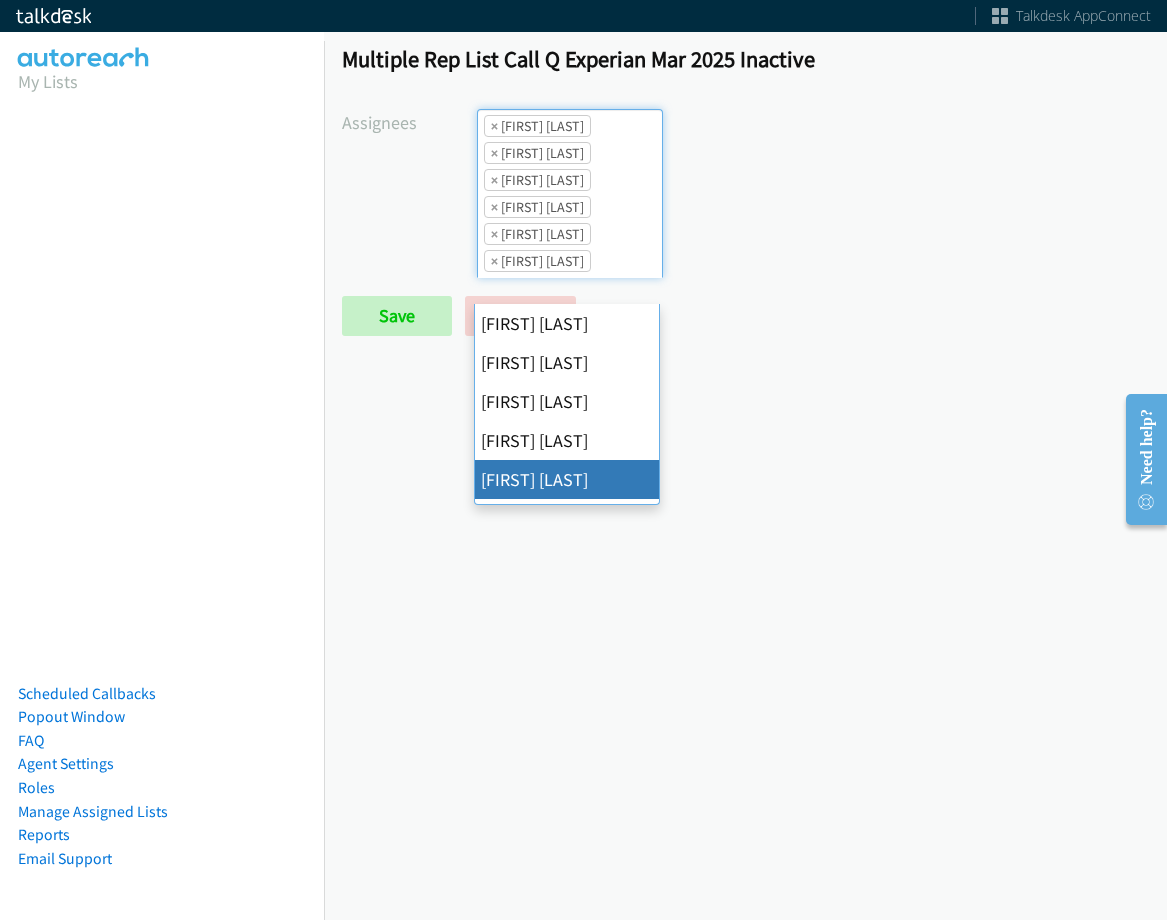 click on "×" at bounding box center (494, 126) 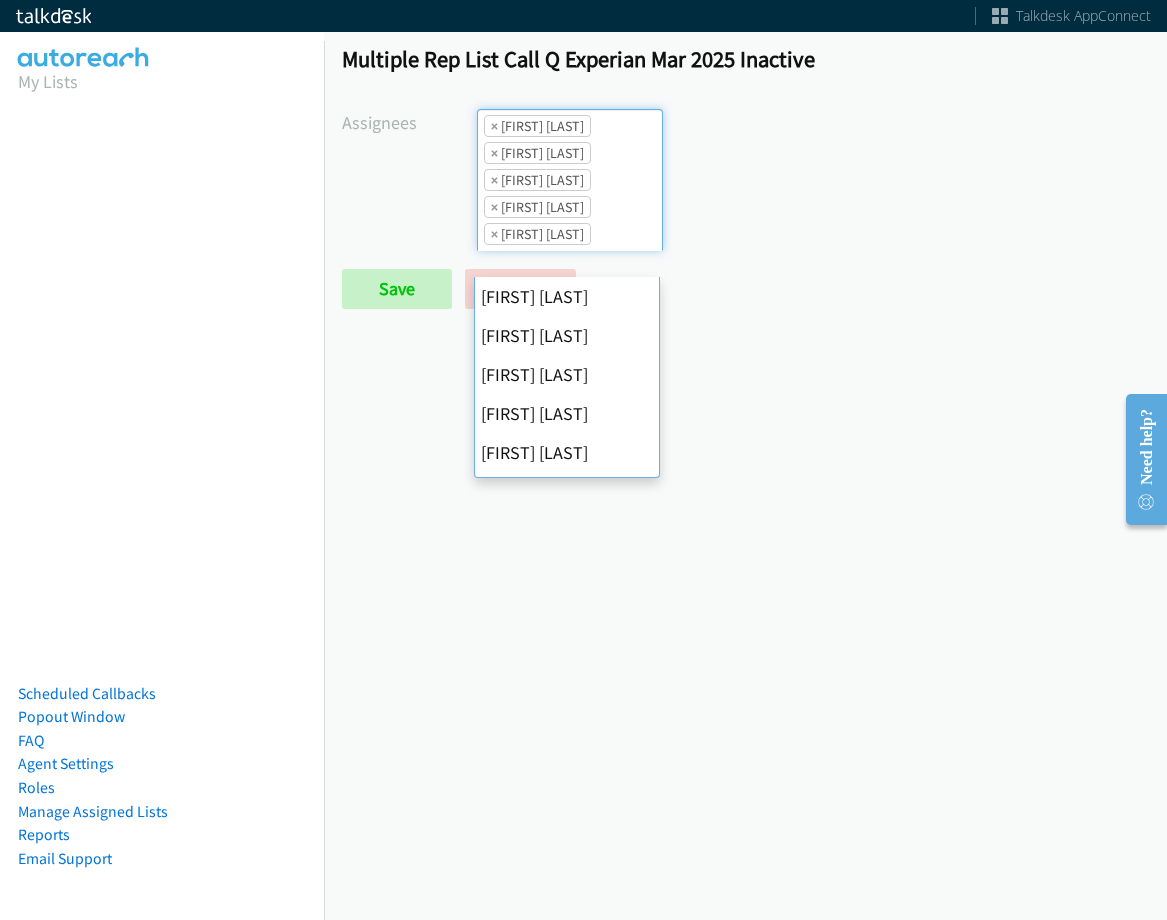 scroll, scrollTop: 234, scrollLeft: 0, axis: vertical 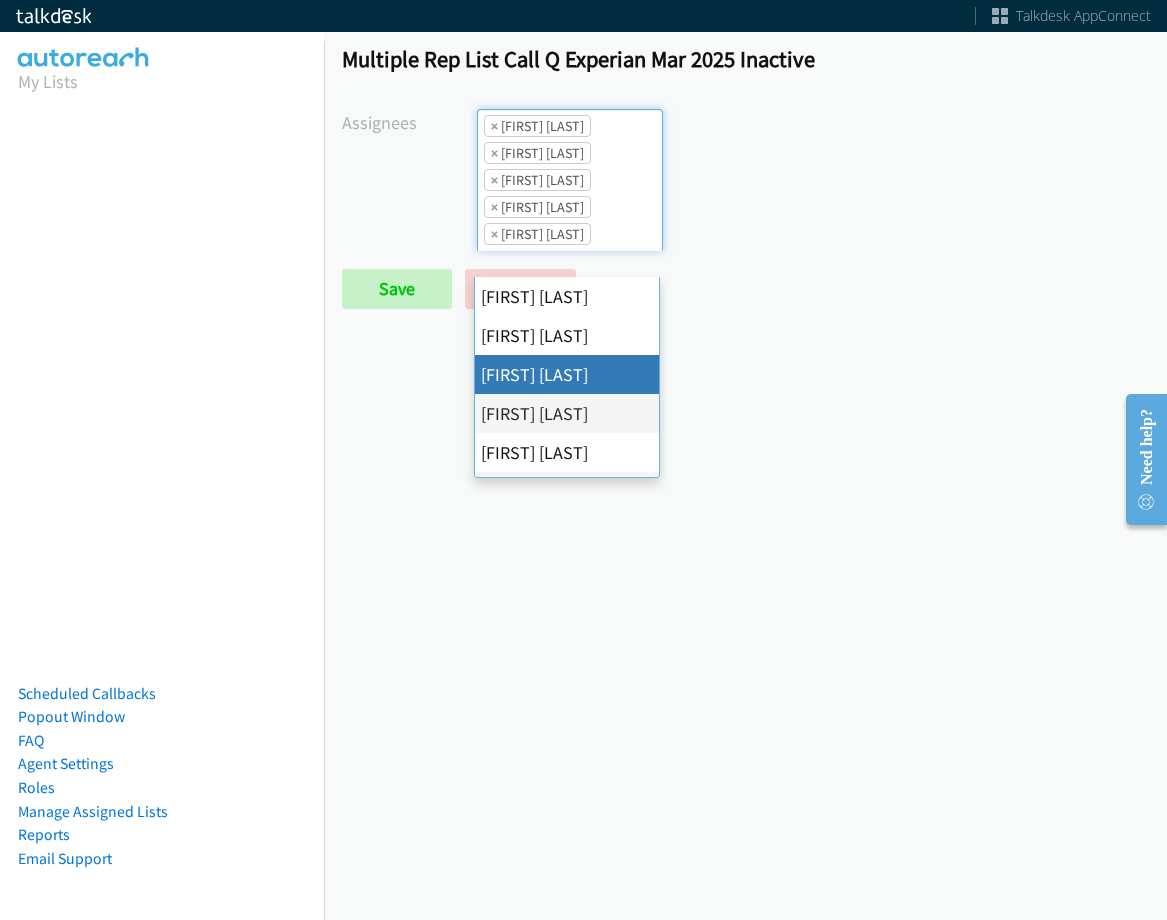 click on "×" at bounding box center [494, 126] 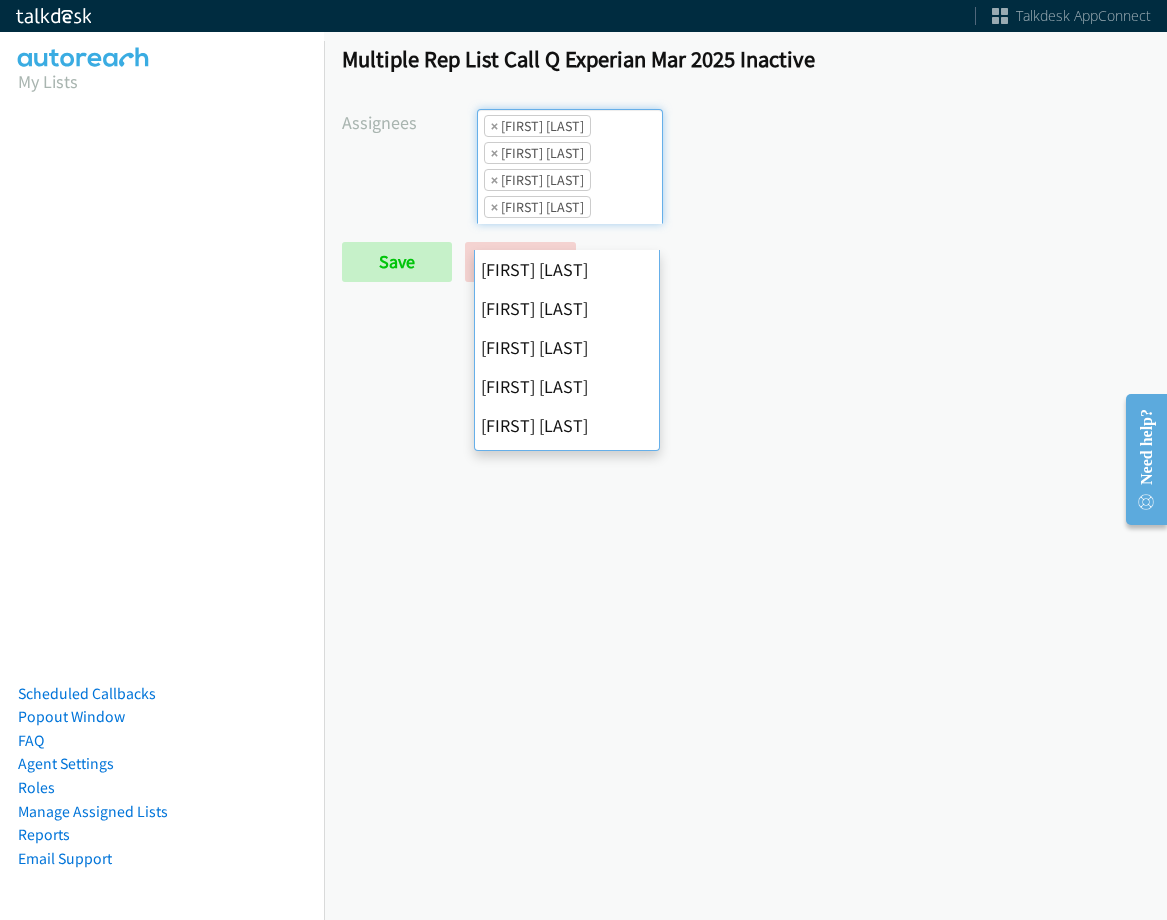 click on "×" at bounding box center [494, 126] 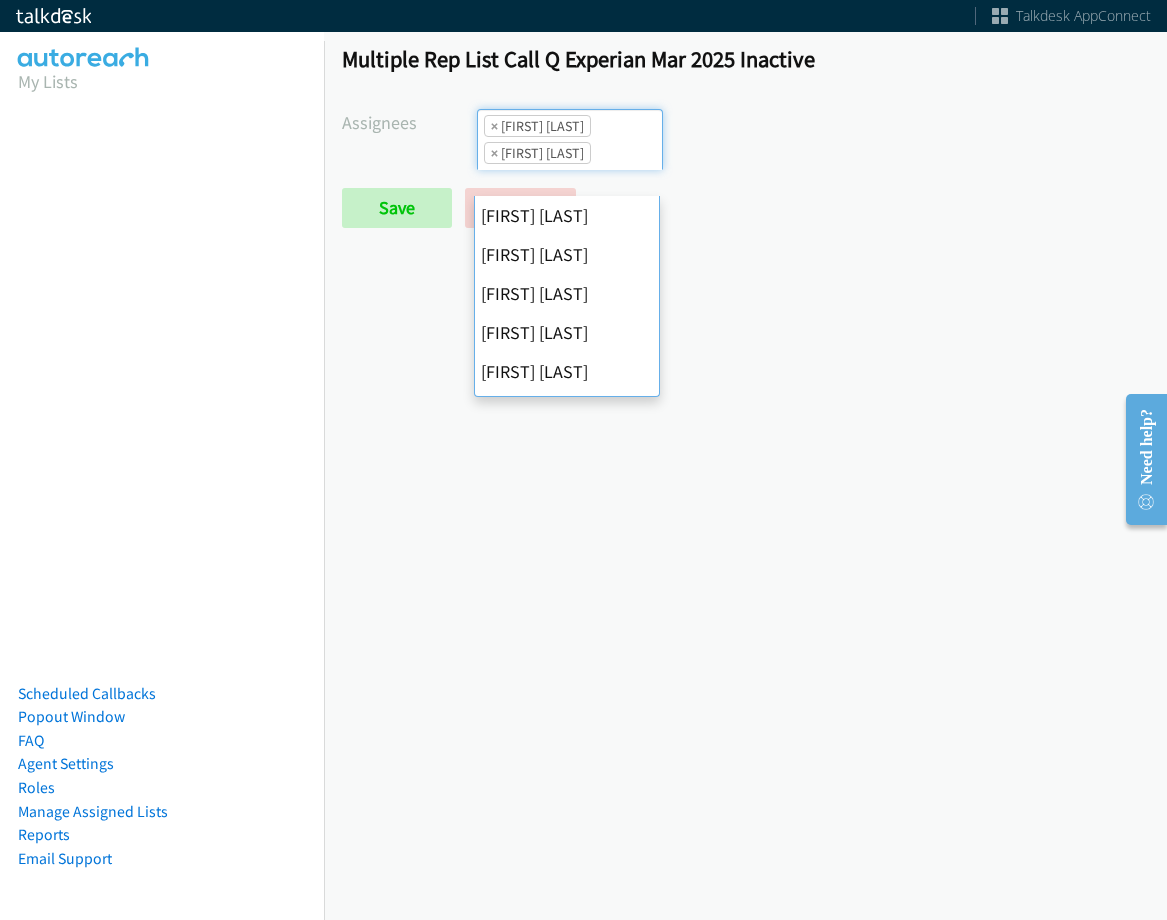 scroll, scrollTop: 346, scrollLeft: 0, axis: vertical 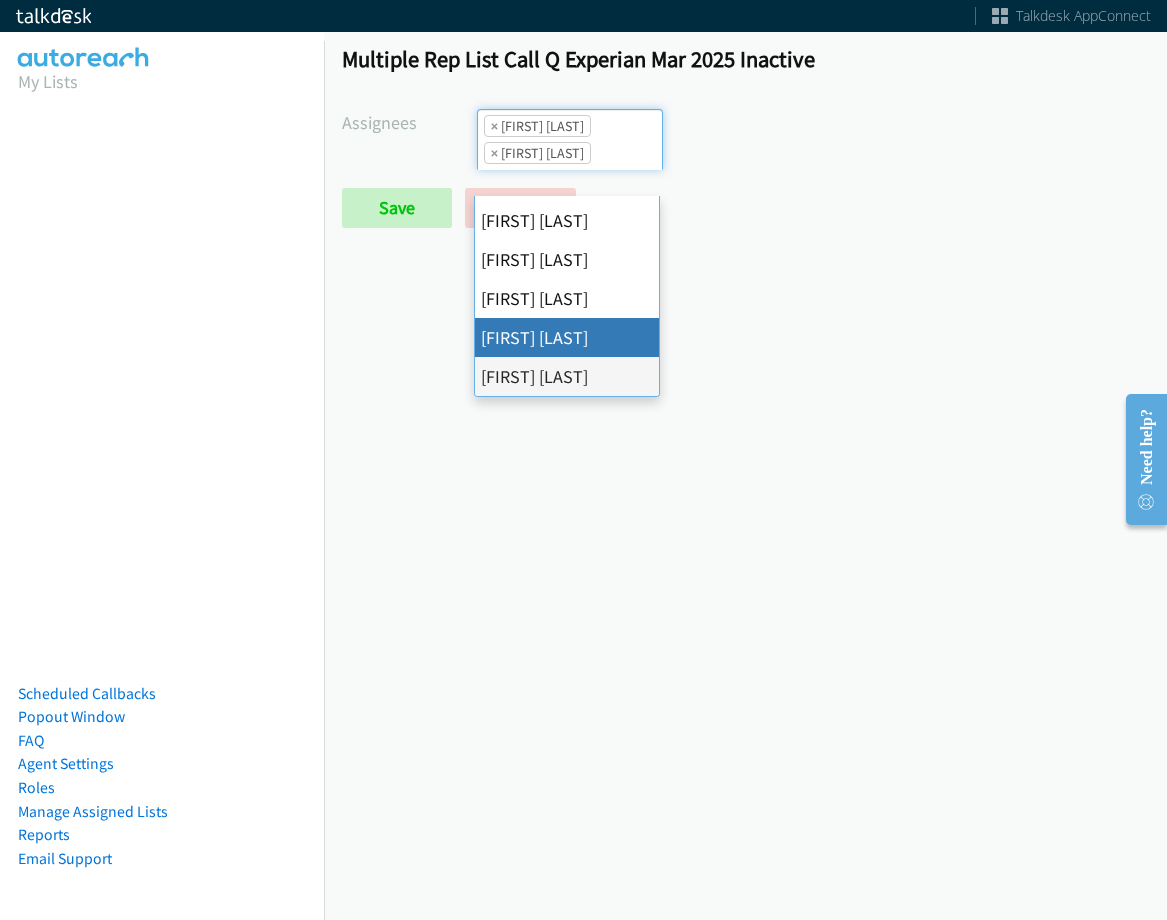 click on "×" at bounding box center [494, 126] 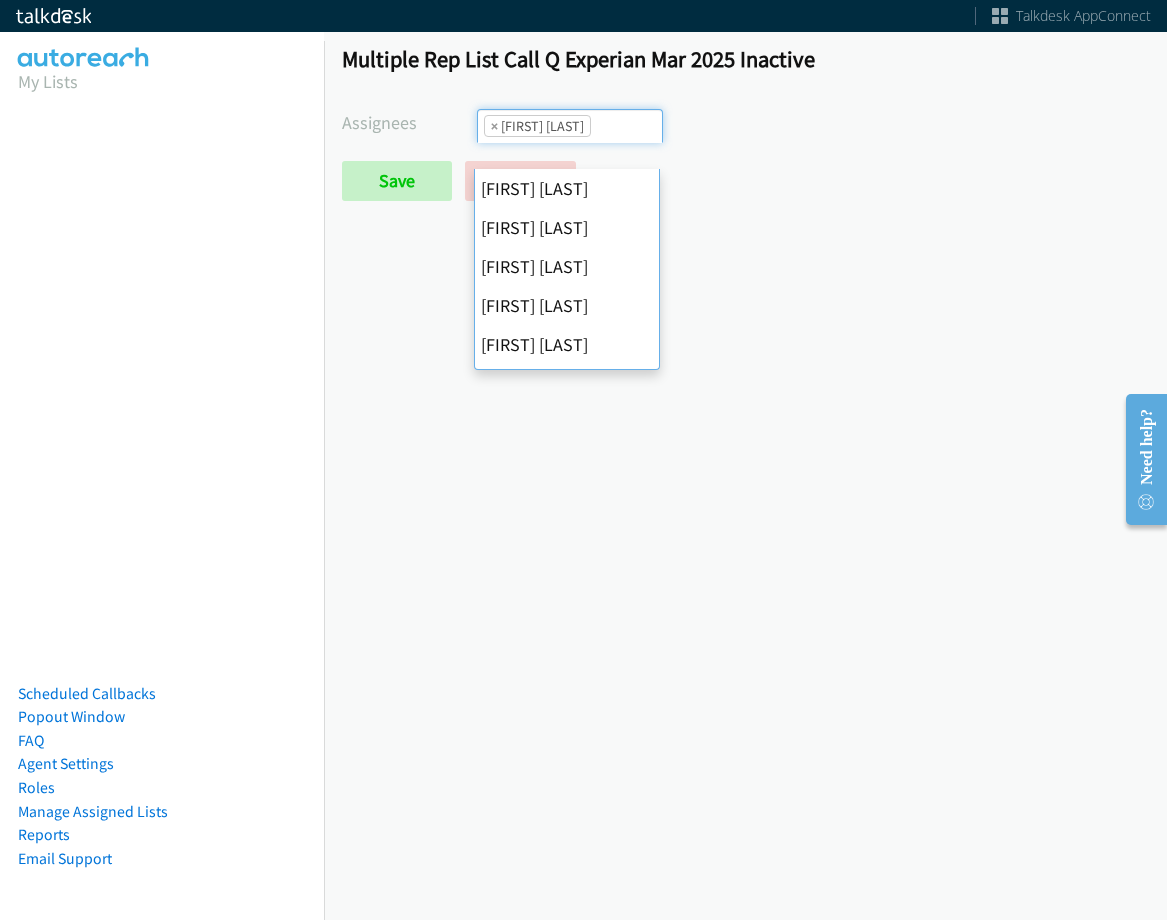 click on "×" at bounding box center (494, 126) 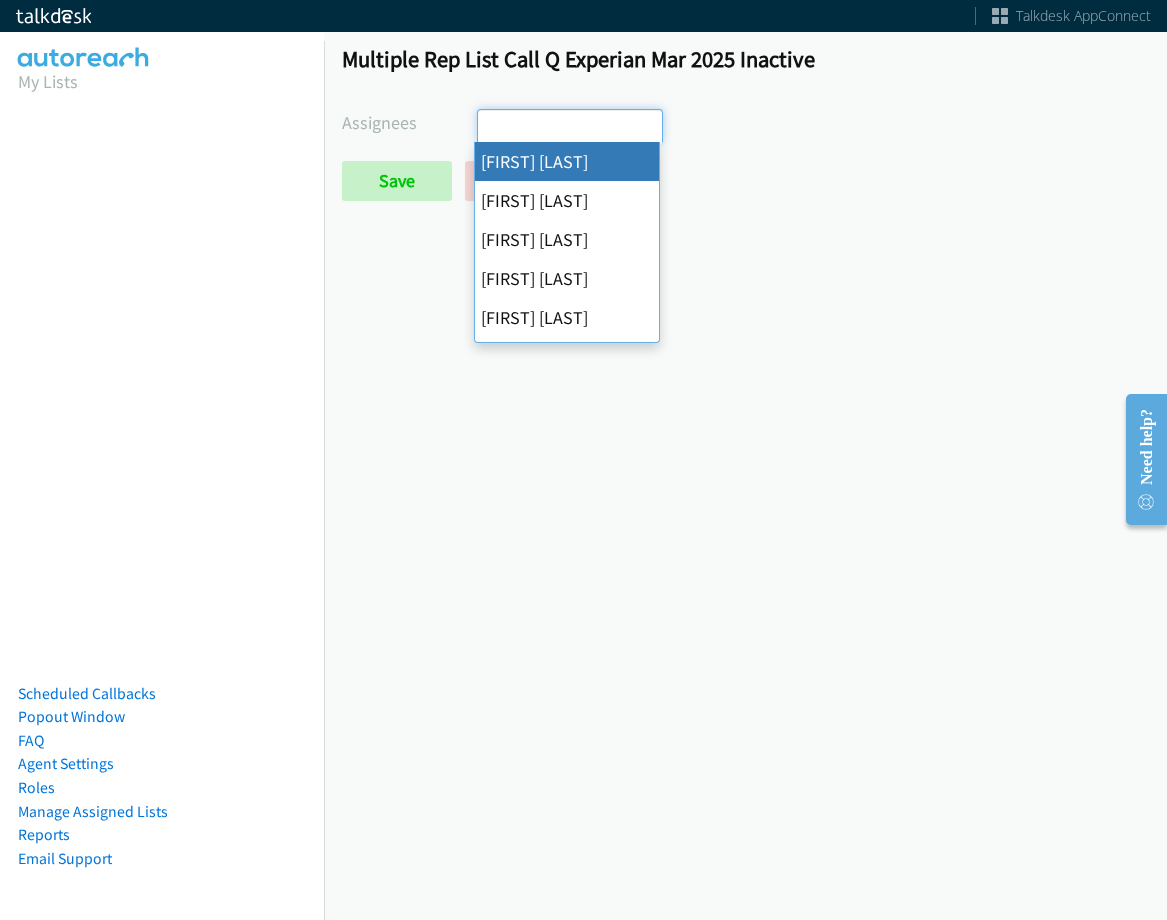click at bounding box center [513, 126] 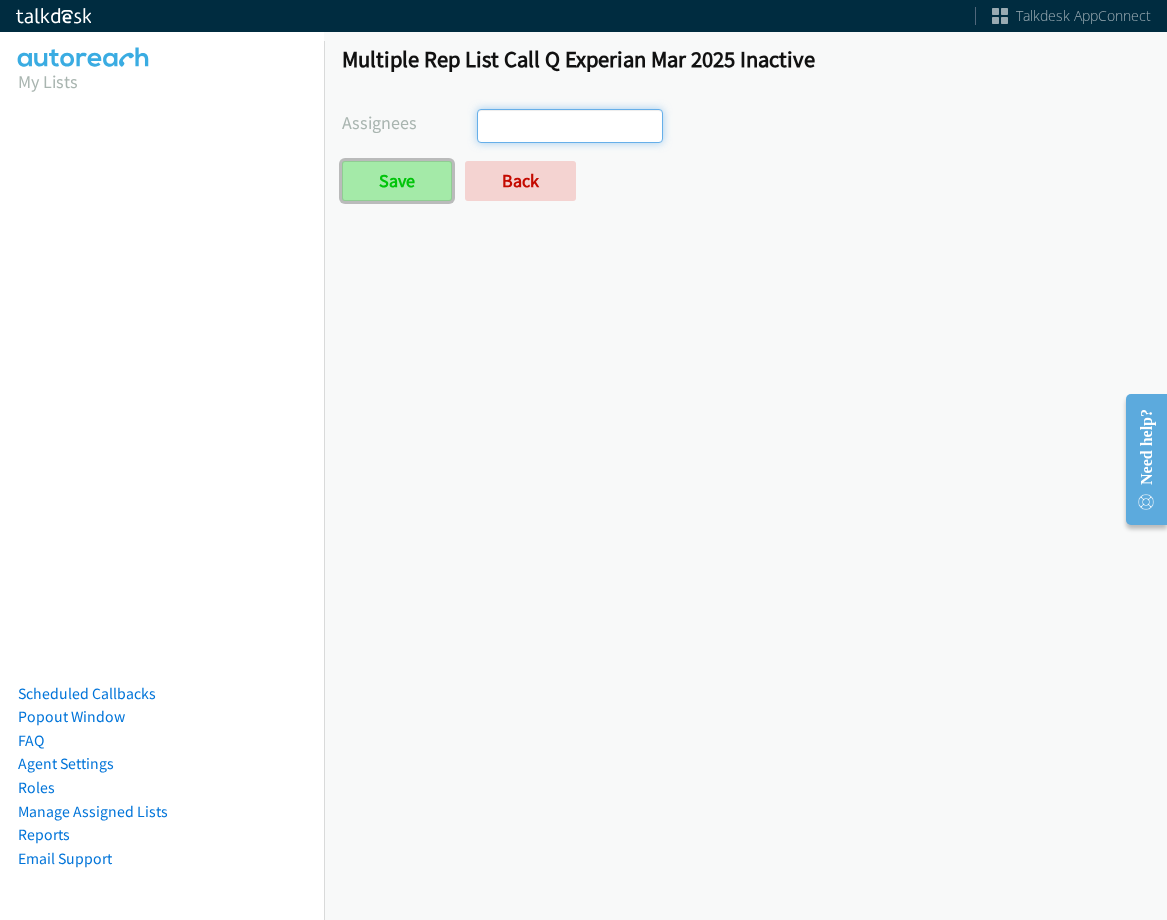 click on "Save" at bounding box center [397, 181] 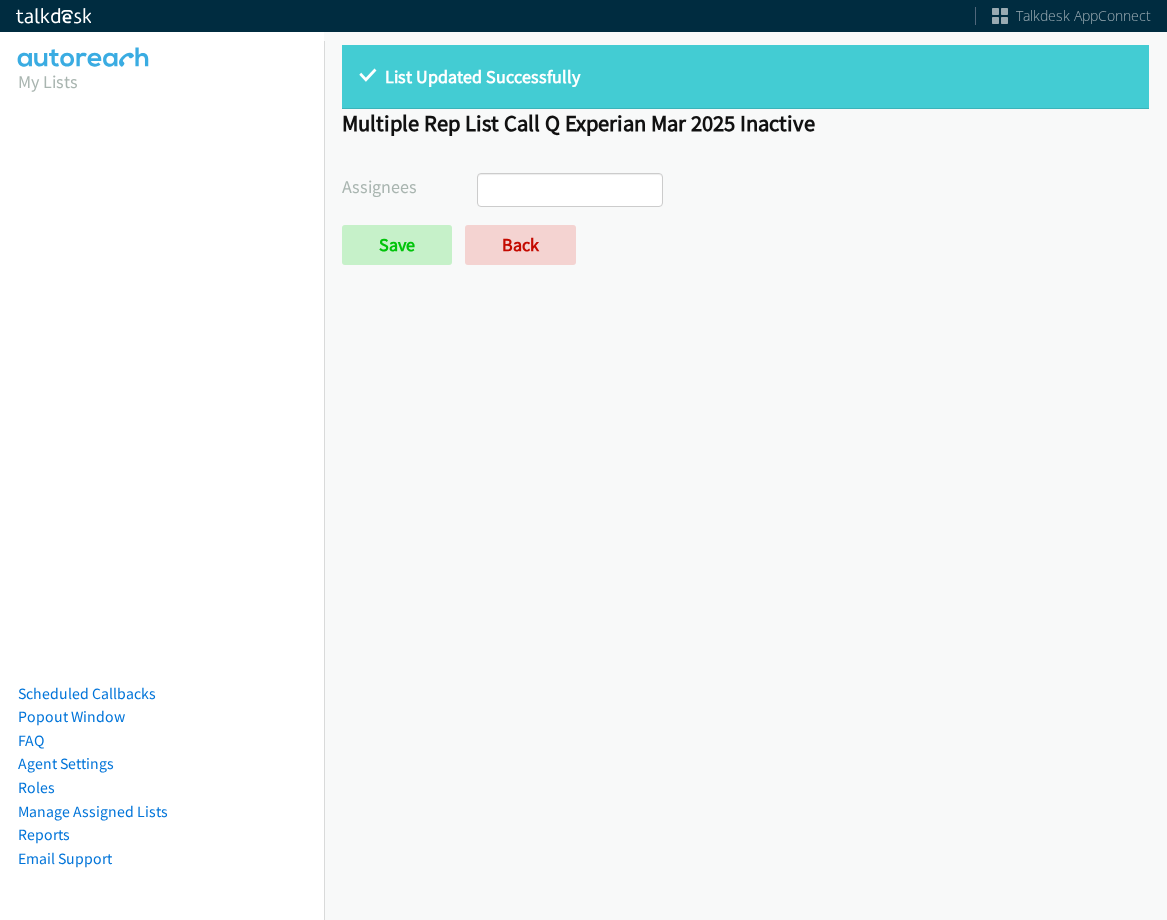 select 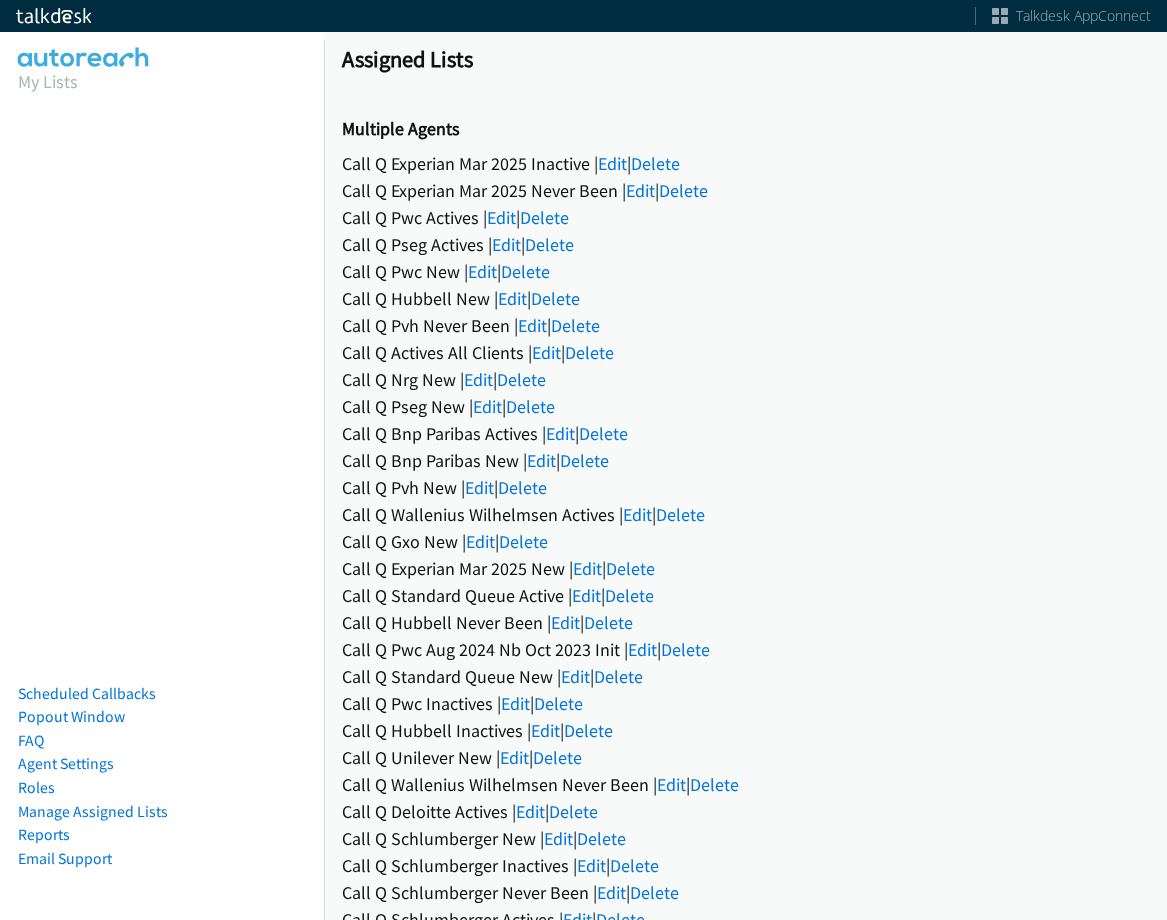 scroll, scrollTop: 0, scrollLeft: 0, axis: both 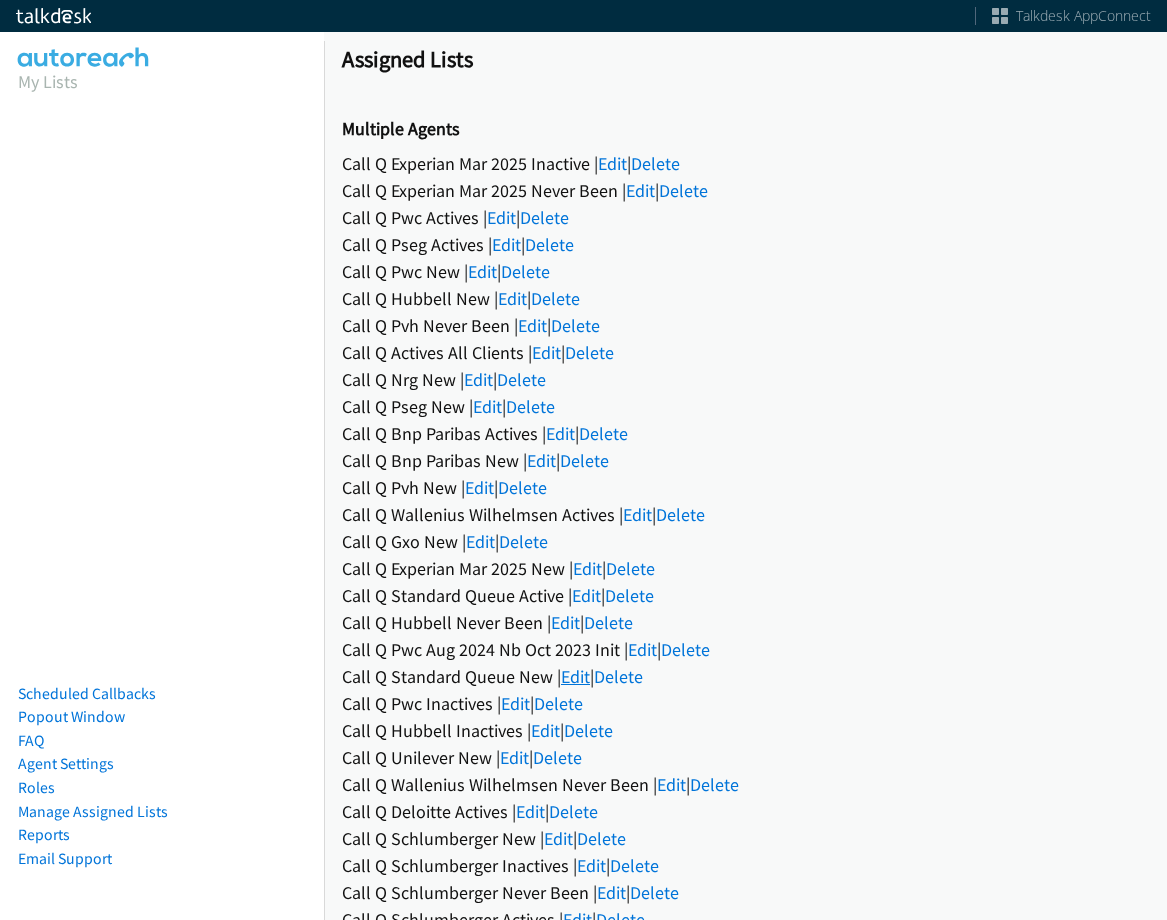 click on "Edit" at bounding box center (575, 676) 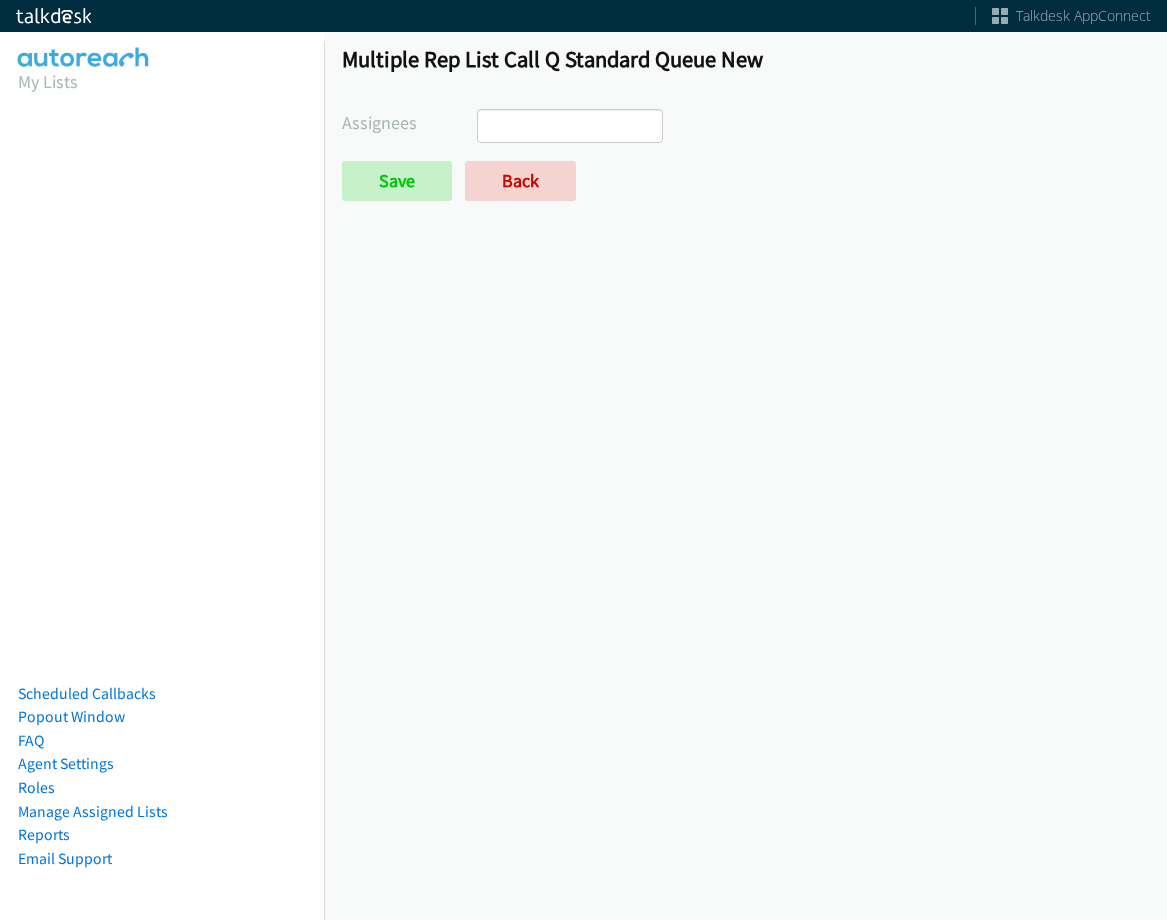 select 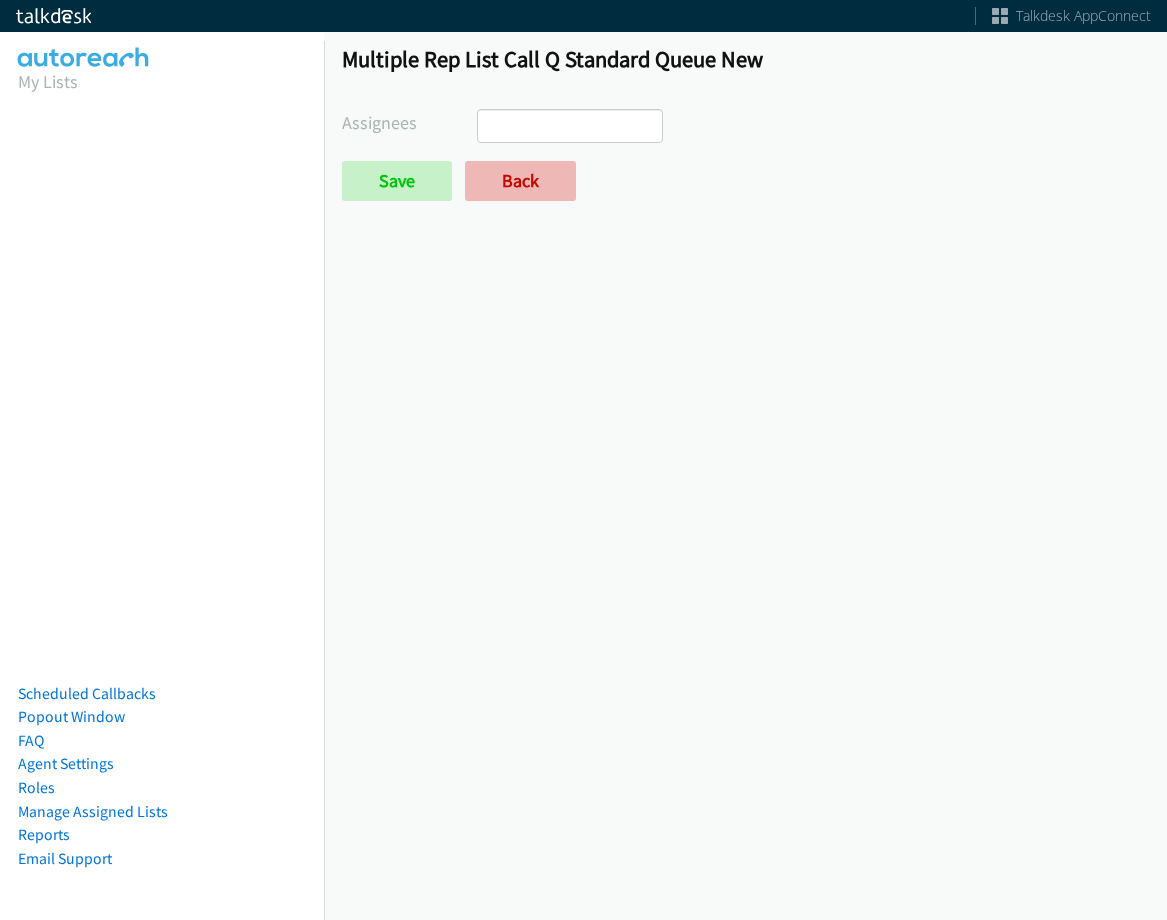 scroll, scrollTop: 0, scrollLeft: 0, axis: both 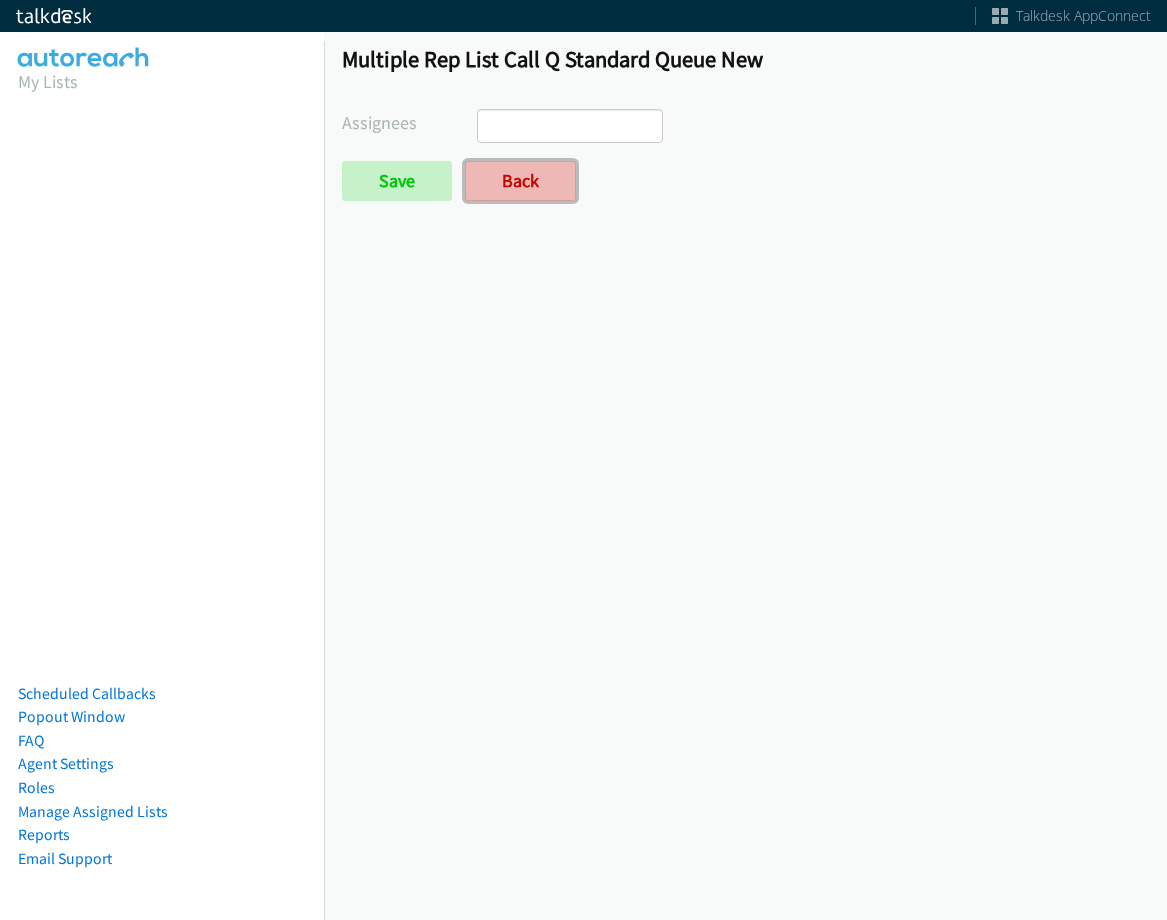 click on "Back" at bounding box center [520, 181] 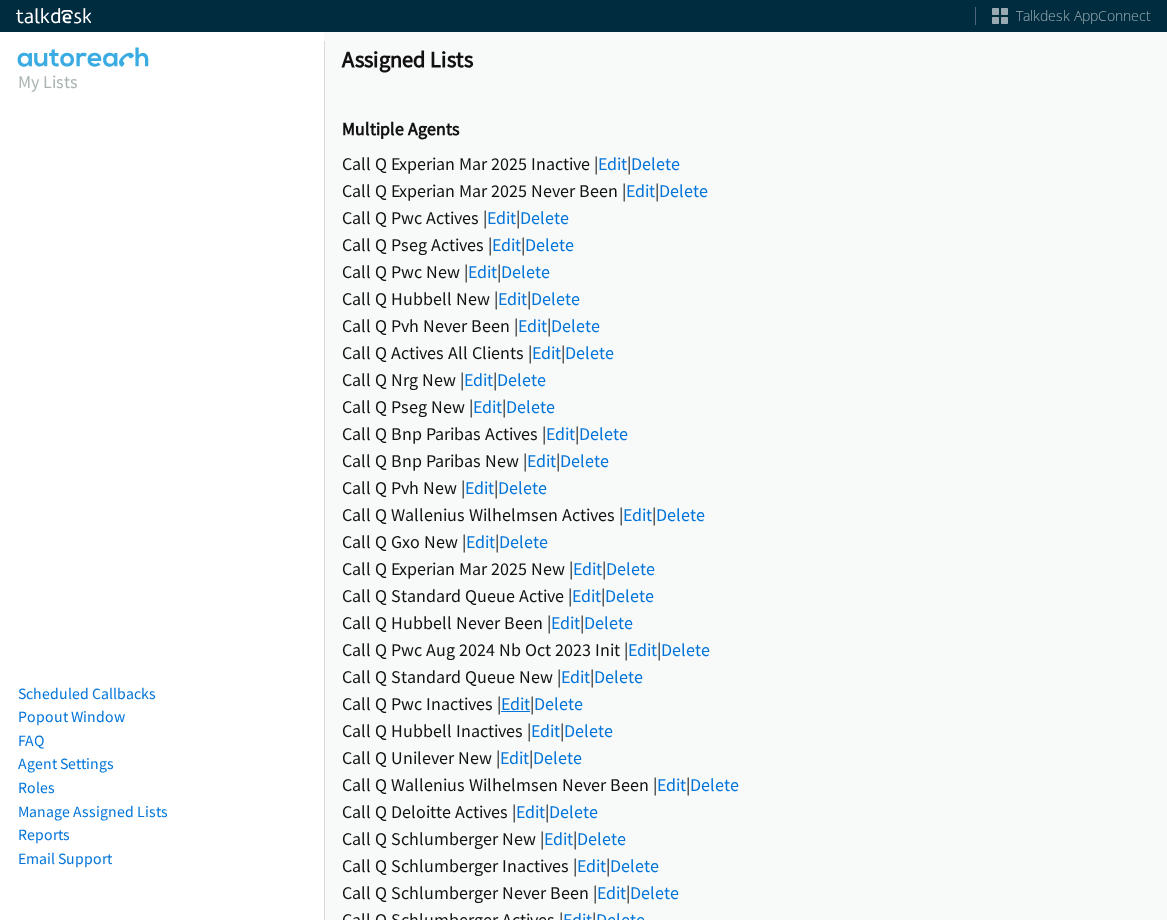 scroll, scrollTop: 0, scrollLeft: 0, axis: both 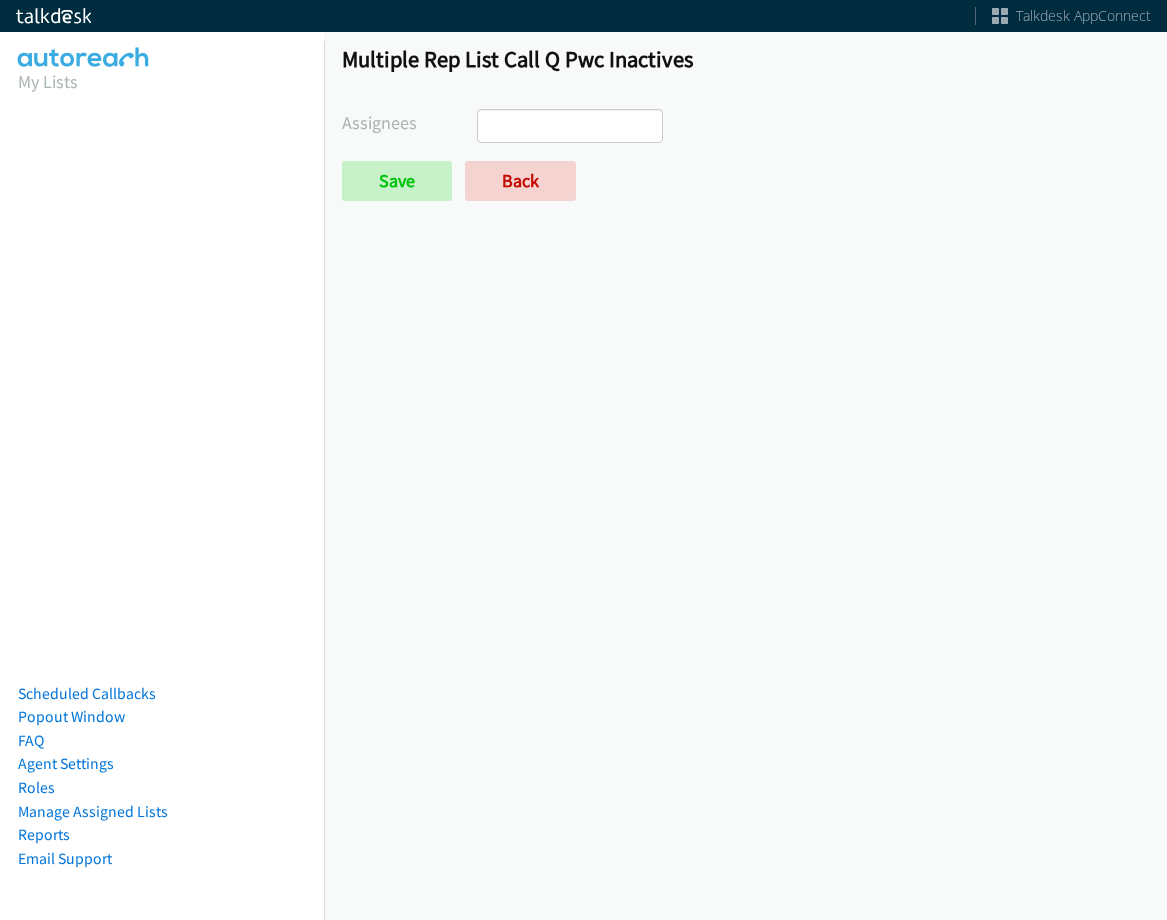 select 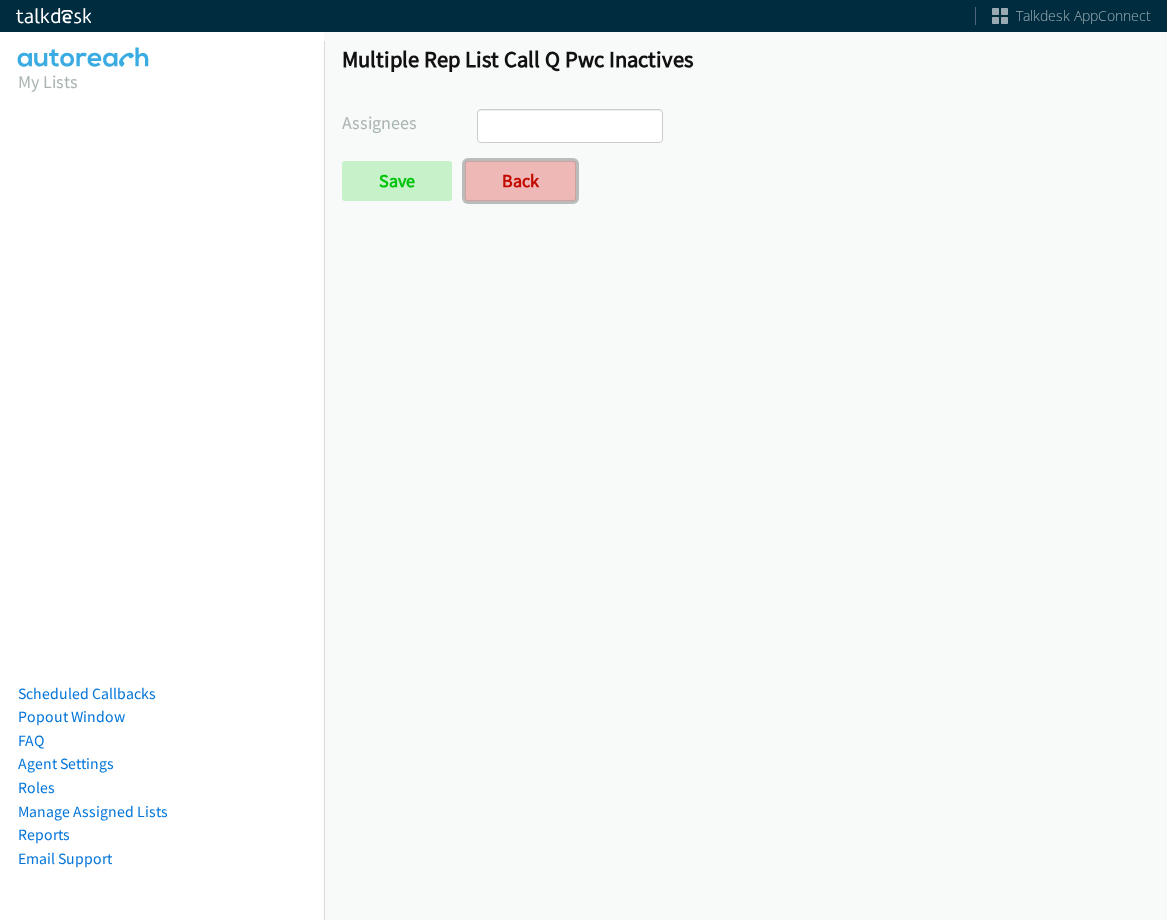 click on "Back" at bounding box center [520, 181] 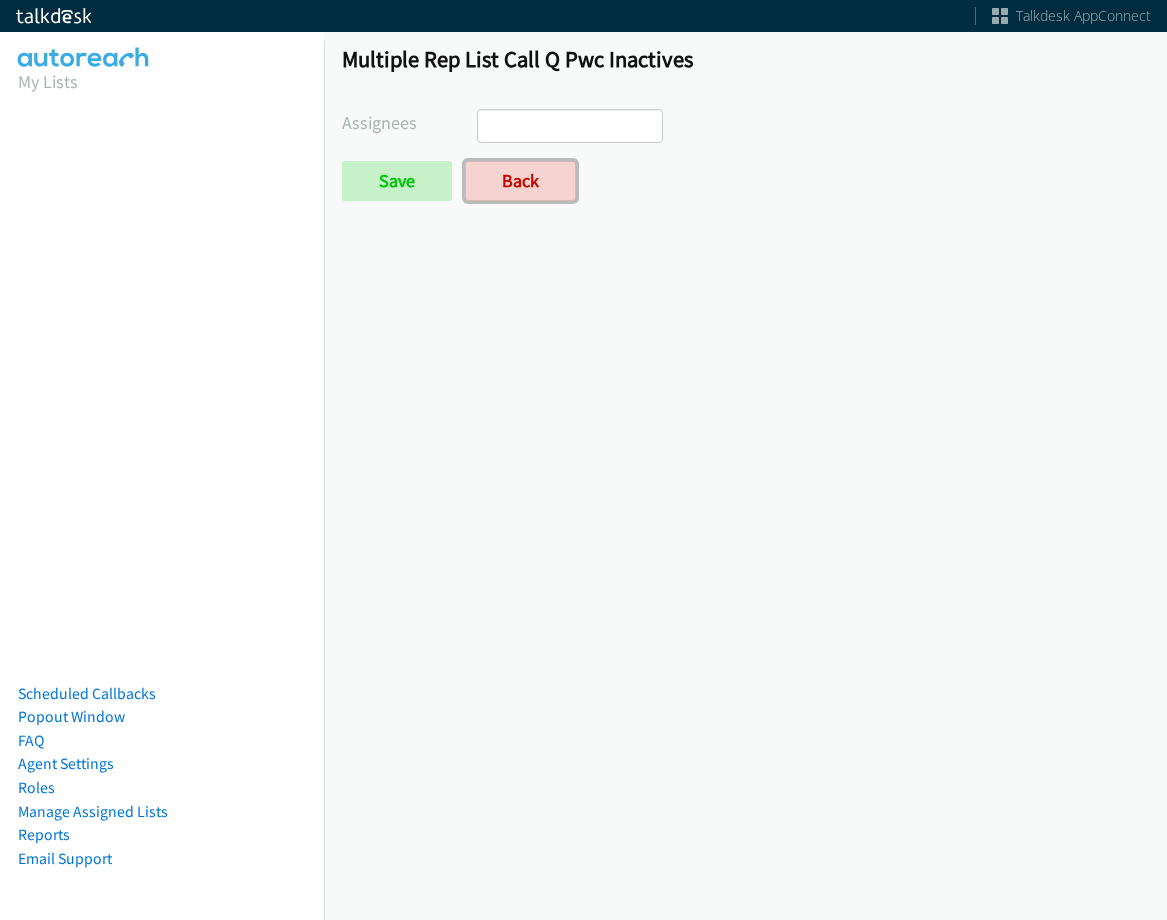 scroll, scrollTop: 0, scrollLeft: 0, axis: both 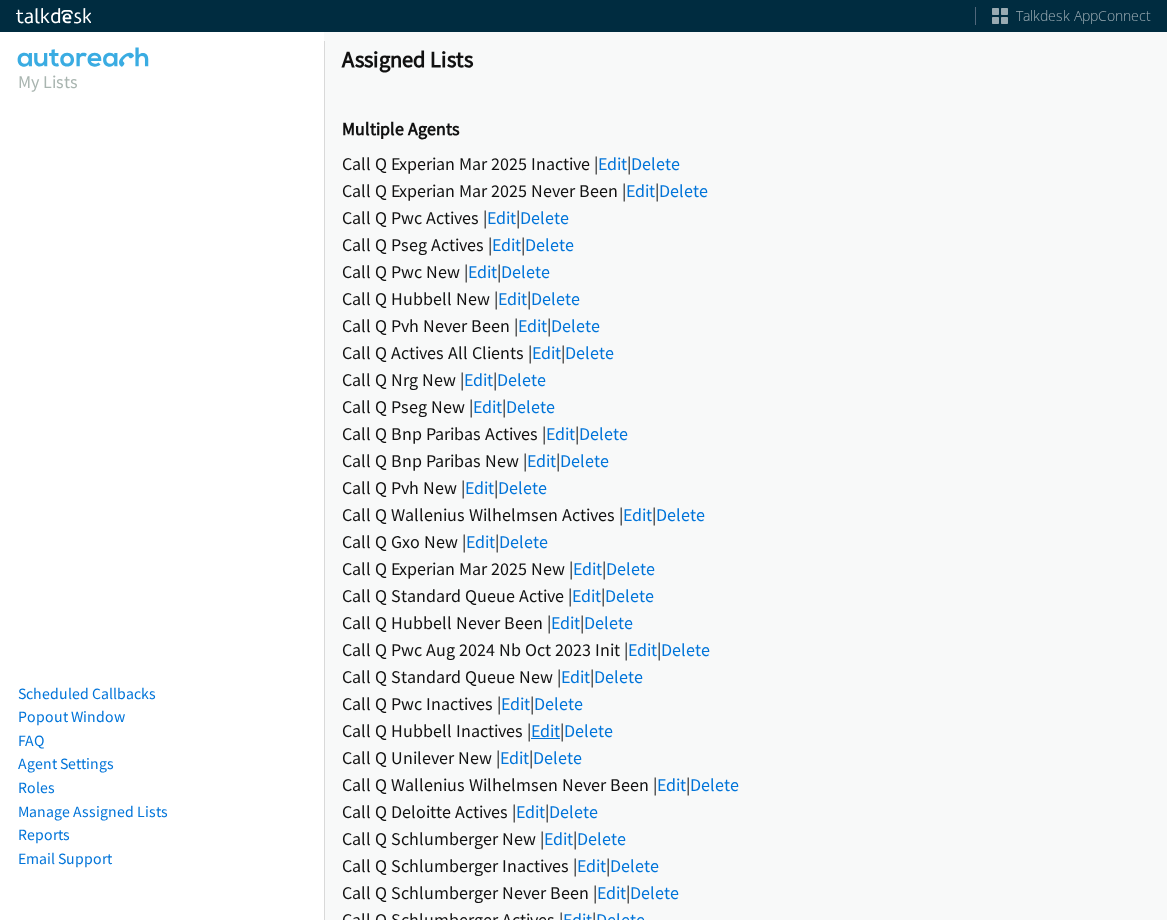 click on "Edit" at bounding box center [545, 730] 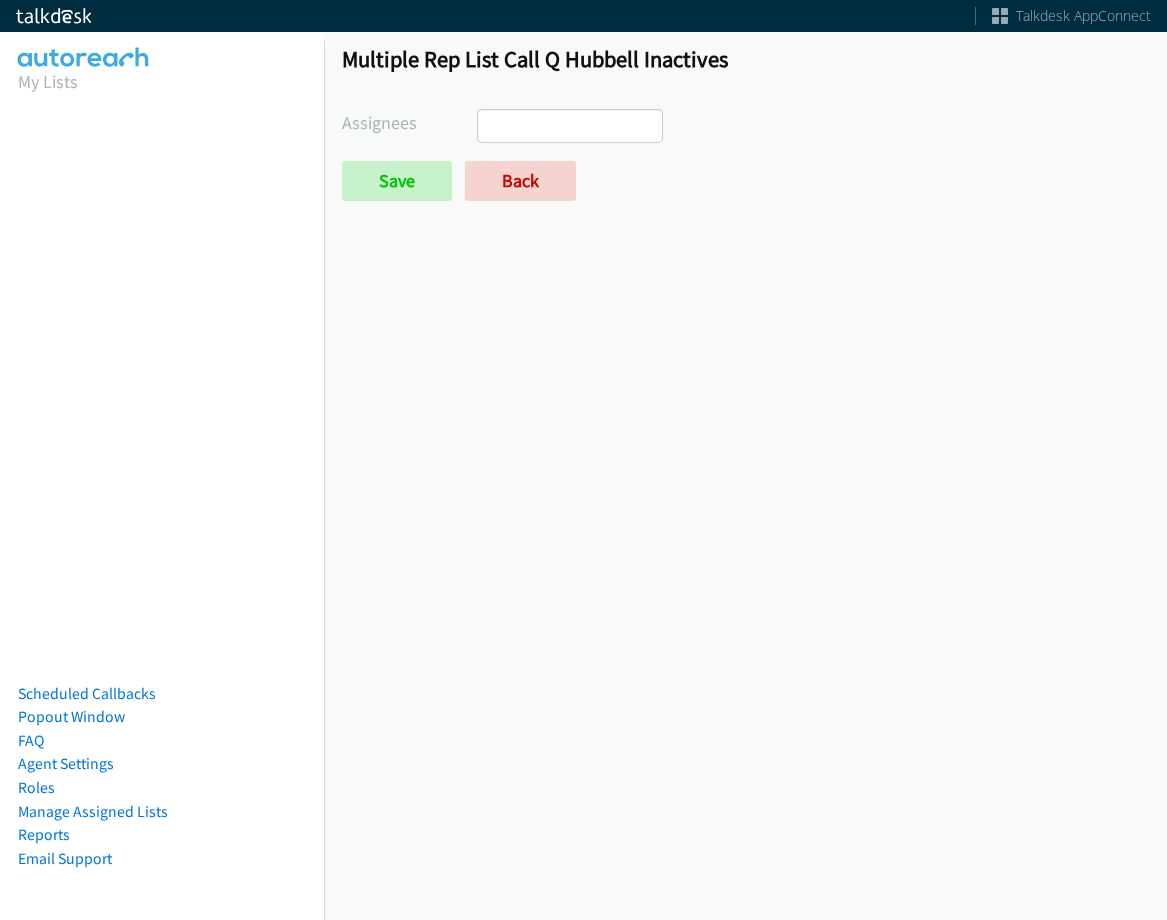 select 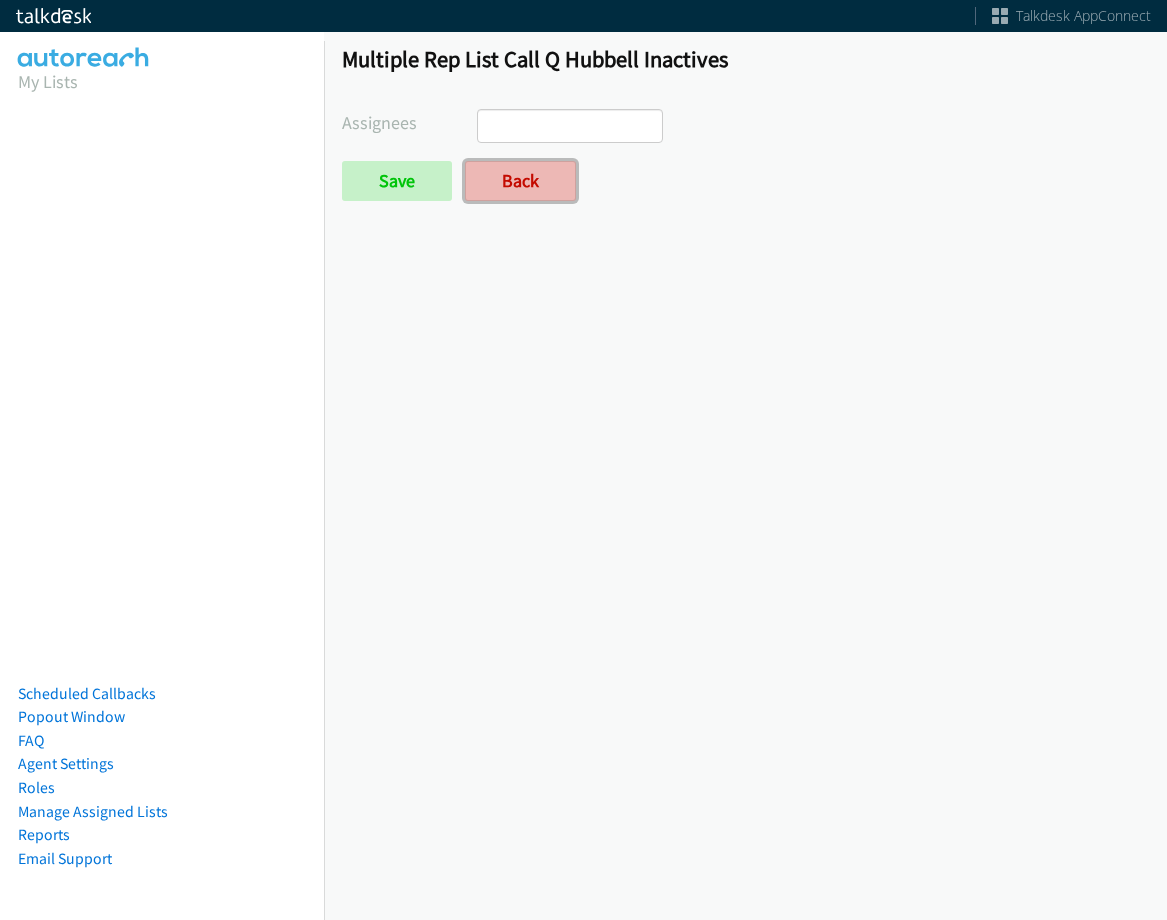 click on "Back" at bounding box center [520, 181] 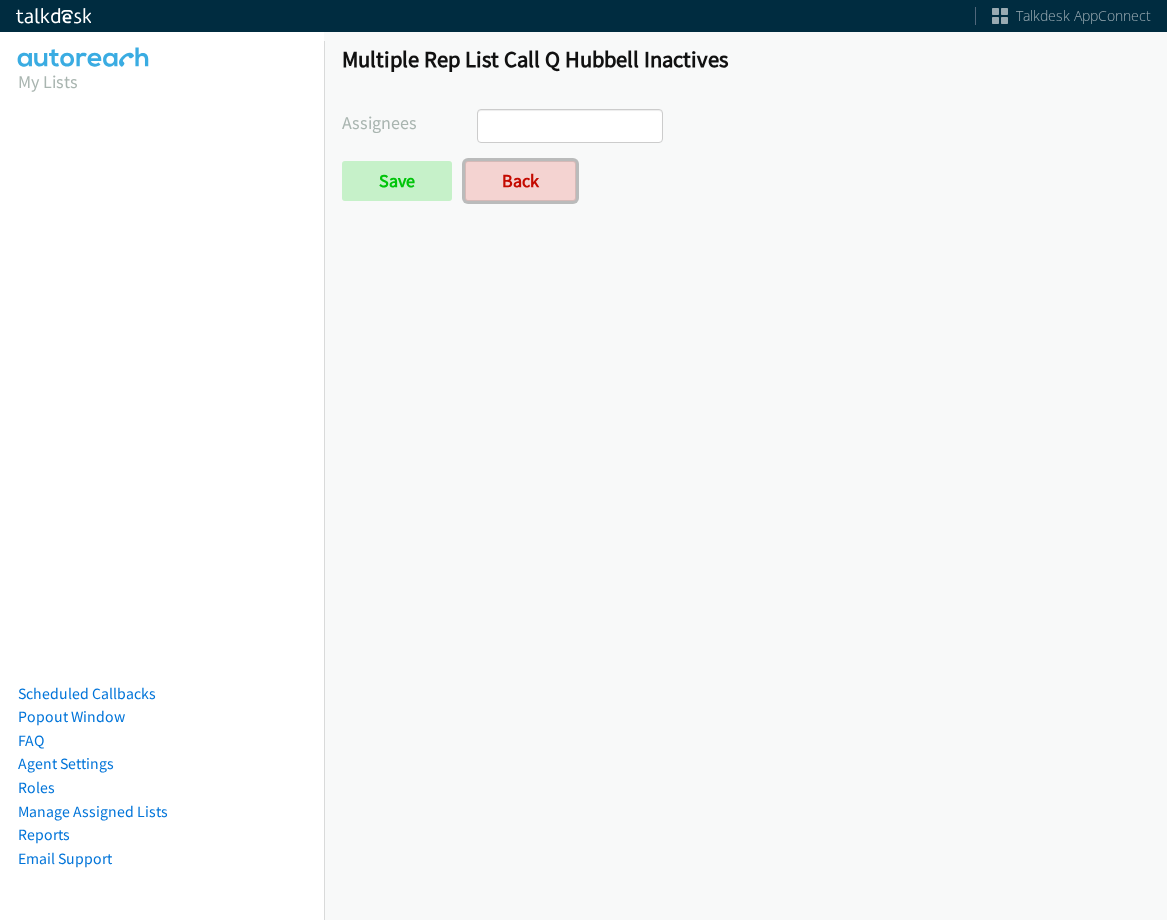 scroll, scrollTop: 0, scrollLeft: 0, axis: both 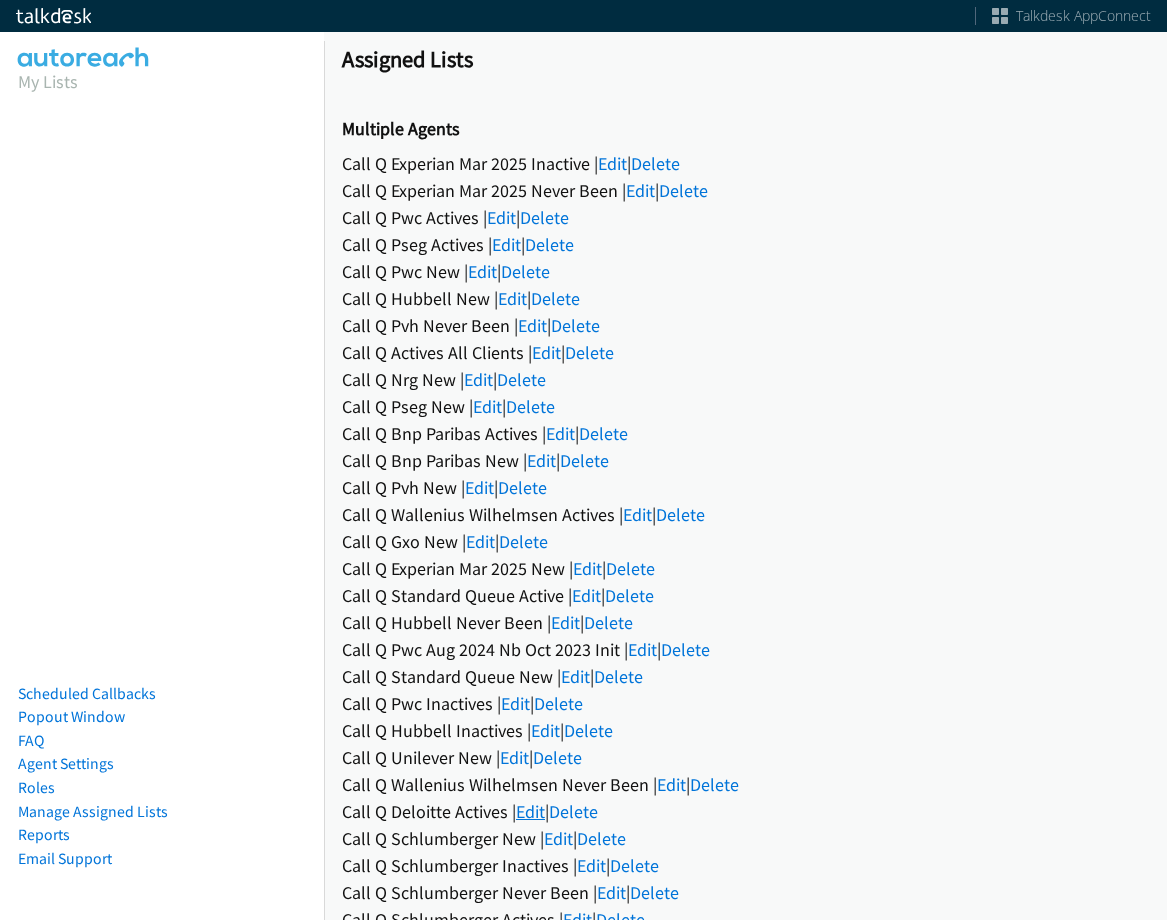 click on "Edit" at bounding box center (530, 811) 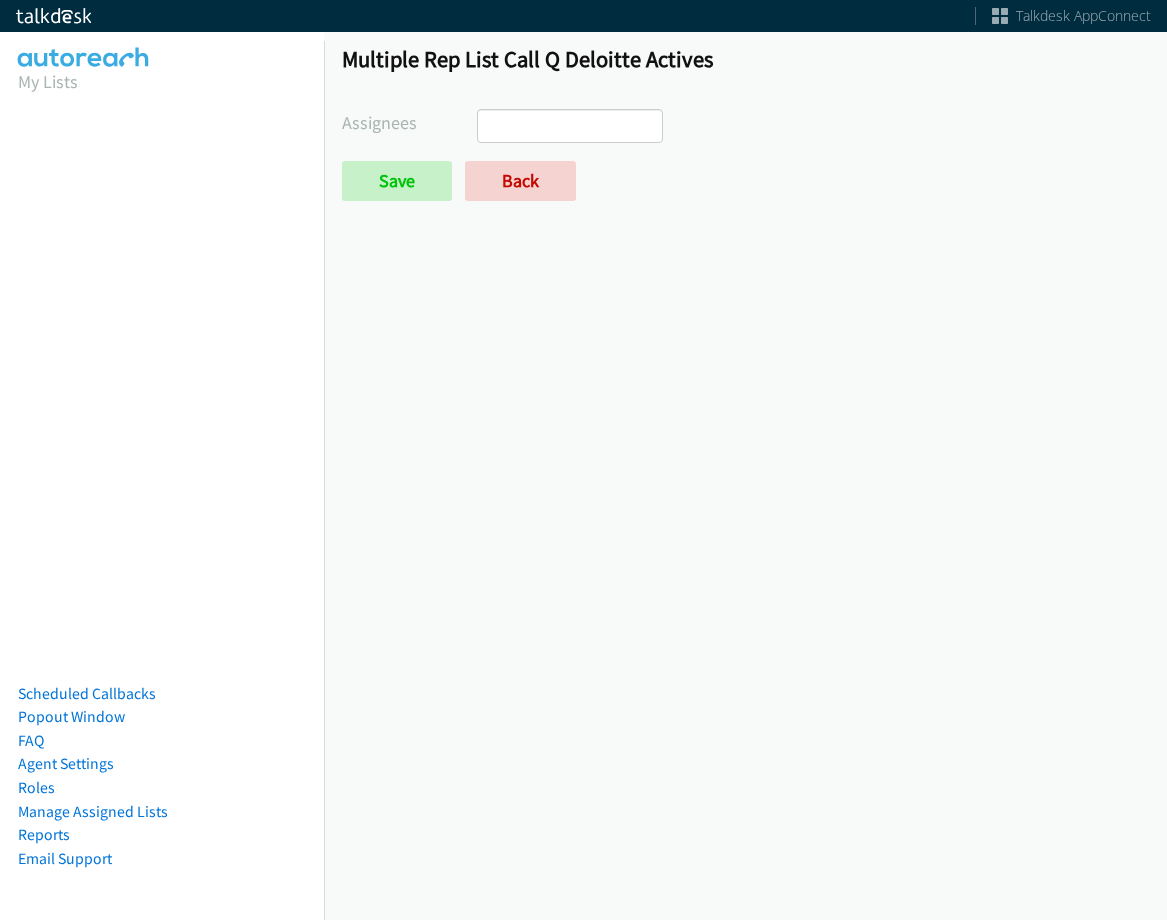 select 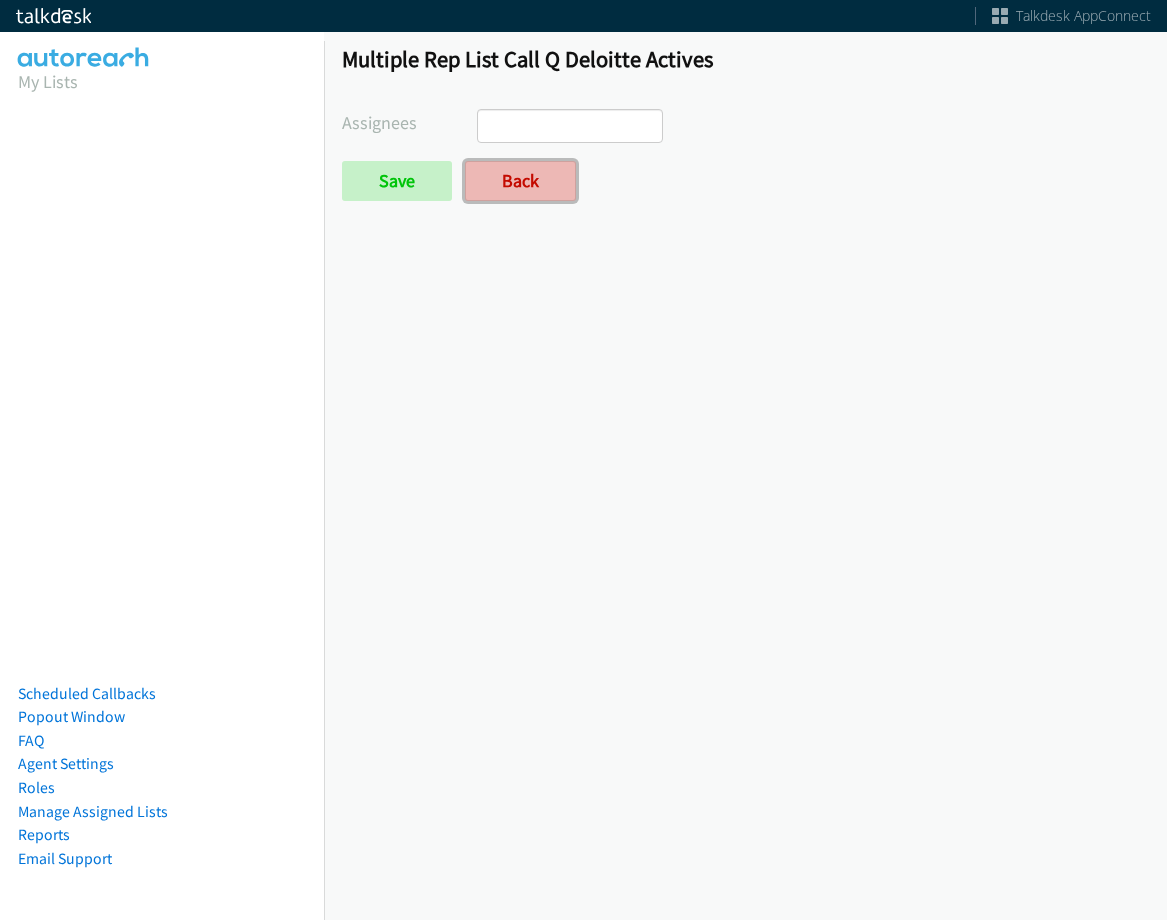 click on "Back" at bounding box center [520, 181] 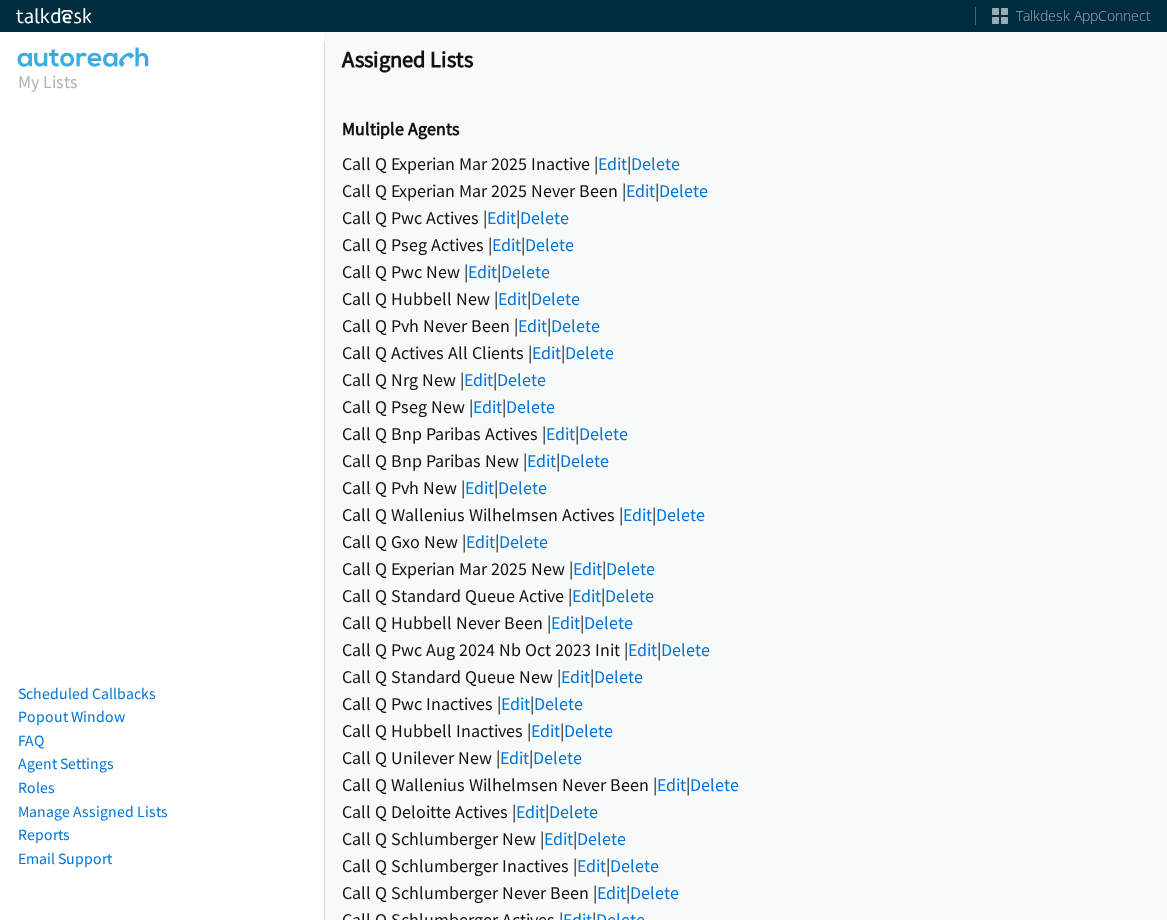 scroll, scrollTop: 0, scrollLeft: 0, axis: both 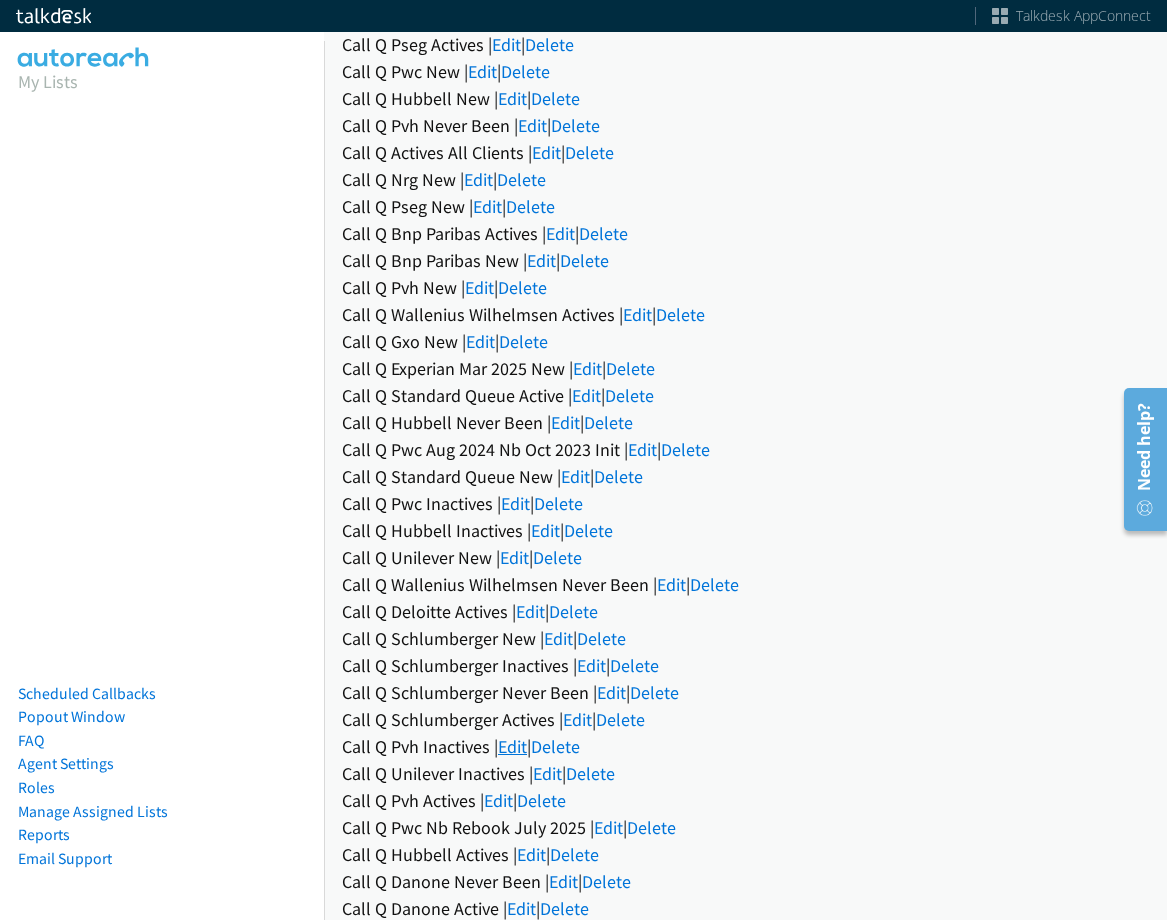 click on "Edit" at bounding box center (512, 746) 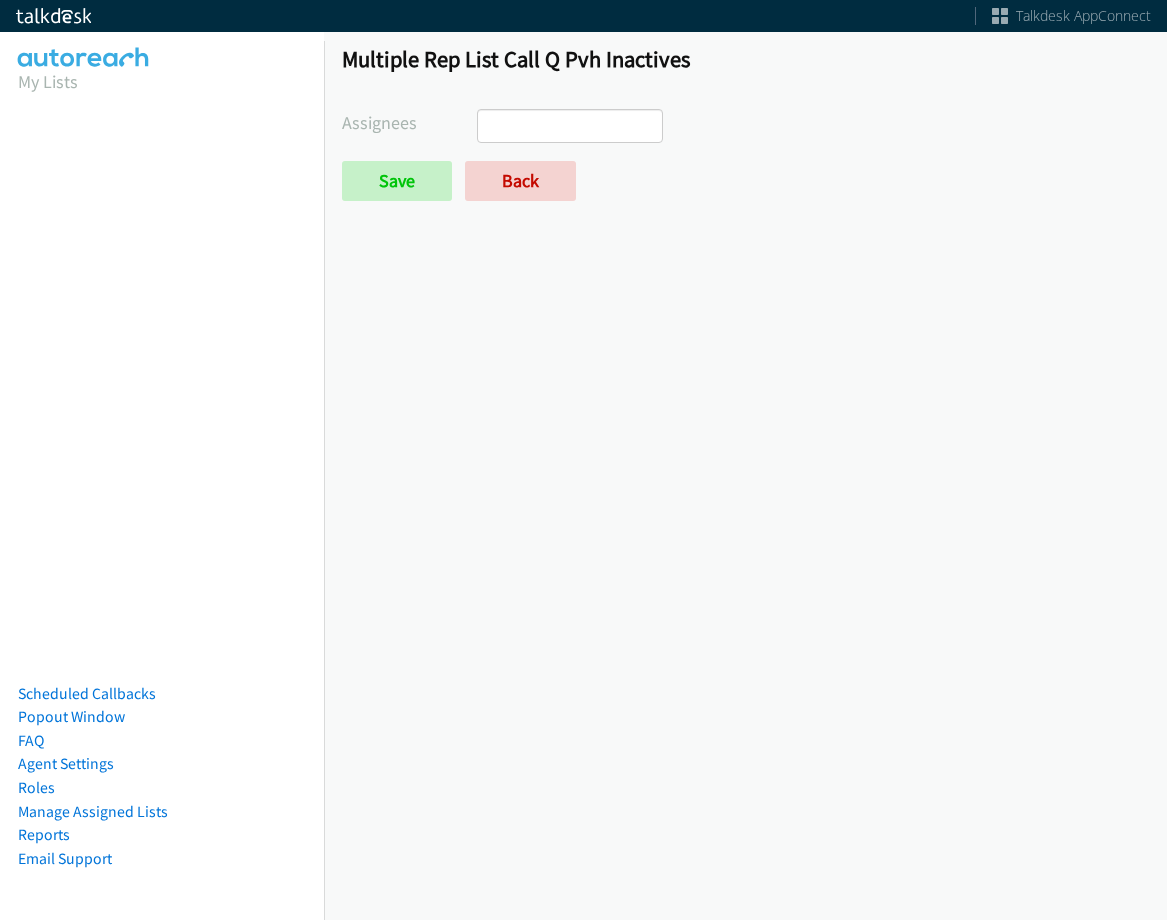 select 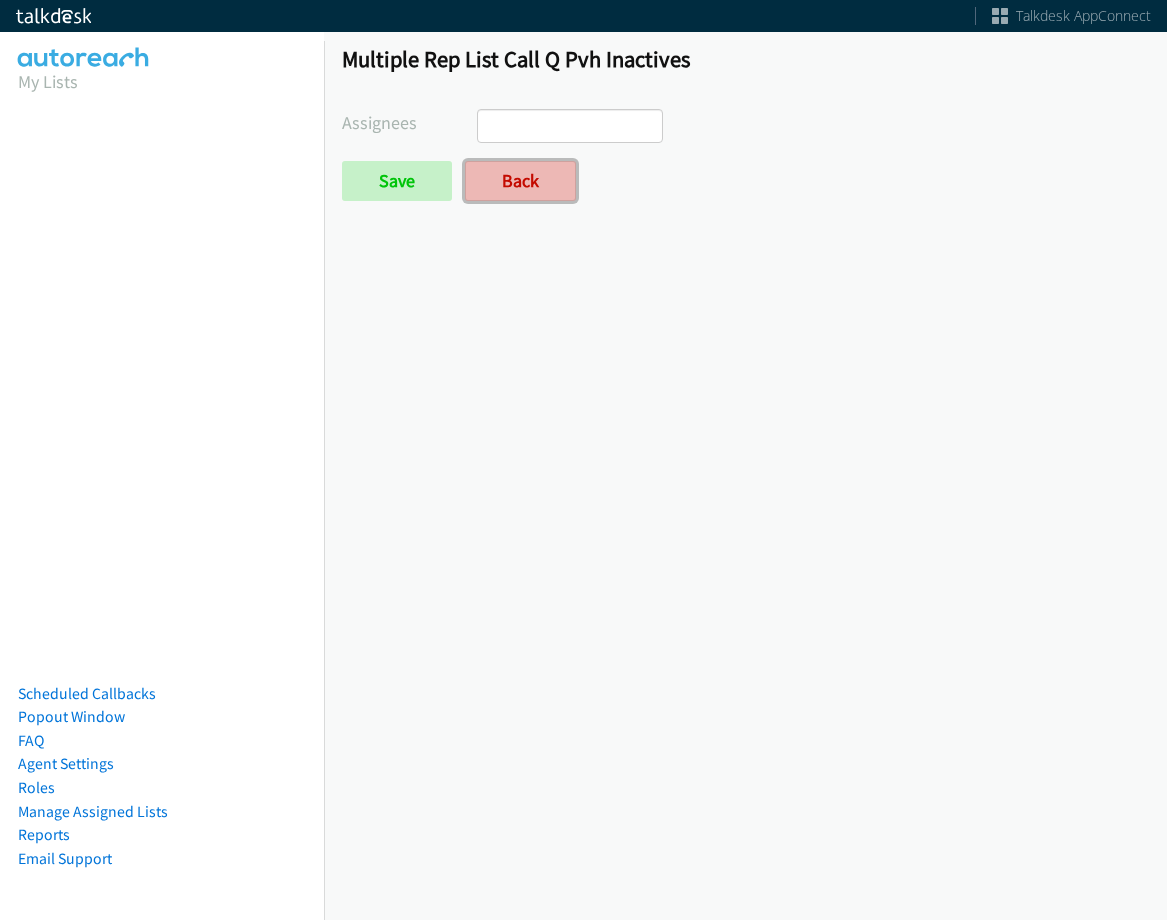 click on "Back" at bounding box center (520, 181) 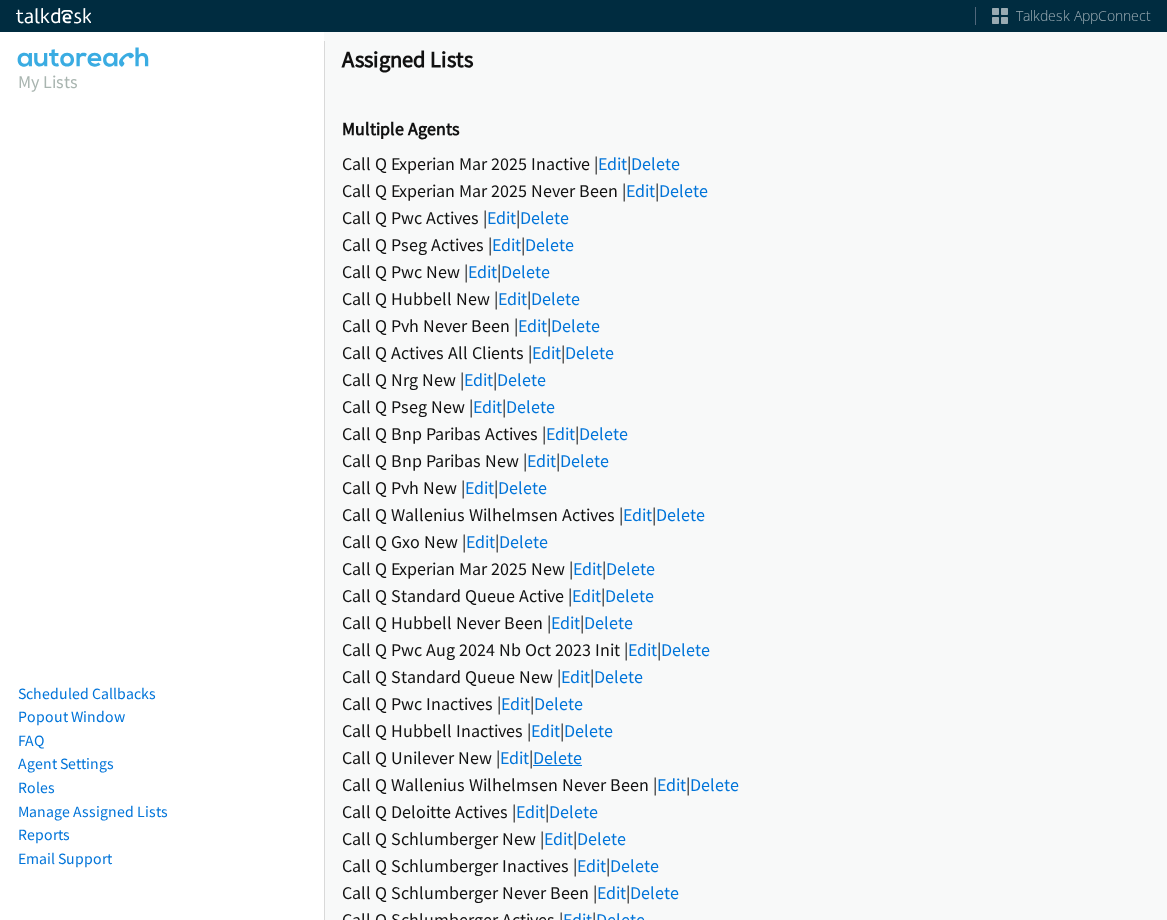 scroll, scrollTop: 0, scrollLeft: 0, axis: both 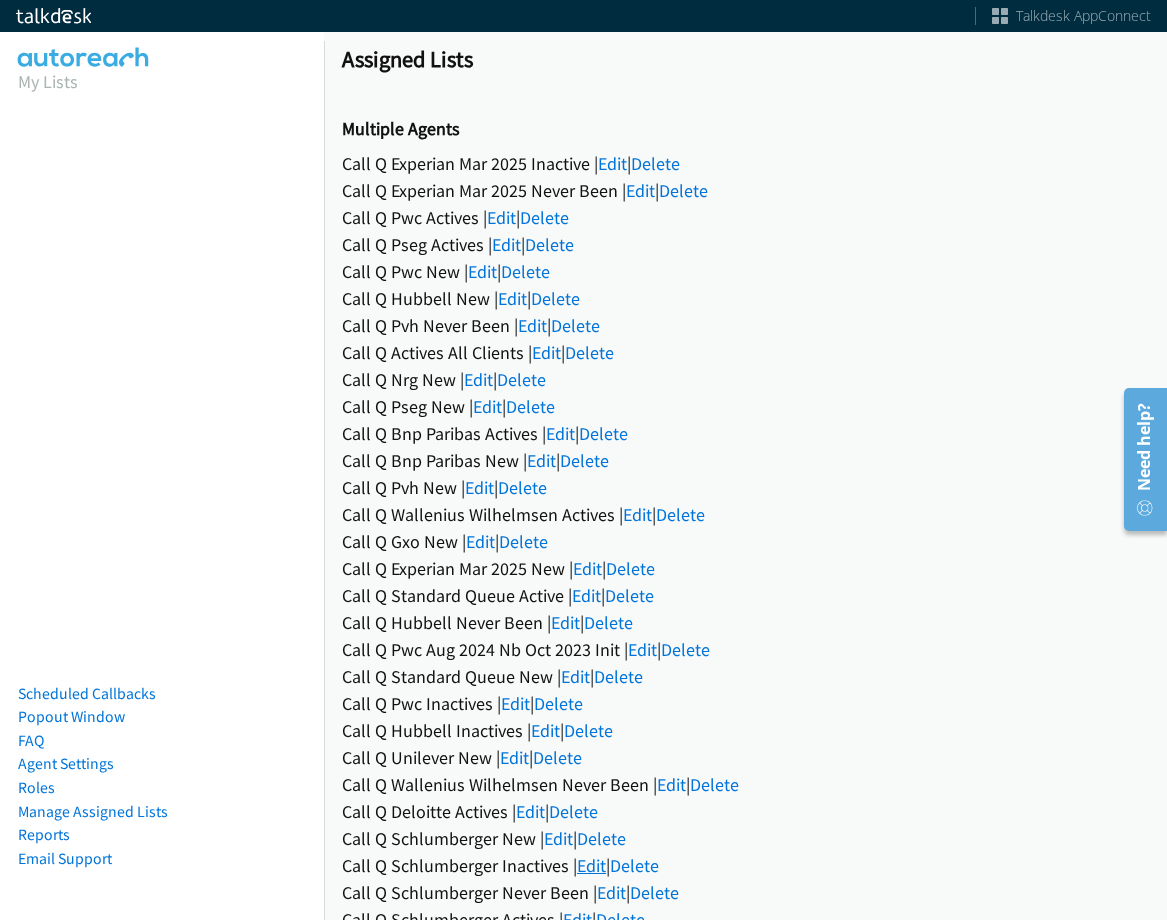 click on "Edit" at bounding box center (591, 865) 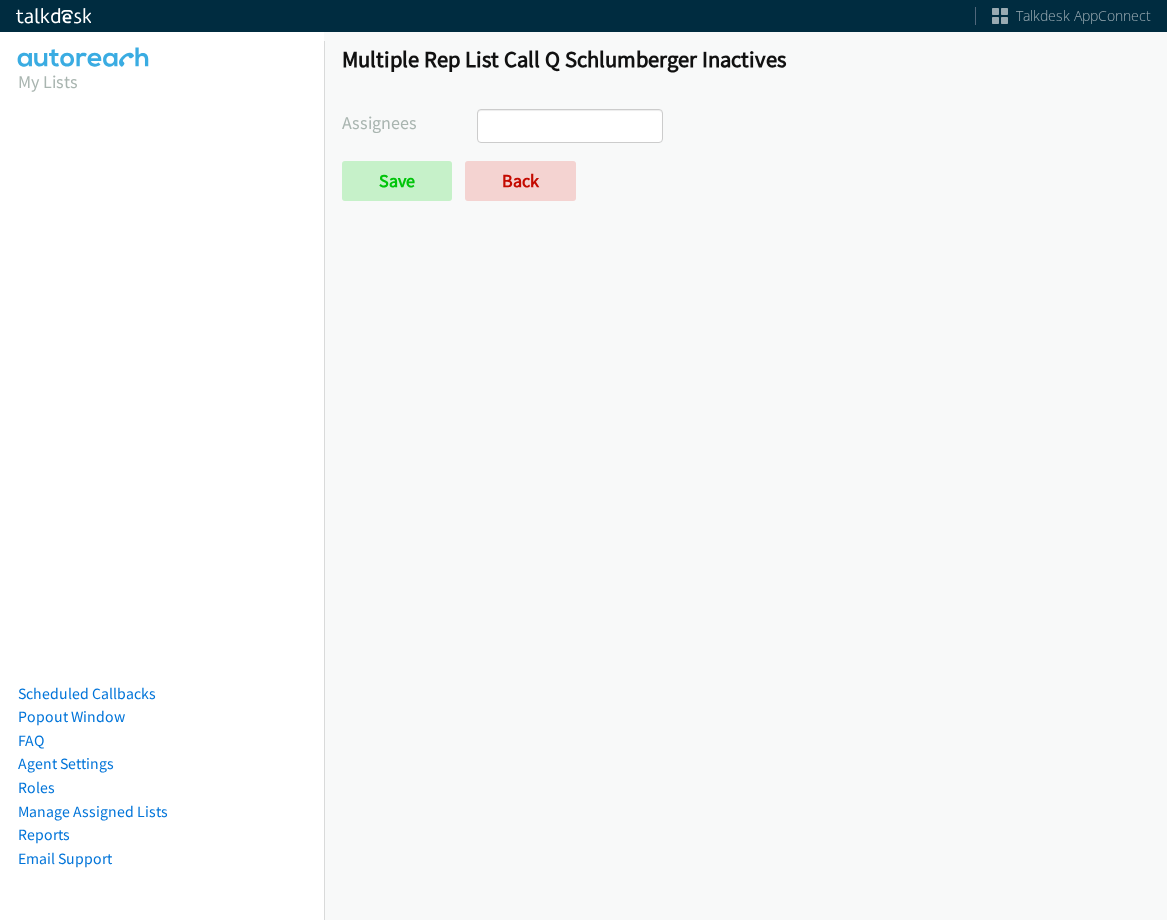 select 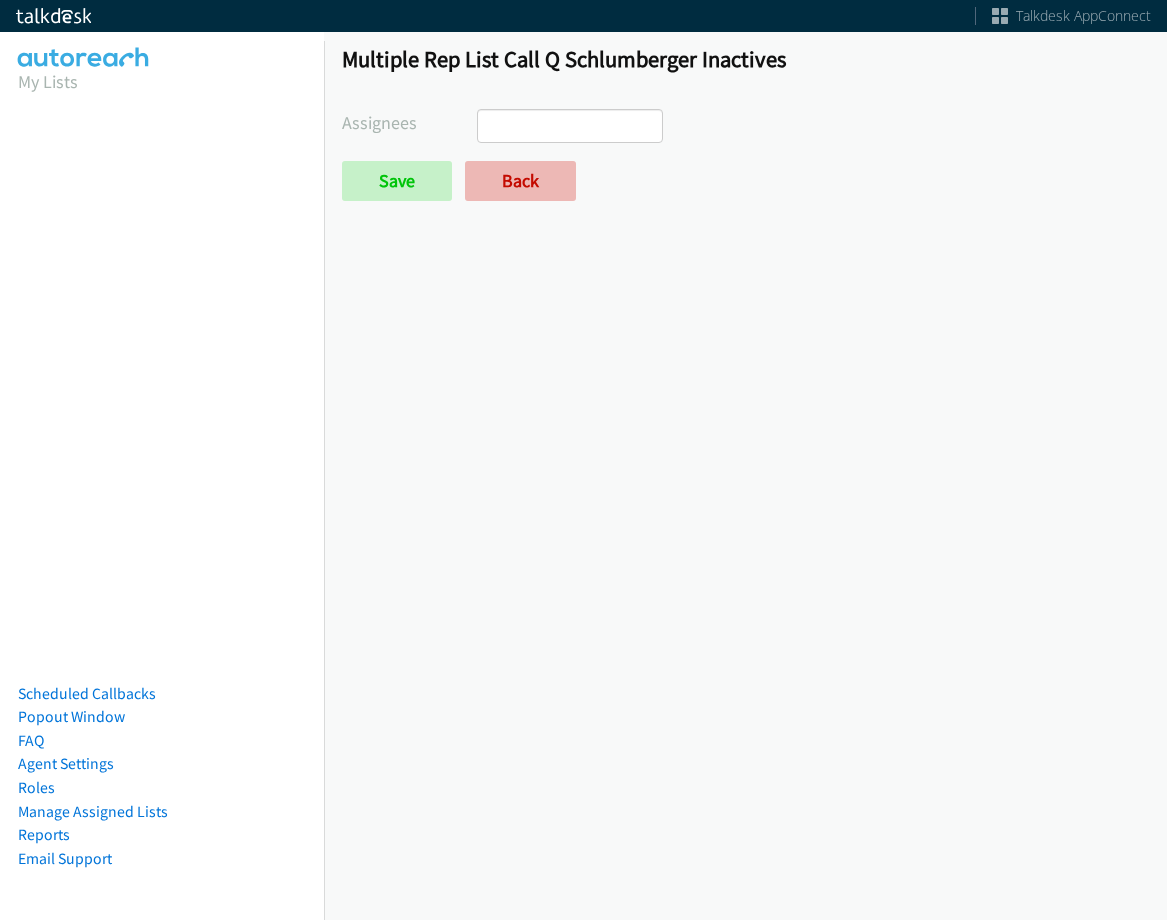scroll, scrollTop: 0, scrollLeft: 0, axis: both 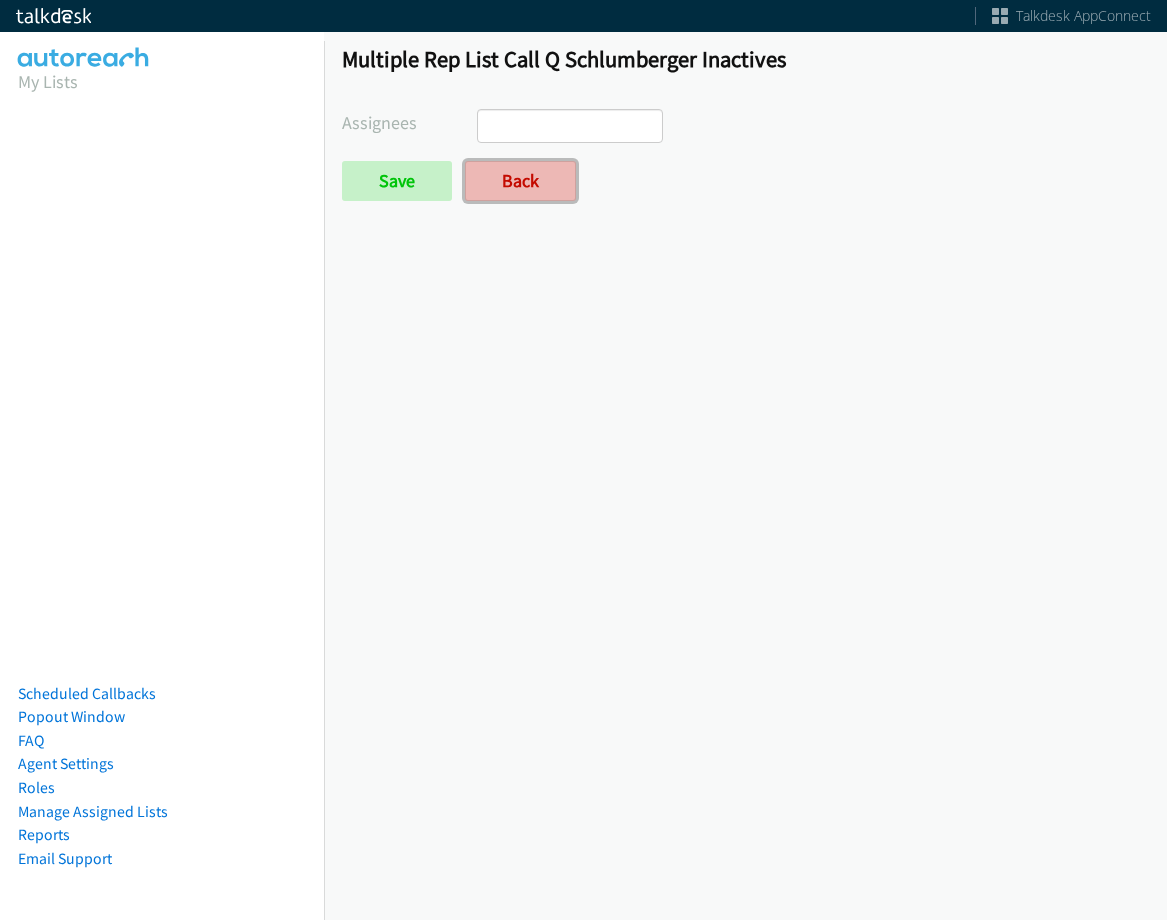 click on "Back" at bounding box center [520, 181] 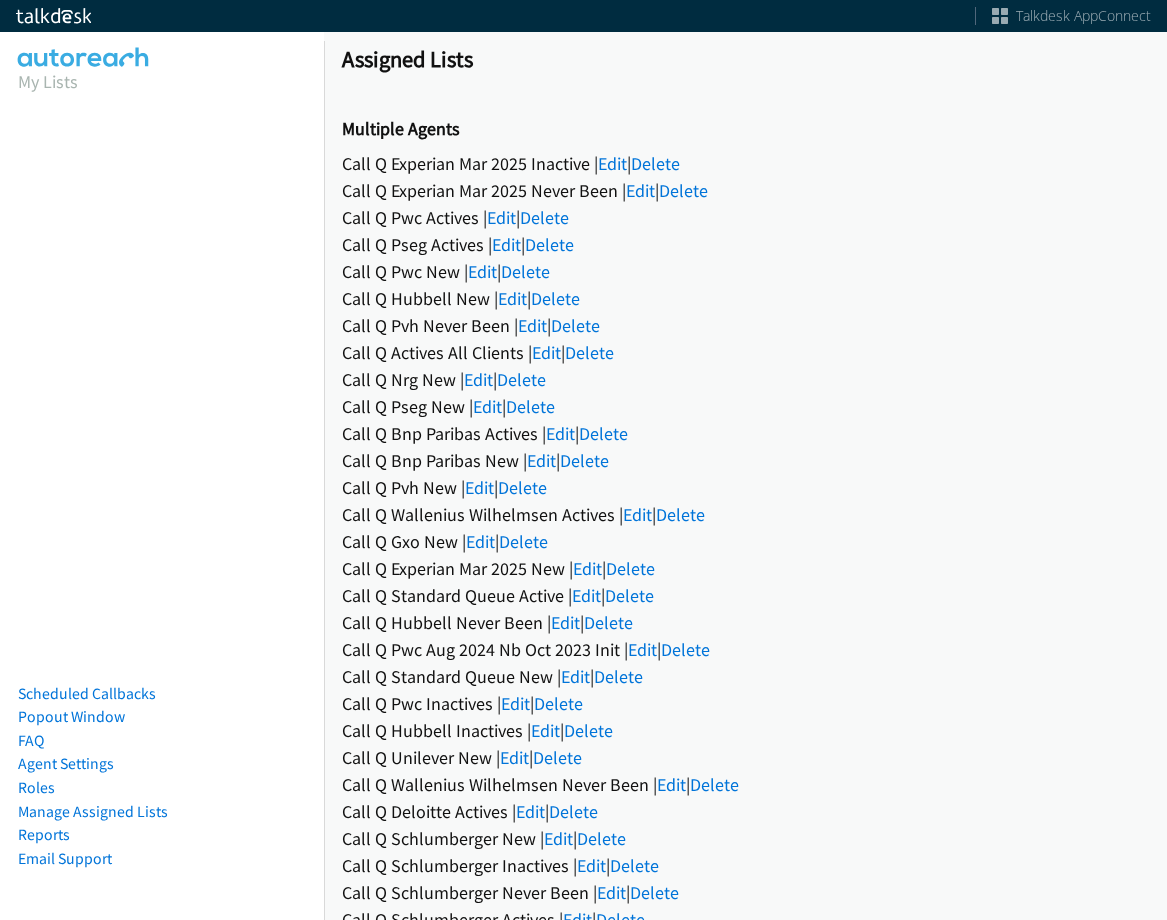scroll, scrollTop: 0, scrollLeft: 0, axis: both 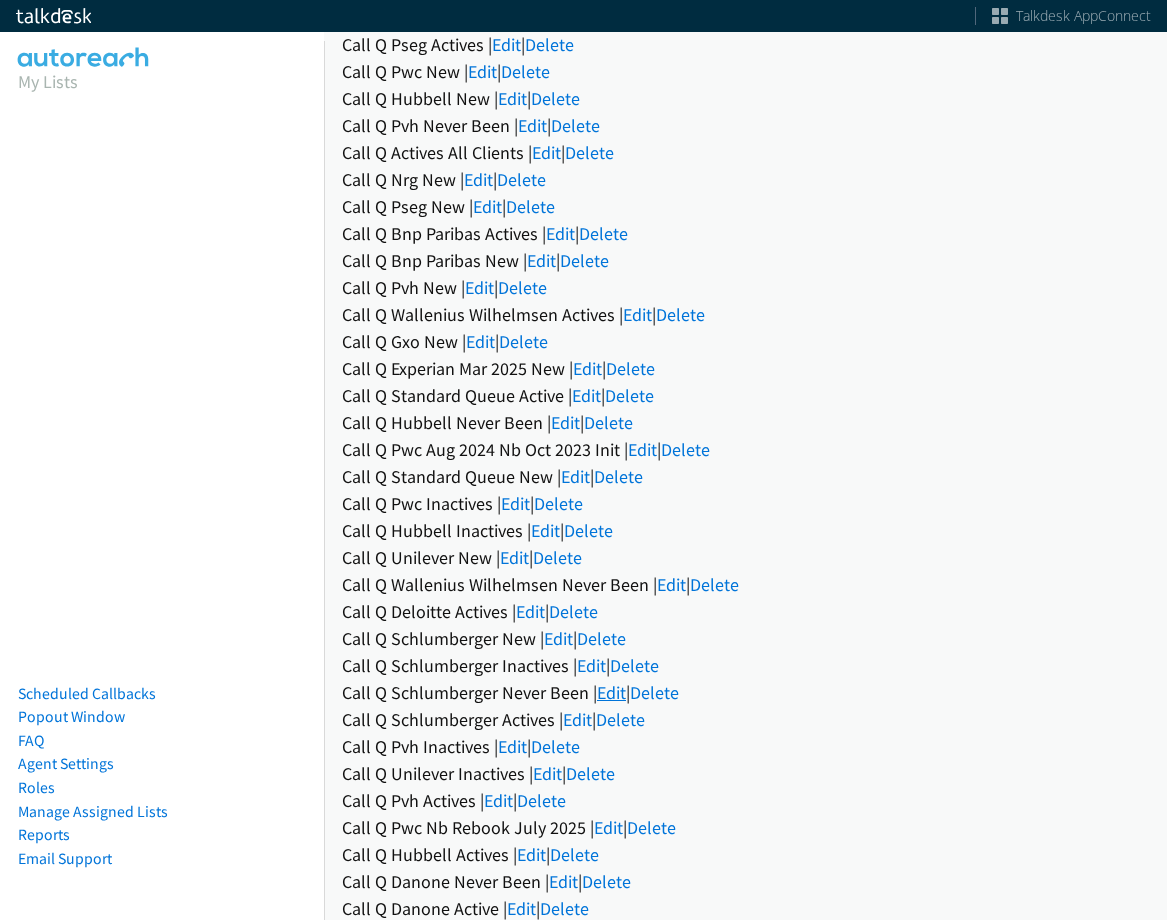 click on "Edit" at bounding box center [611, 692] 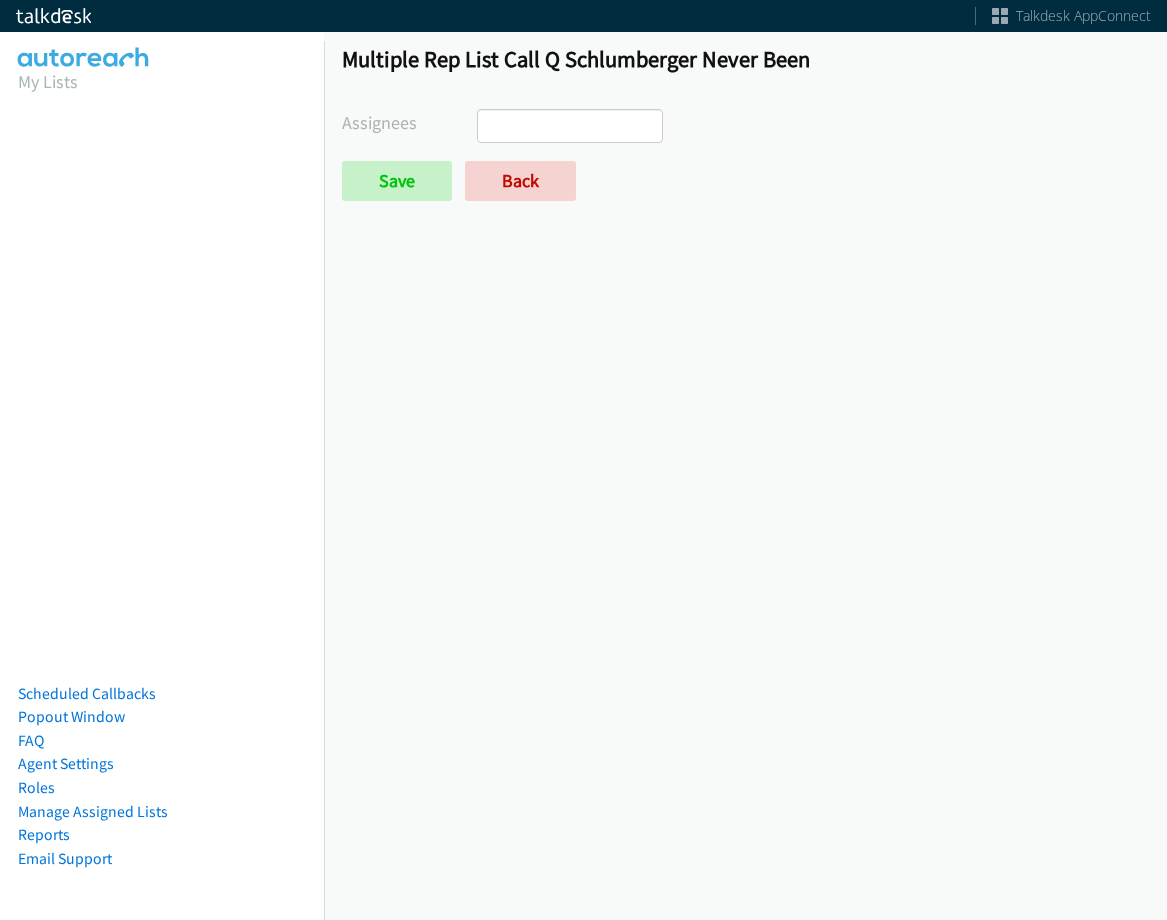 select 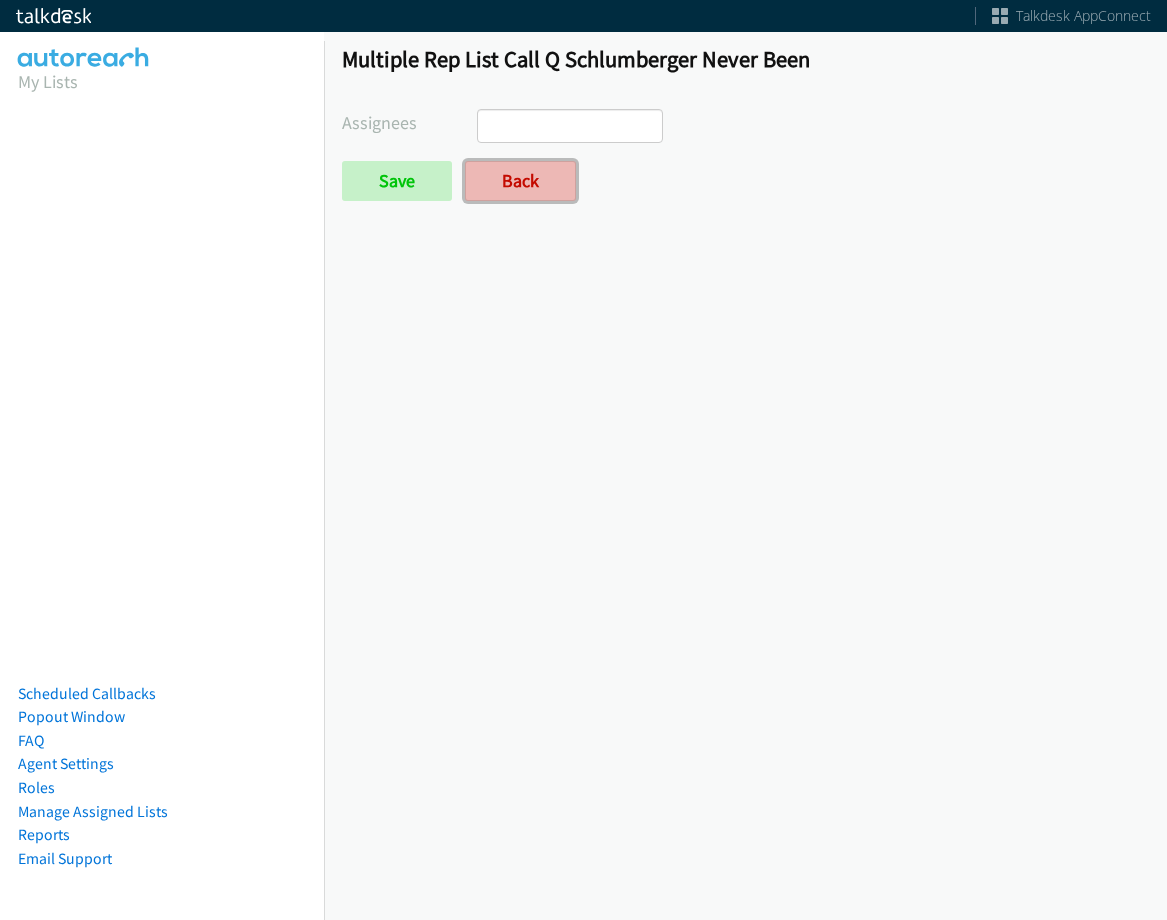 click on "Back" at bounding box center (520, 181) 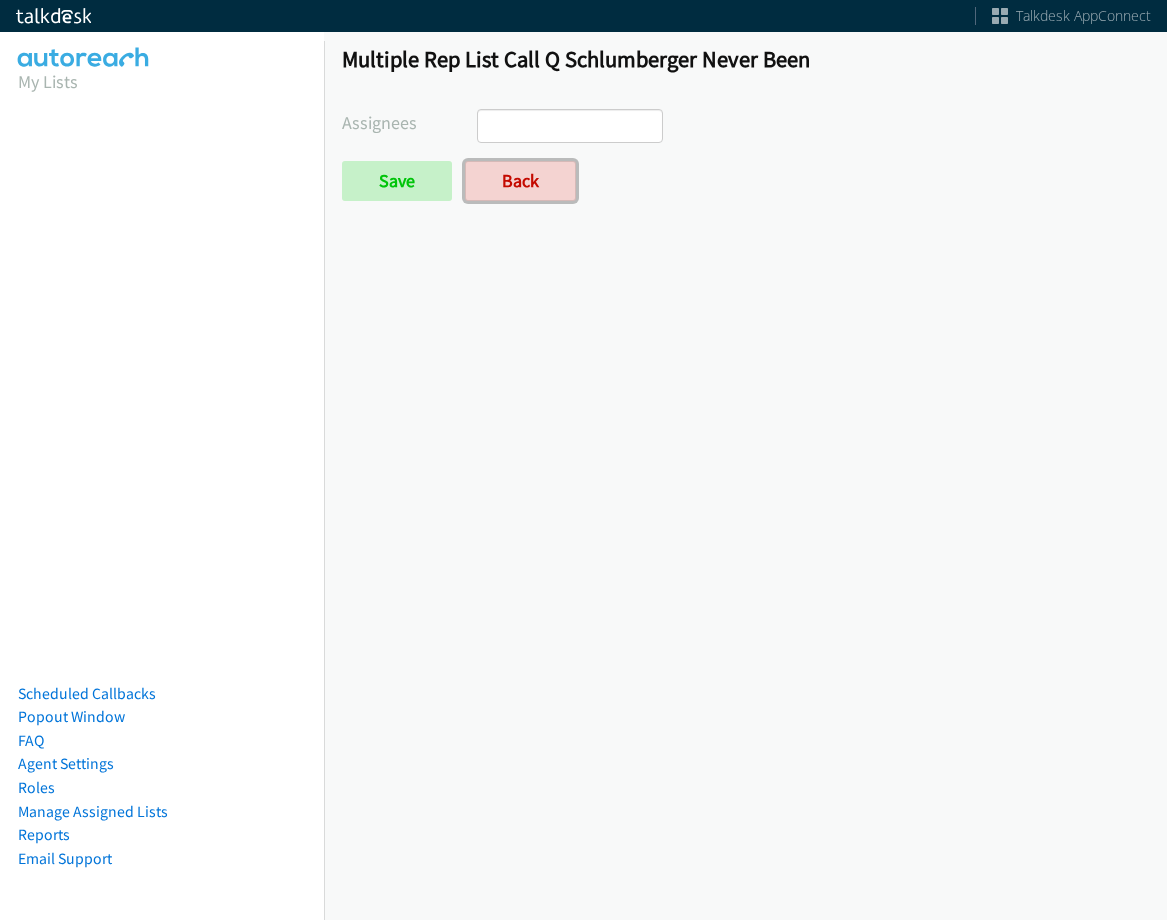 scroll, scrollTop: 0, scrollLeft: 0, axis: both 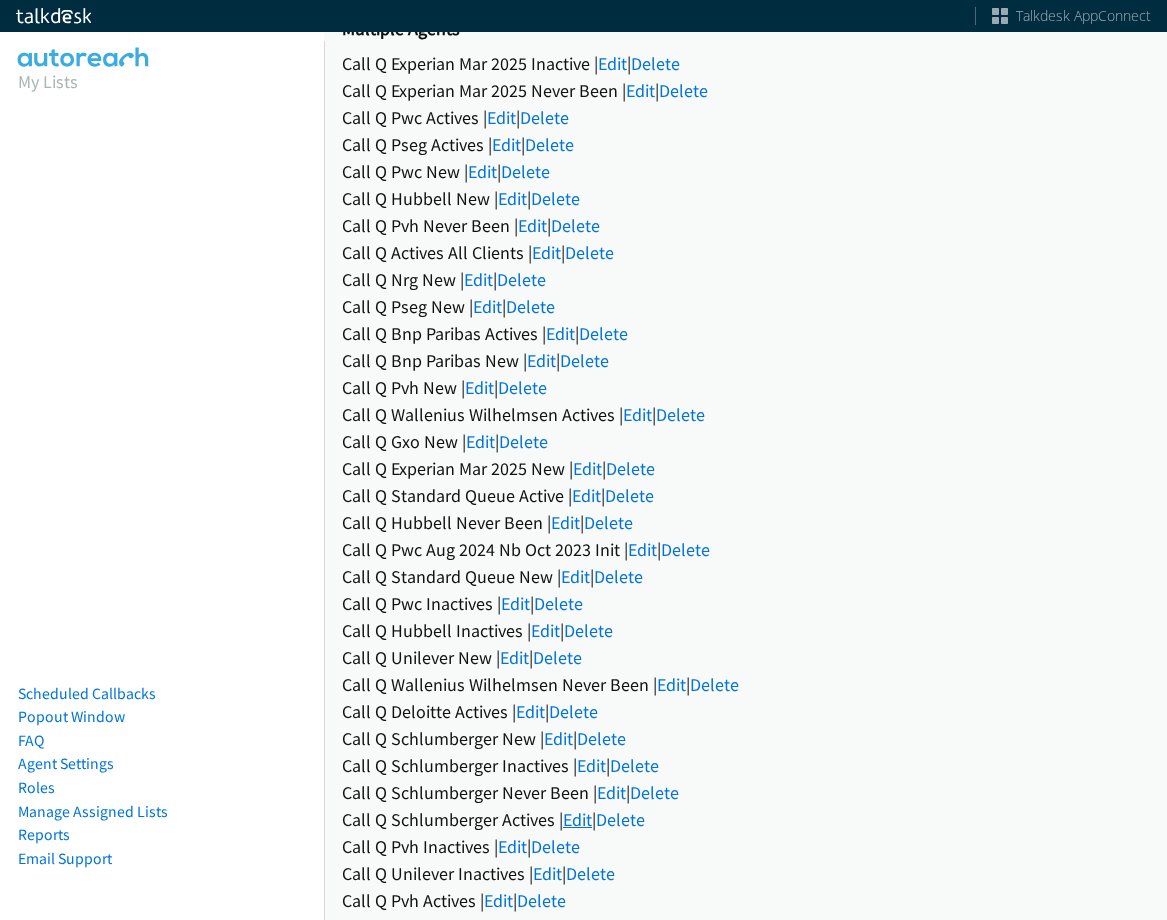 click on "Edit" at bounding box center (577, 819) 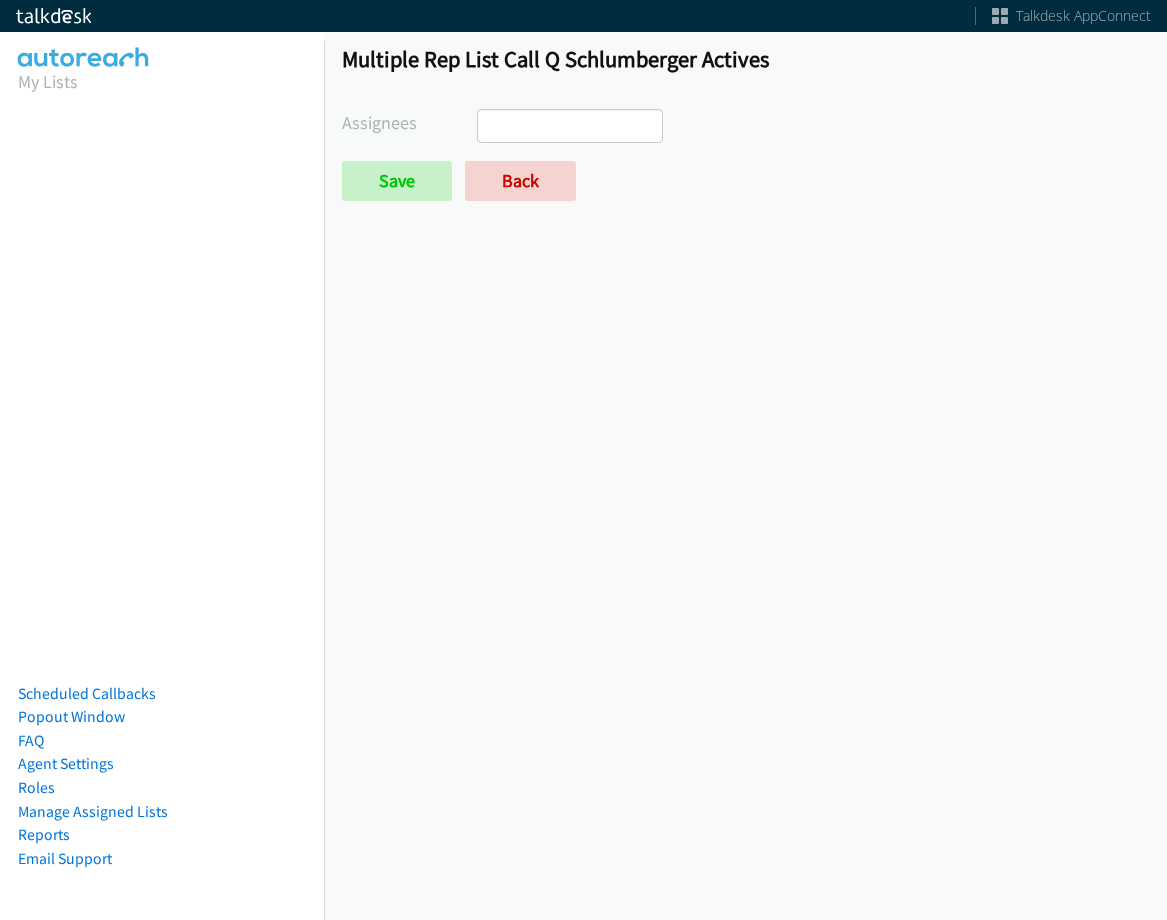 select 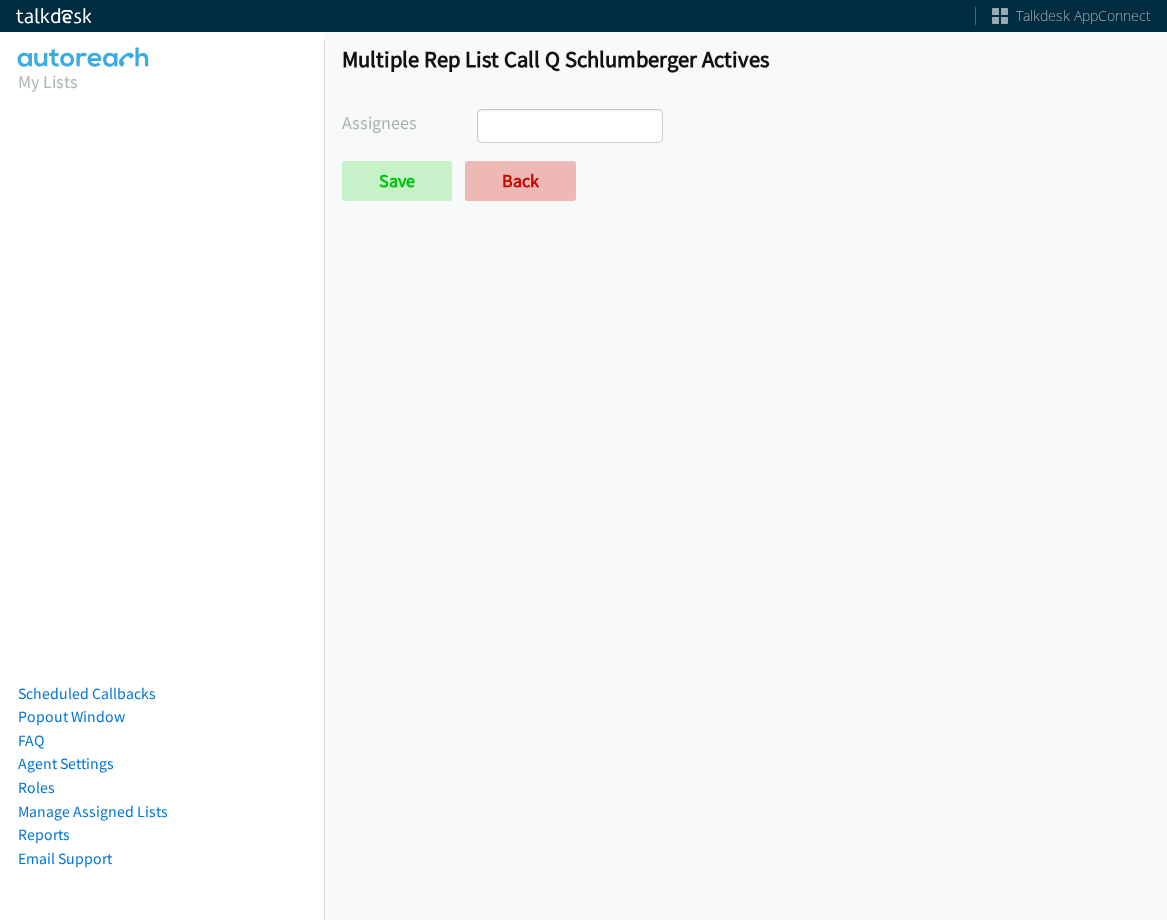 scroll, scrollTop: 0, scrollLeft: 0, axis: both 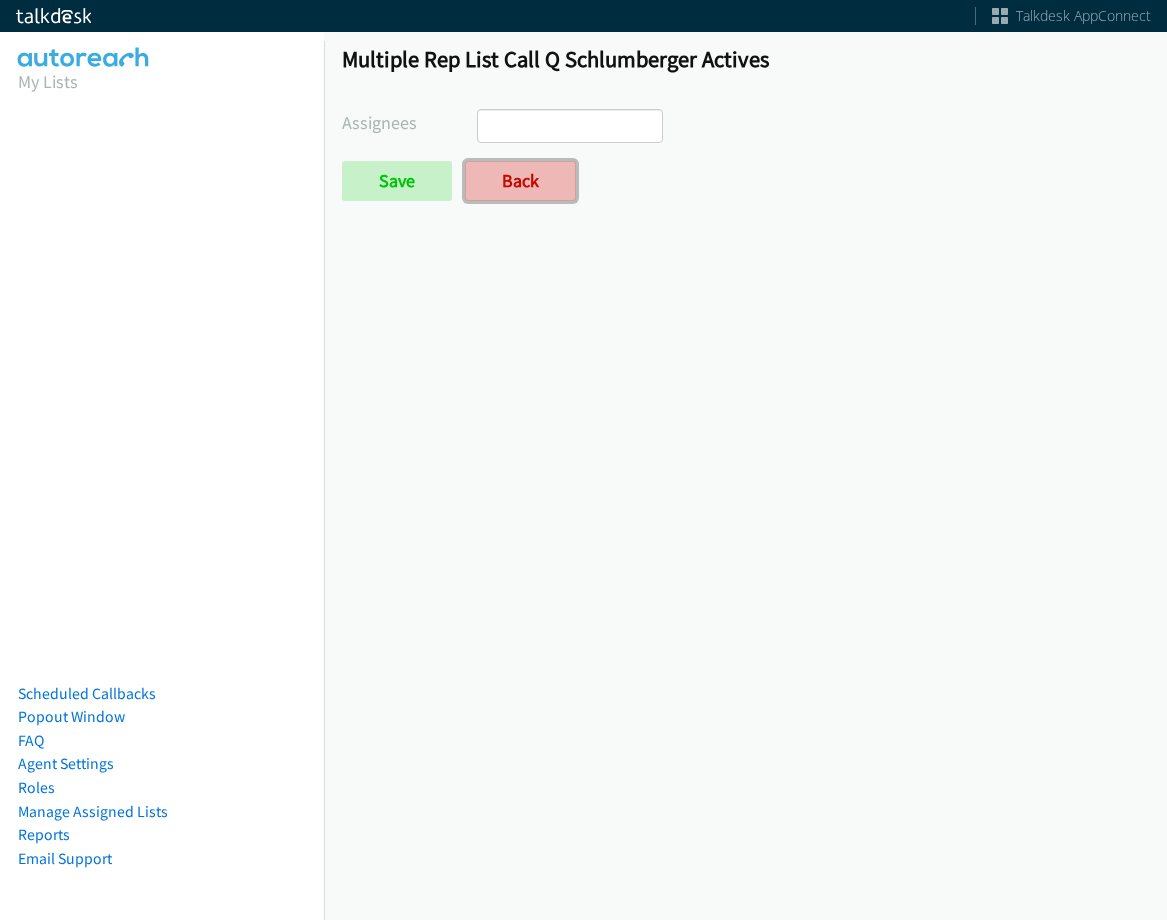 click on "Back" at bounding box center (520, 181) 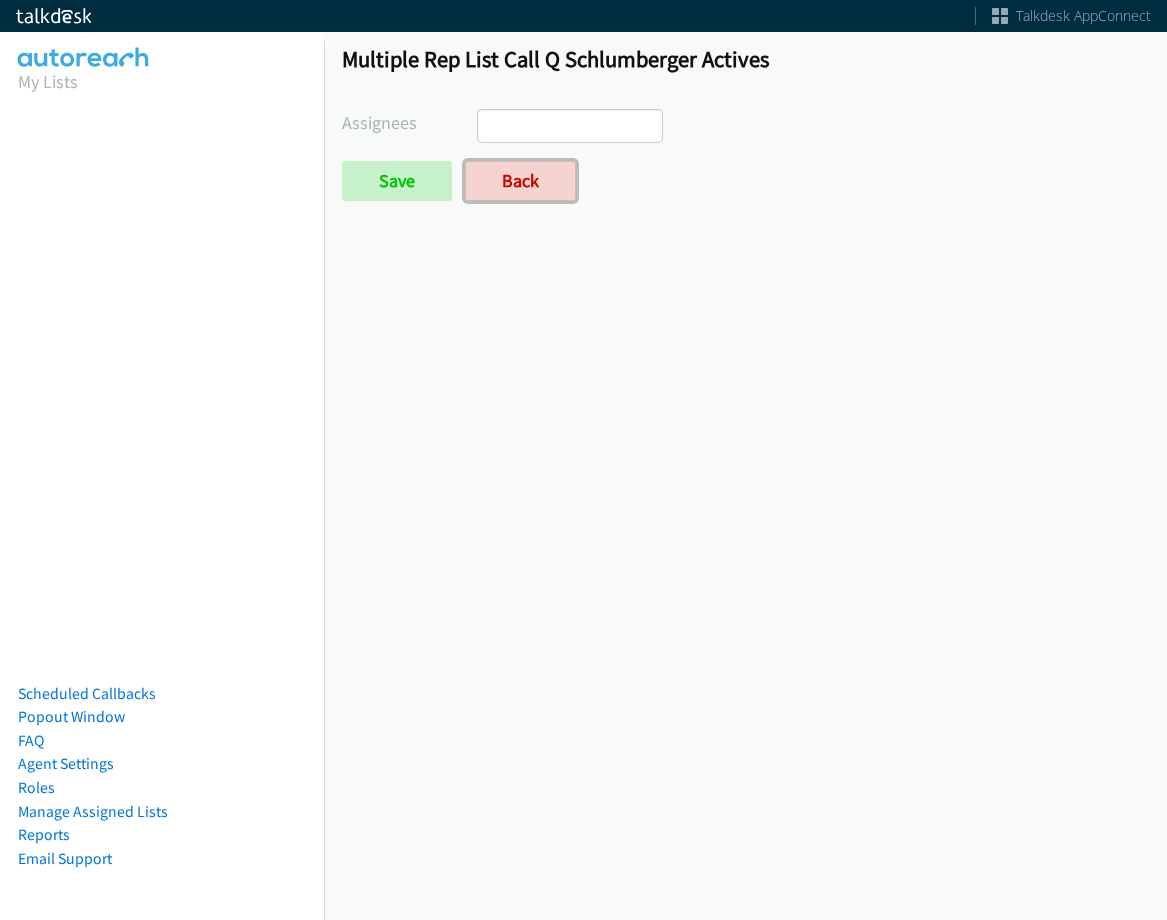 scroll, scrollTop: 0, scrollLeft: 0, axis: both 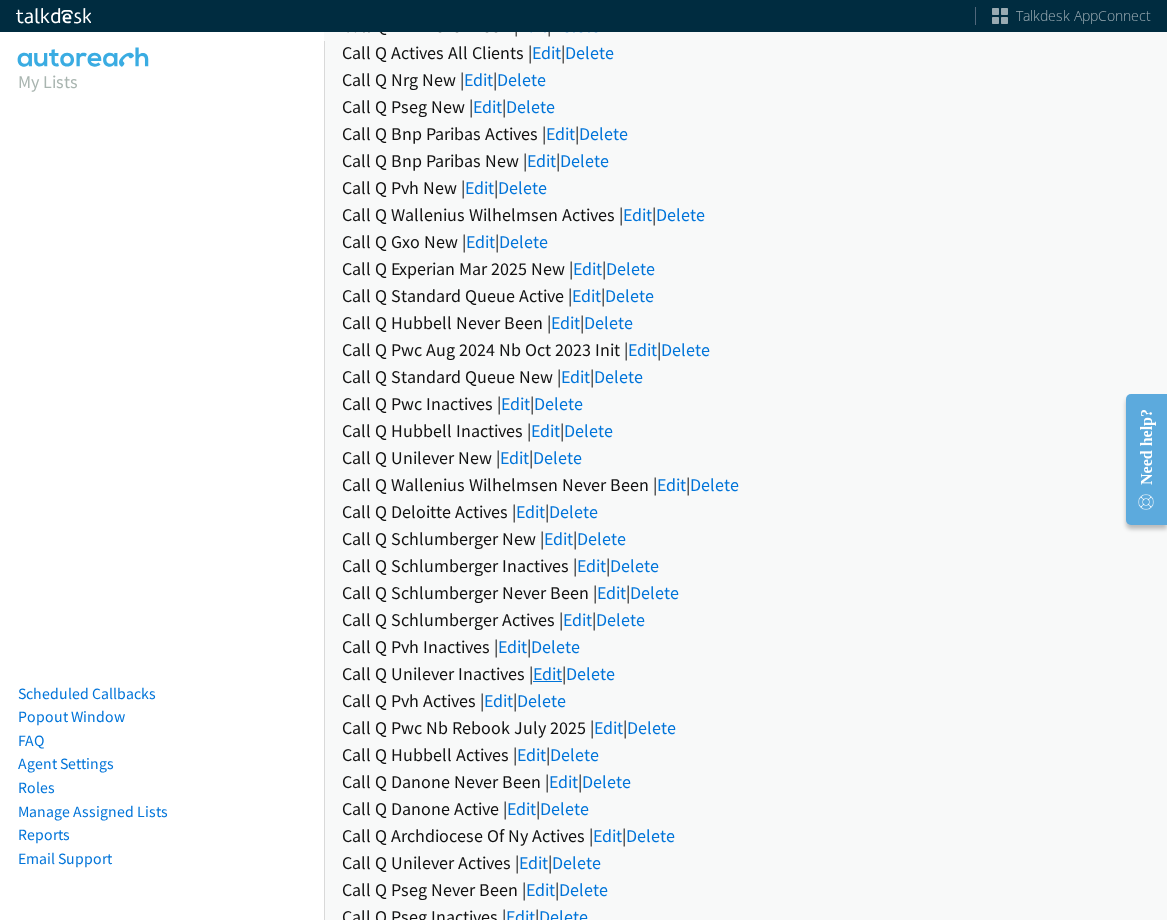 click on "Edit" at bounding box center (547, 673) 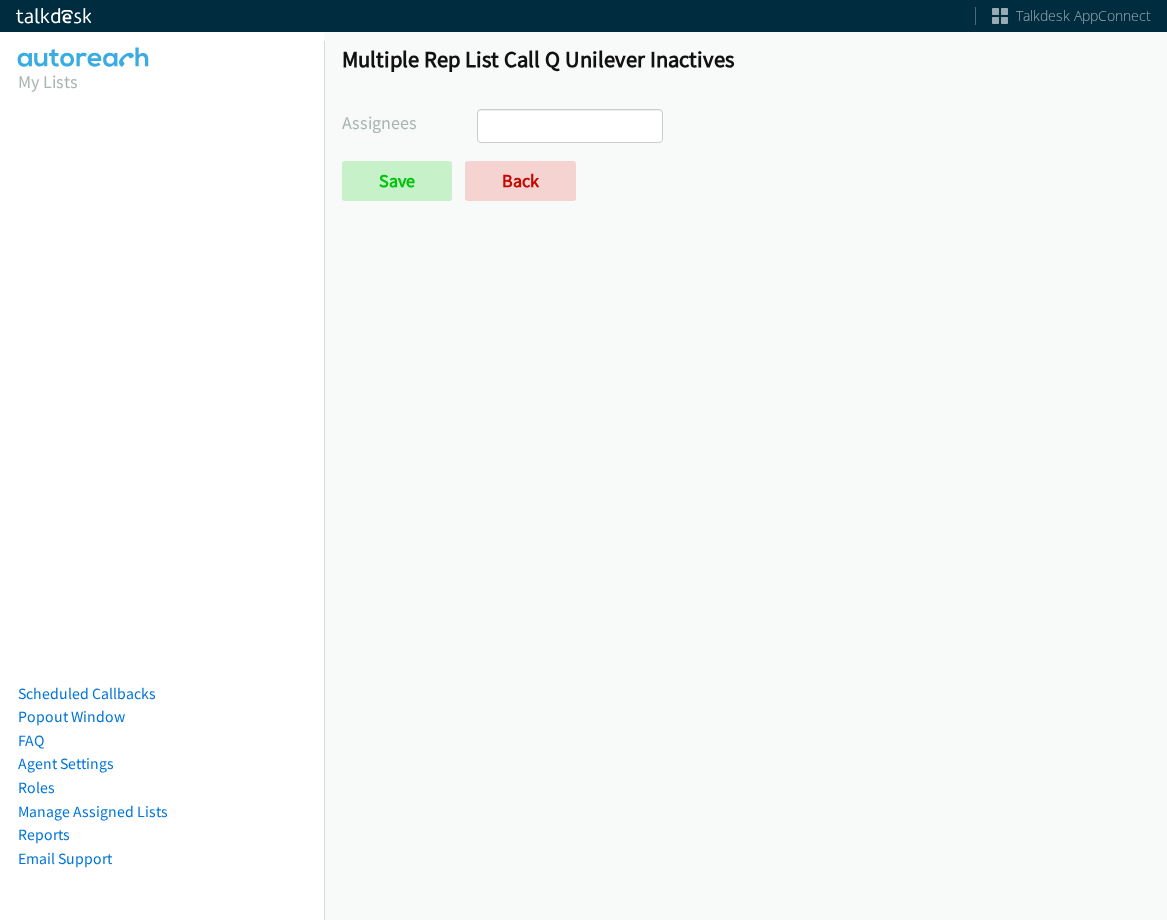 select 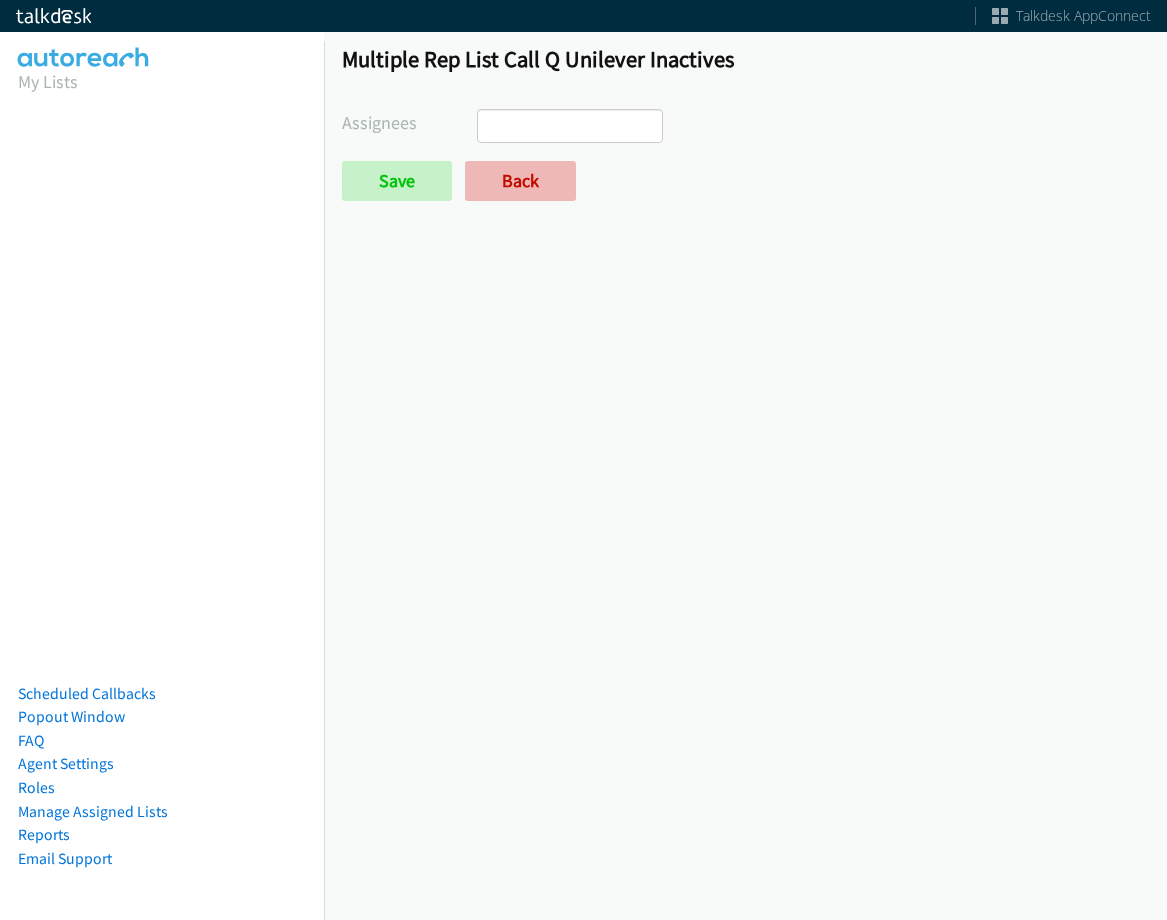 scroll, scrollTop: 0, scrollLeft: 0, axis: both 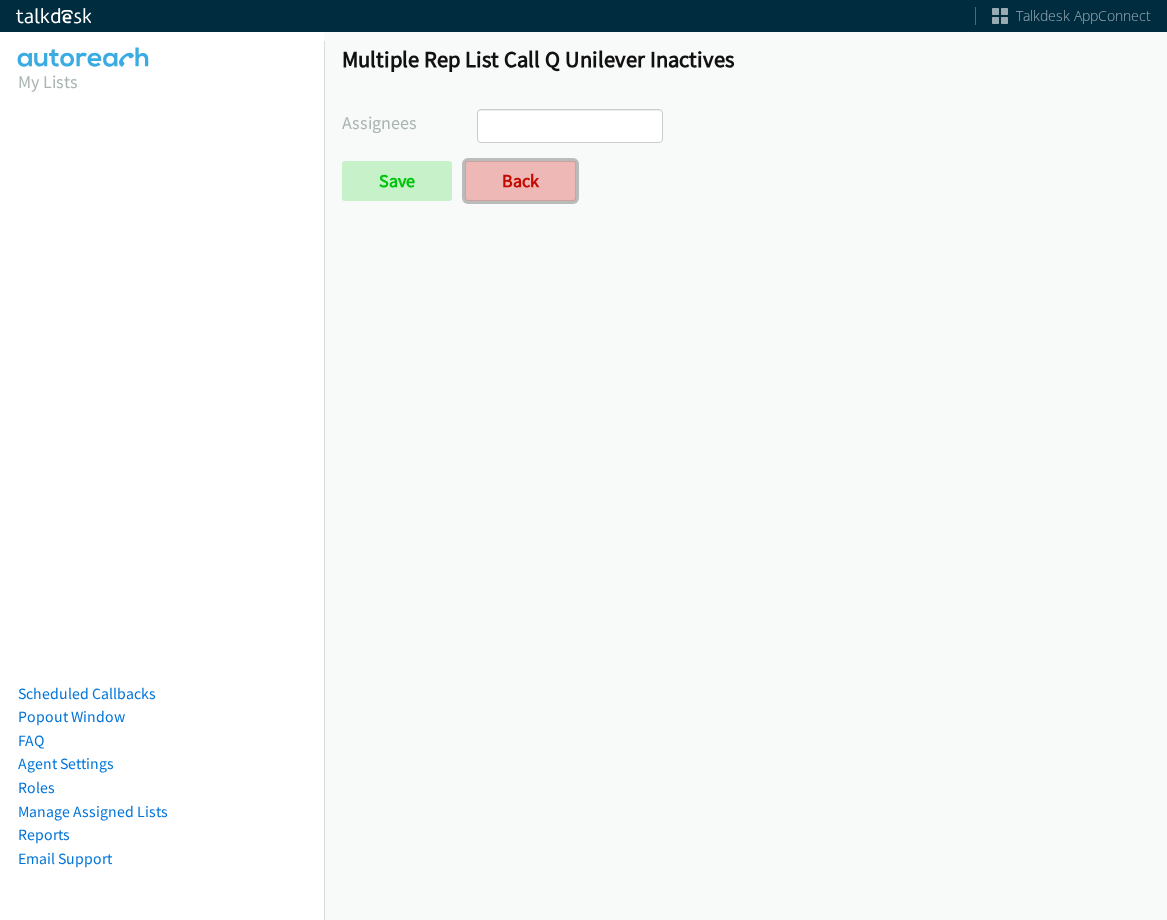click on "Back" at bounding box center [520, 181] 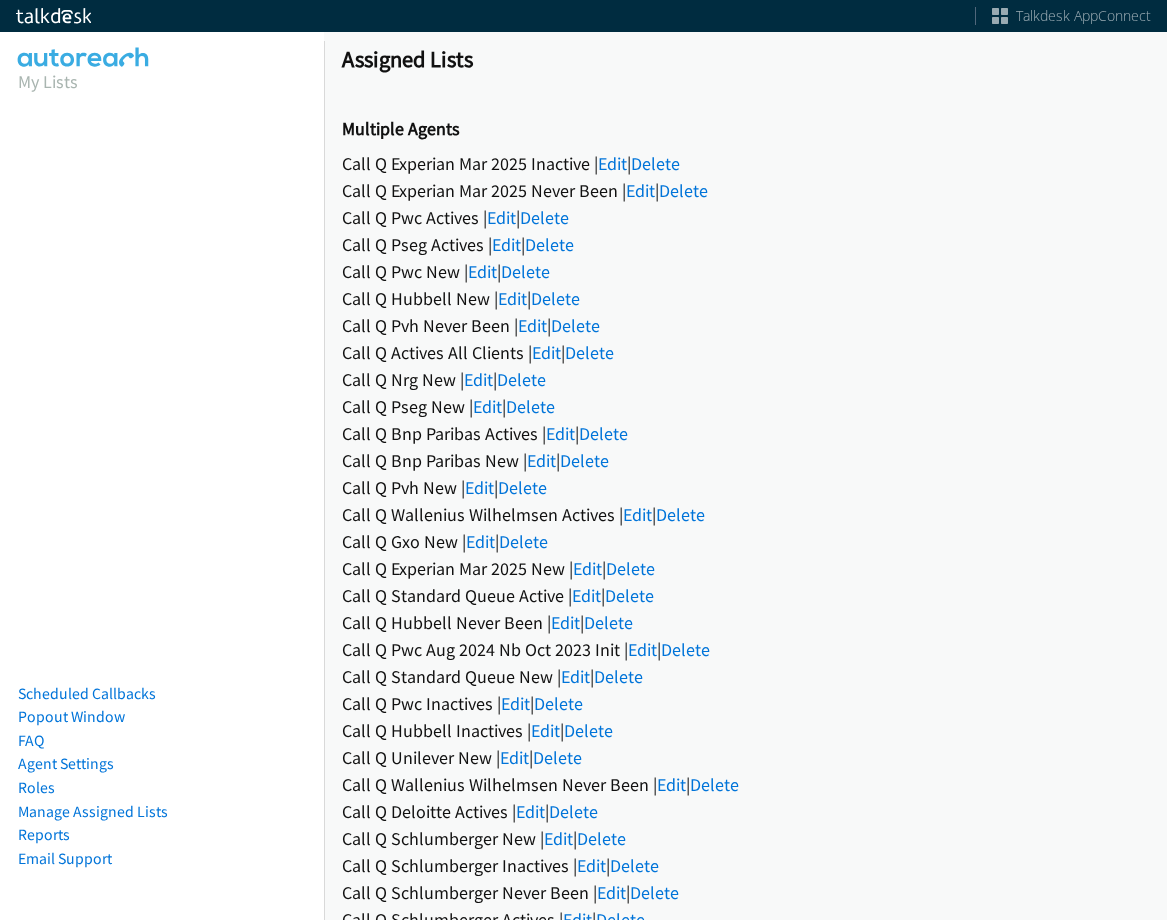 scroll, scrollTop: 0, scrollLeft: 0, axis: both 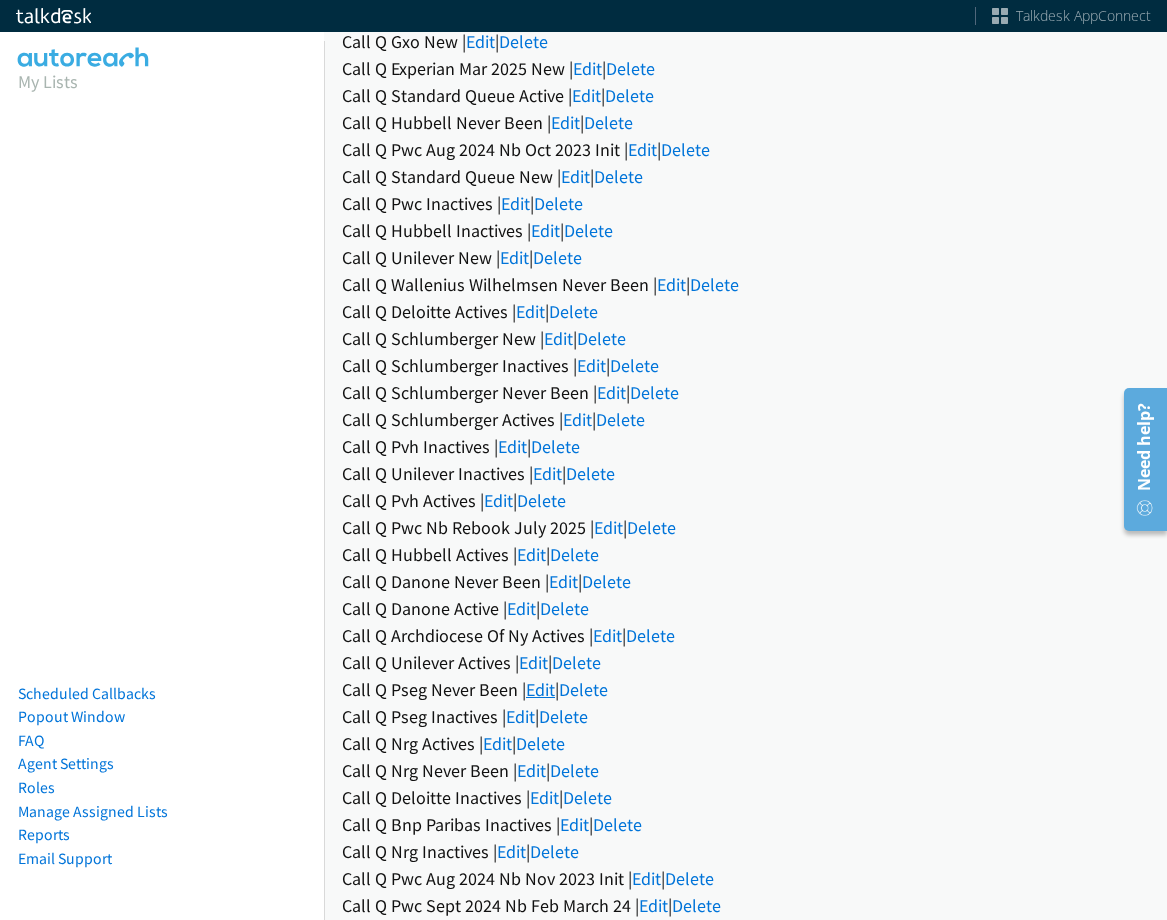 click on "Edit" at bounding box center [540, 689] 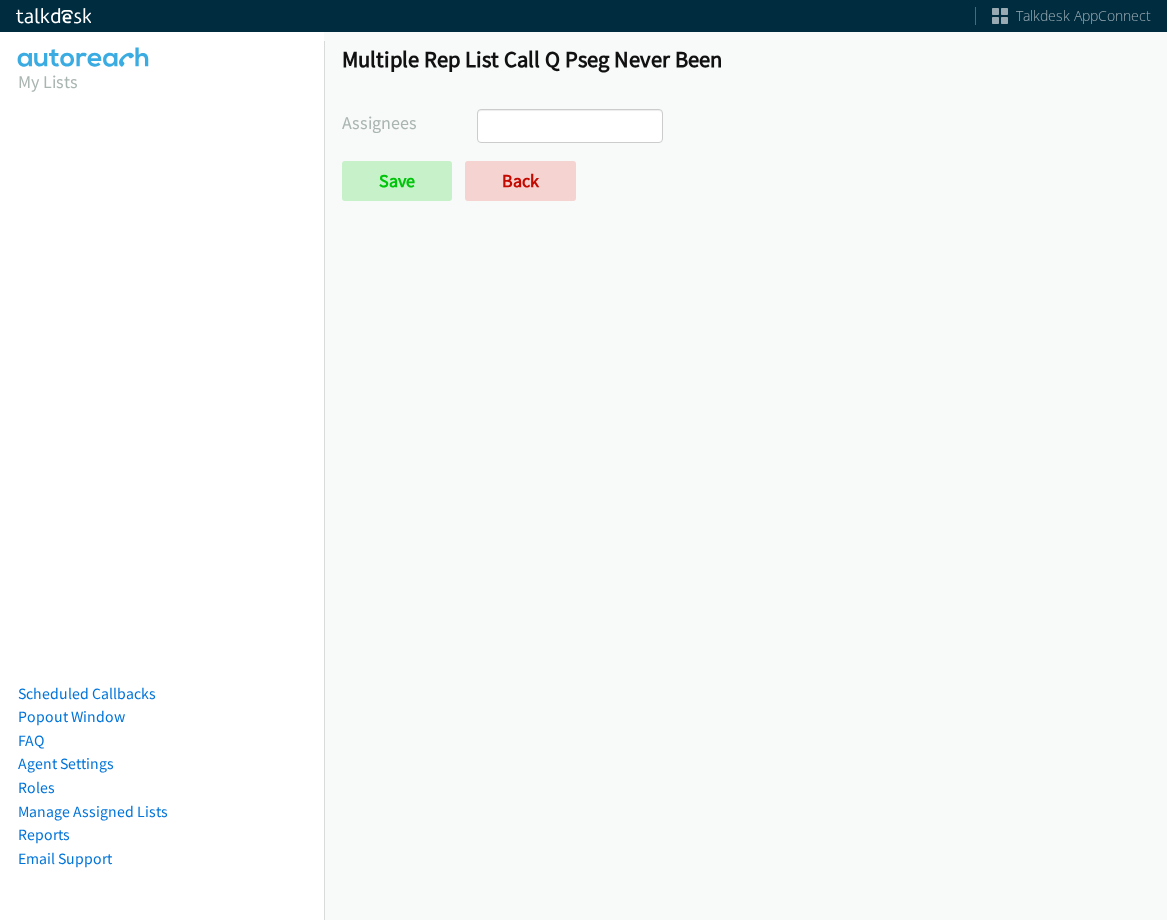 select 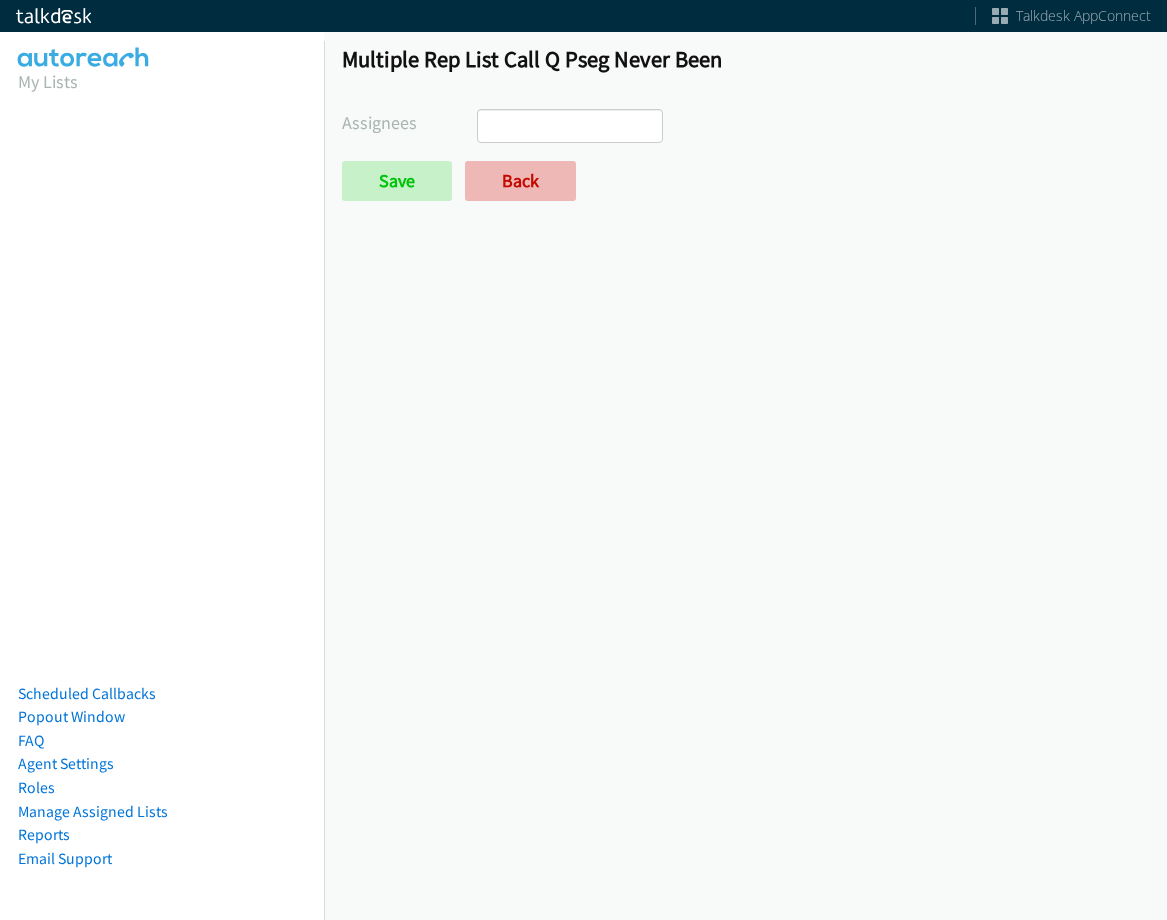 scroll, scrollTop: 0, scrollLeft: 0, axis: both 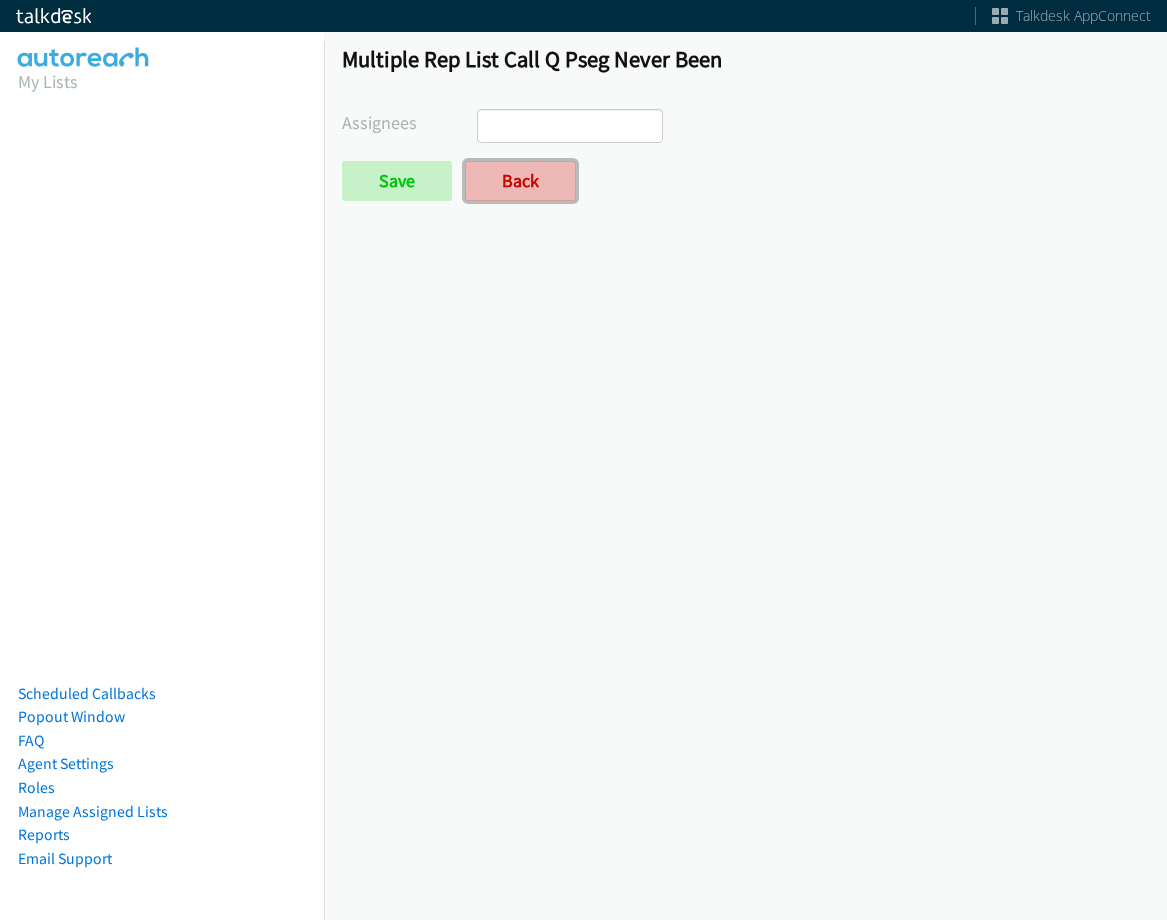 click on "Back" at bounding box center [520, 181] 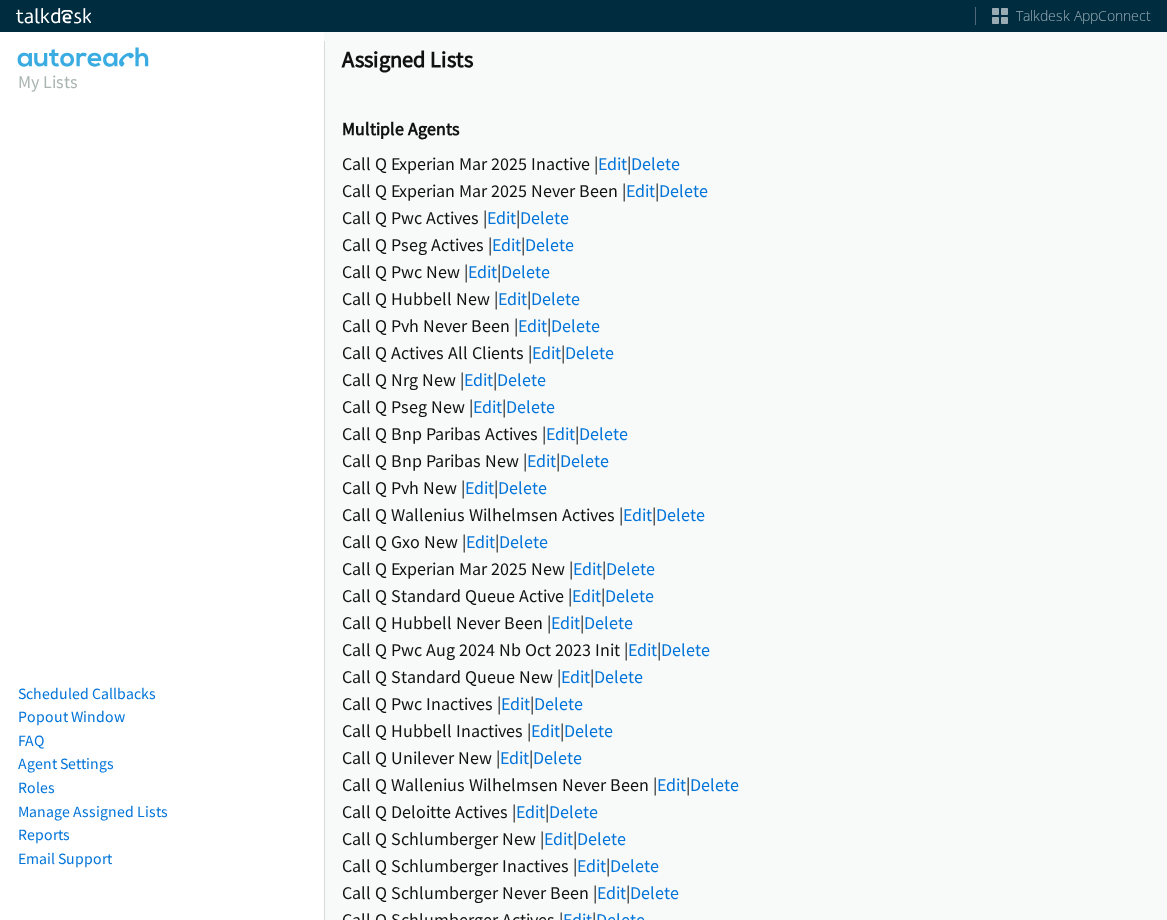 scroll, scrollTop: 0, scrollLeft: 0, axis: both 